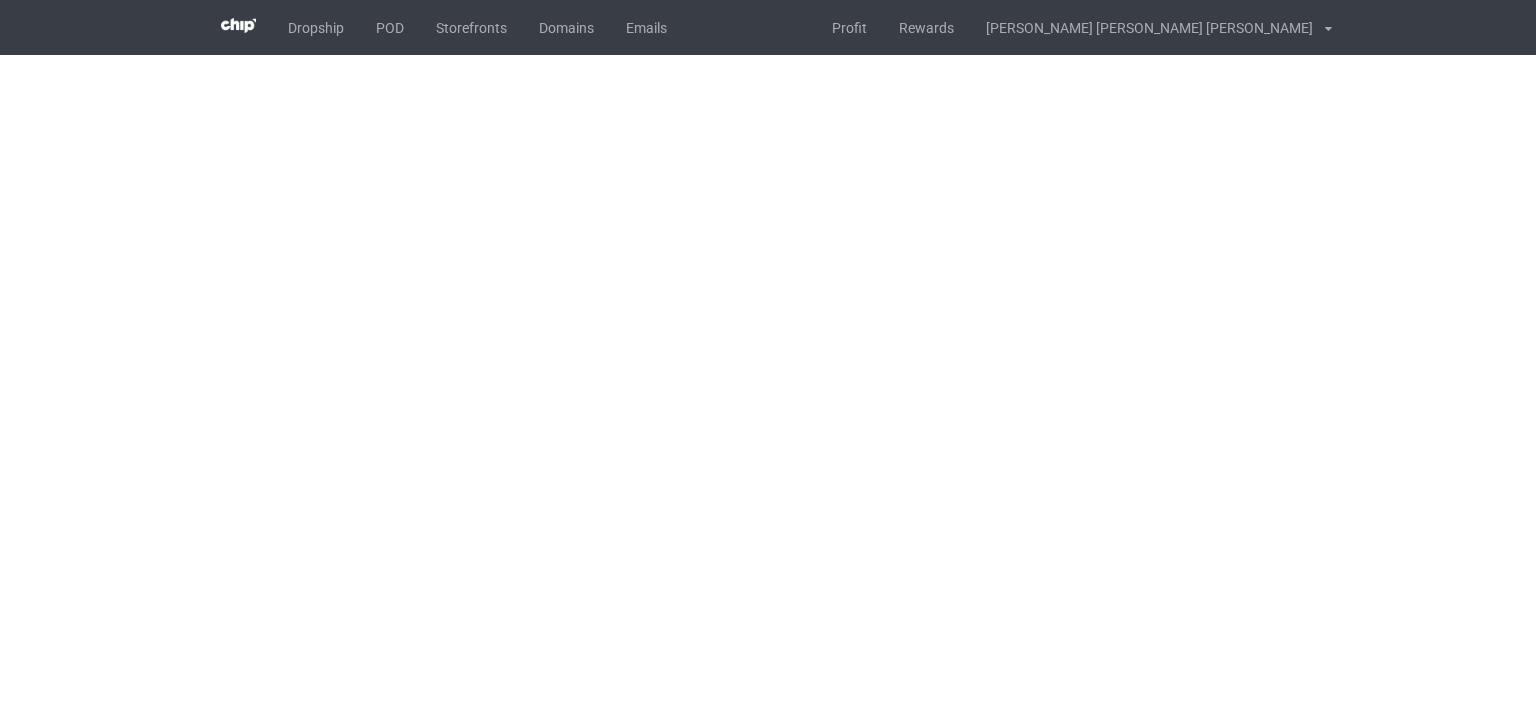 scroll, scrollTop: 0, scrollLeft: 0, axis: both 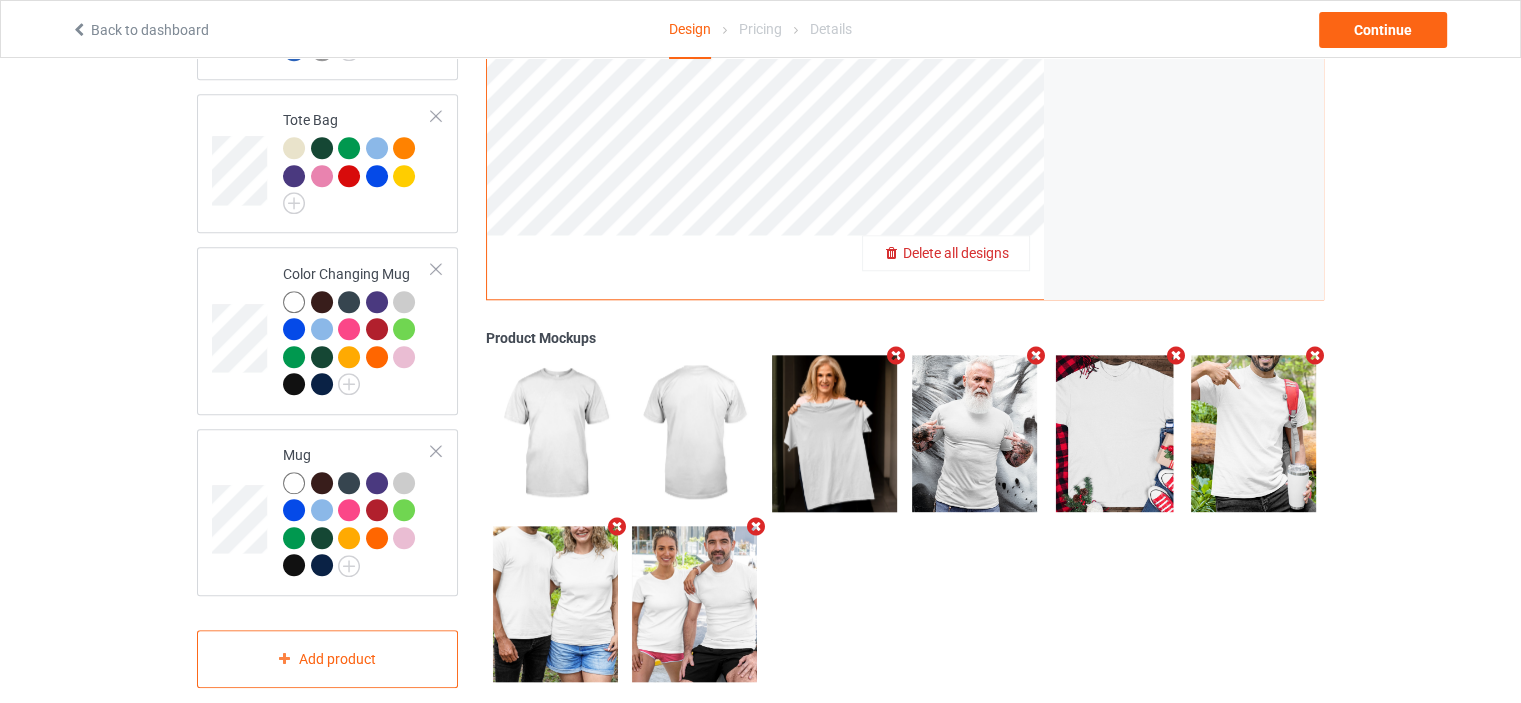 click on "Delete all designs" at bounding box center [946, 253] 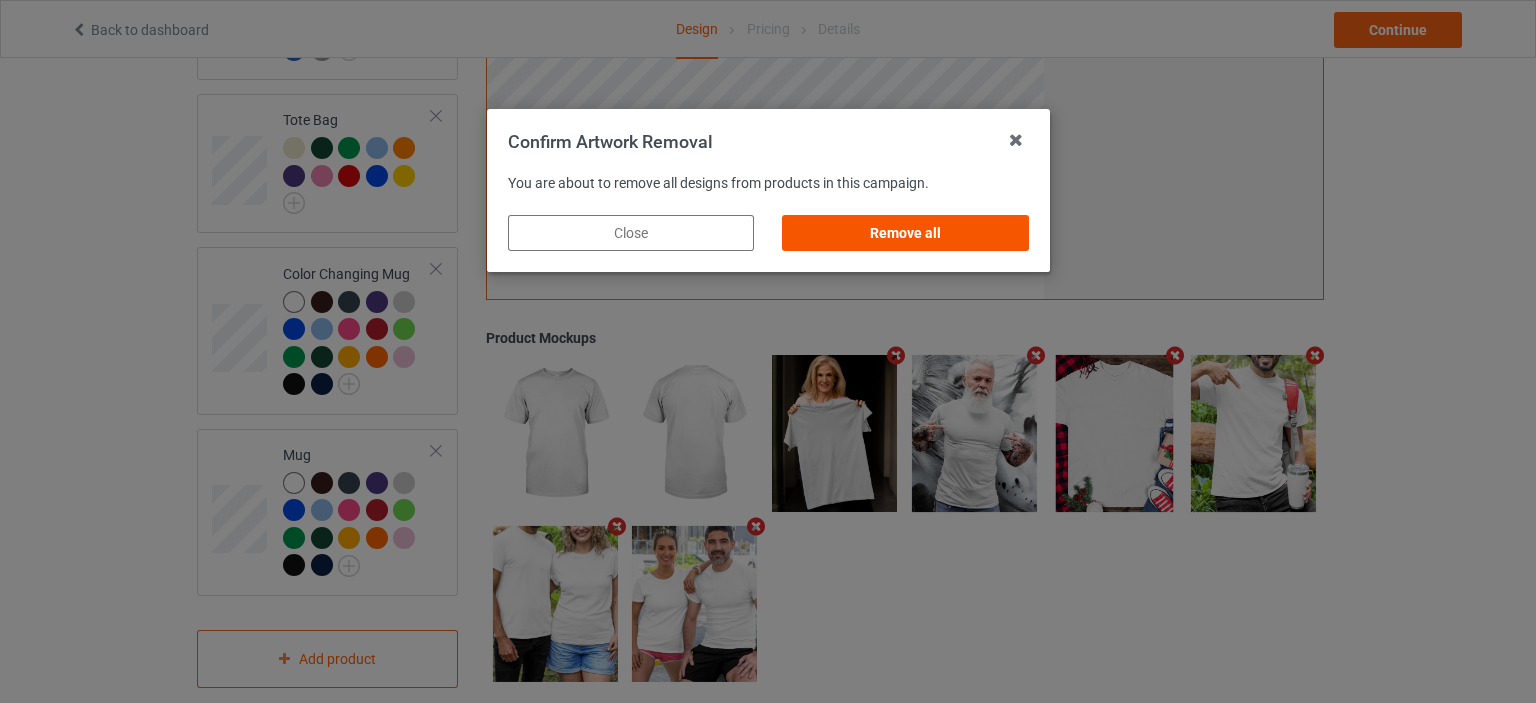 click on "Remove all" at bounding box center (905, 233) 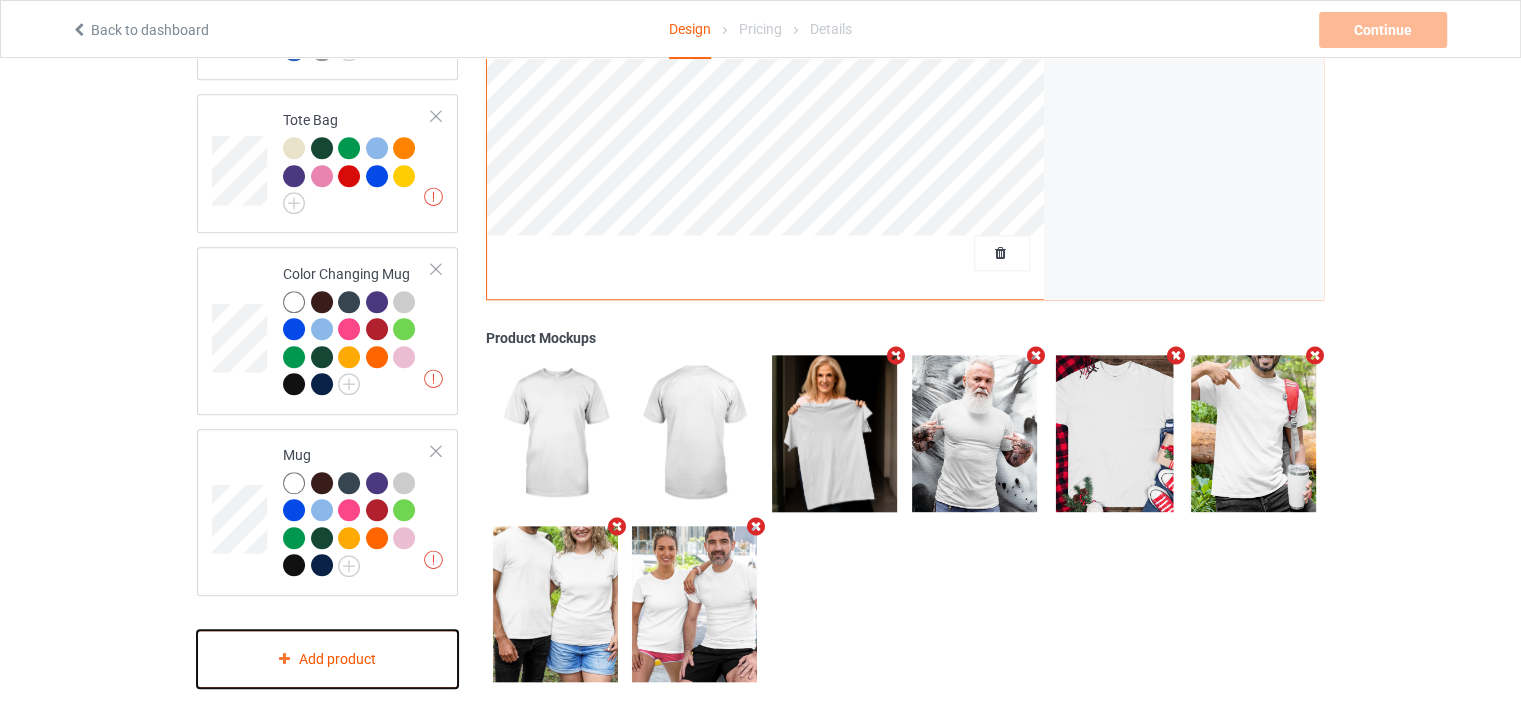 click on "Add product" at bounding box center (327, 659) 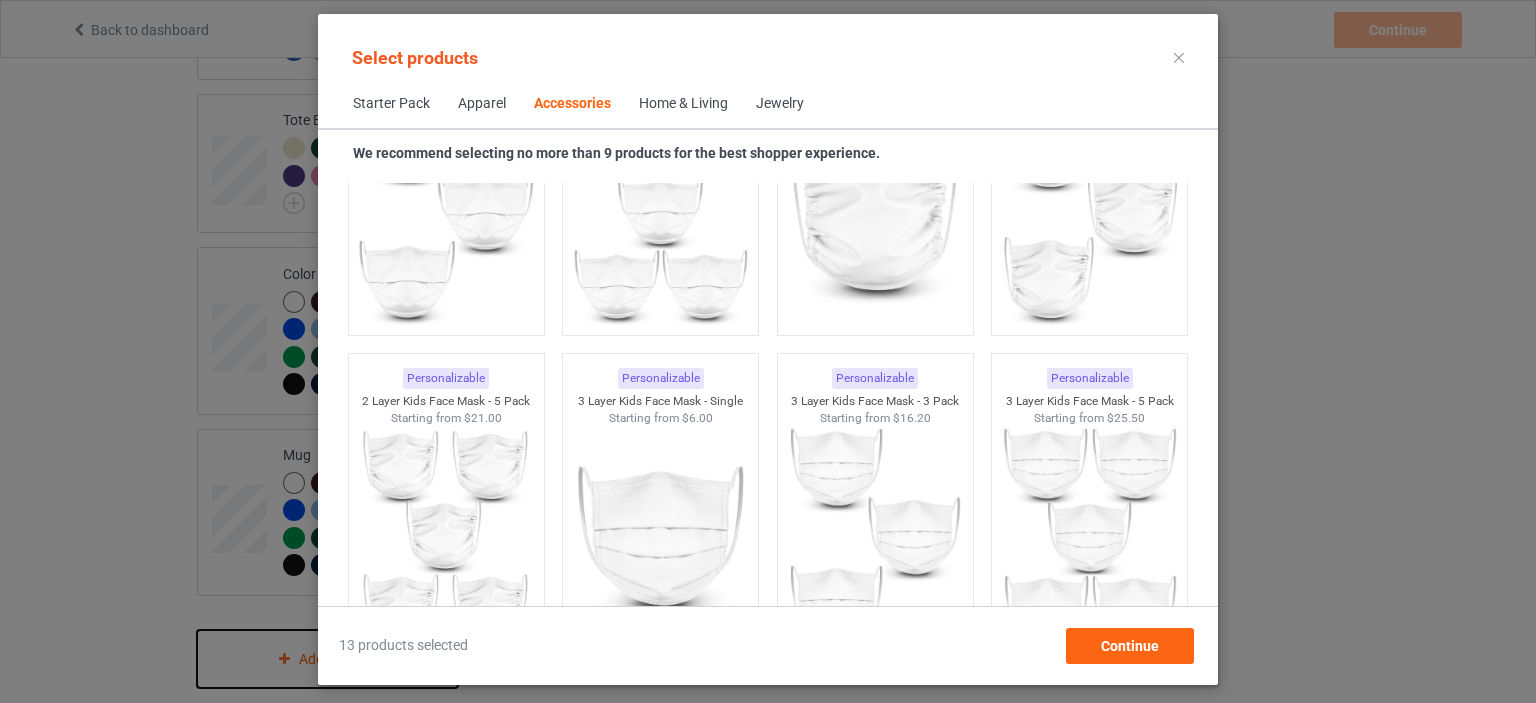 scroll, scrollTop: 5844, scrollLeft: 0, axis: vertical 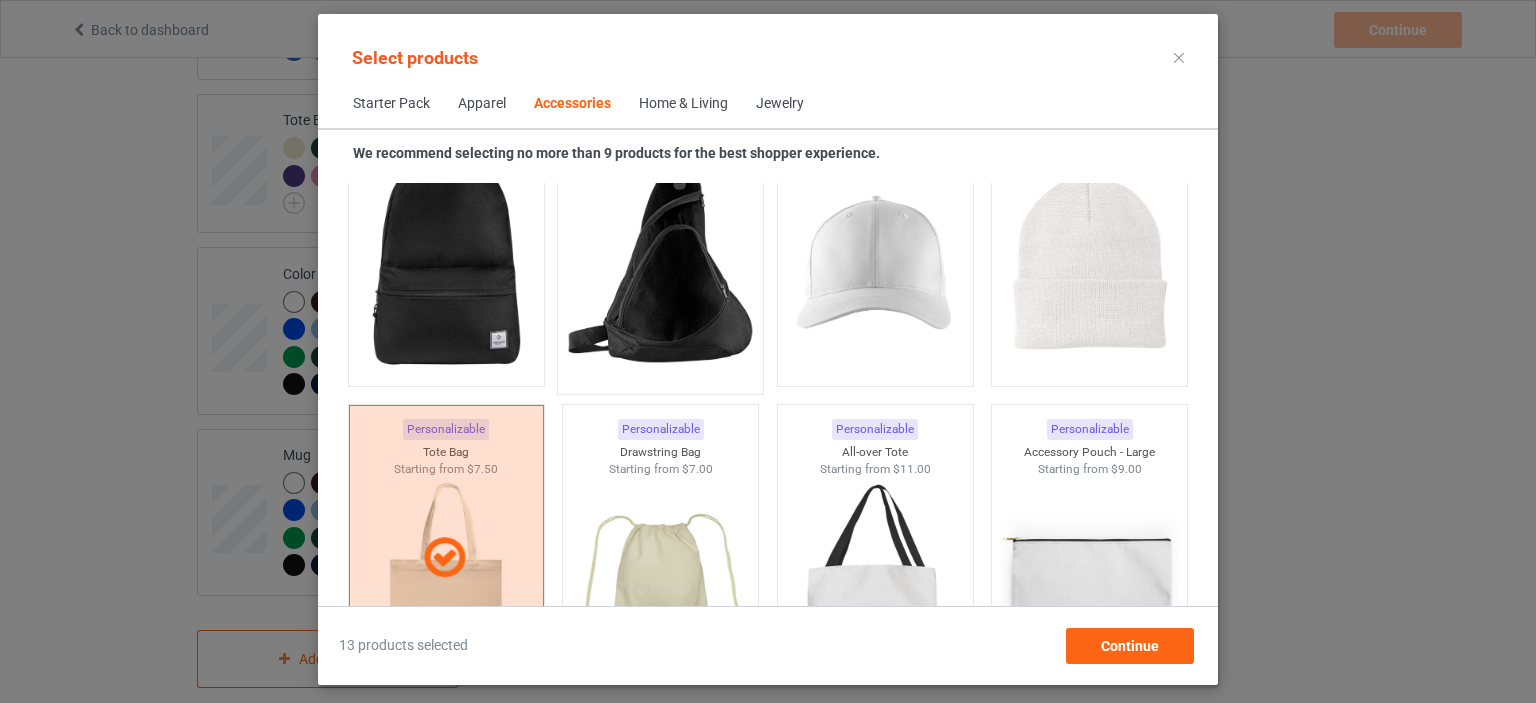 click at bounding box center (661, 265) 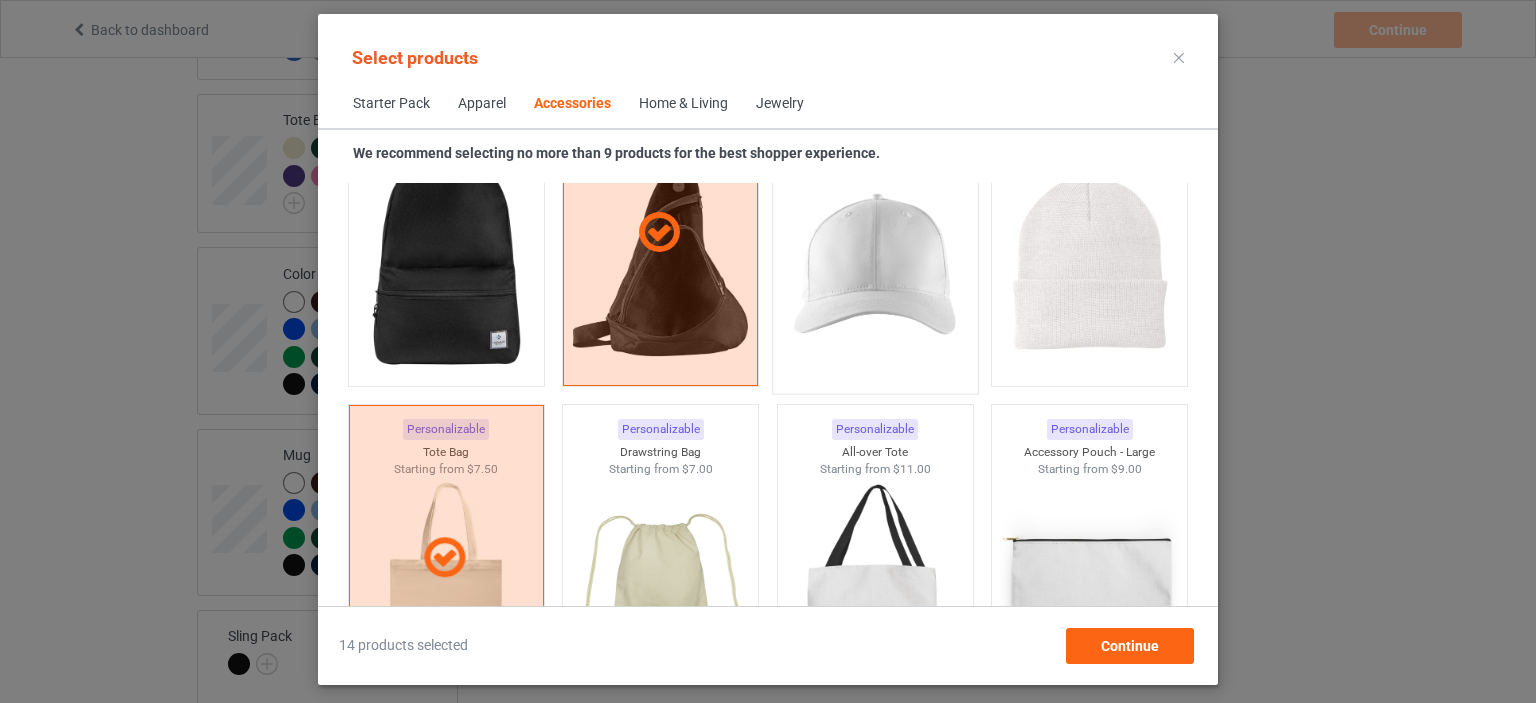 click at bounding box center (875, 265) 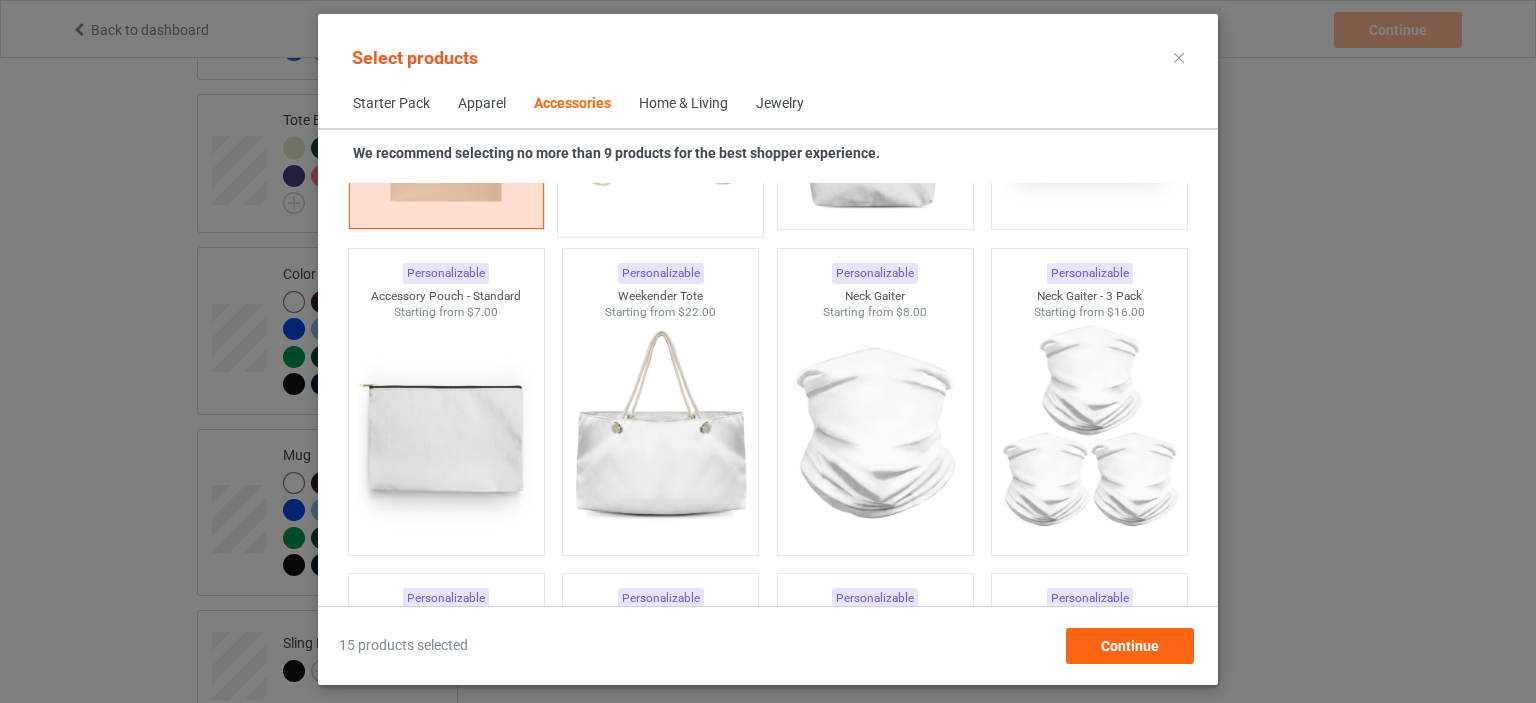 scroll, scrollTop: 6644, scrollLeft: 0, axis: vertical 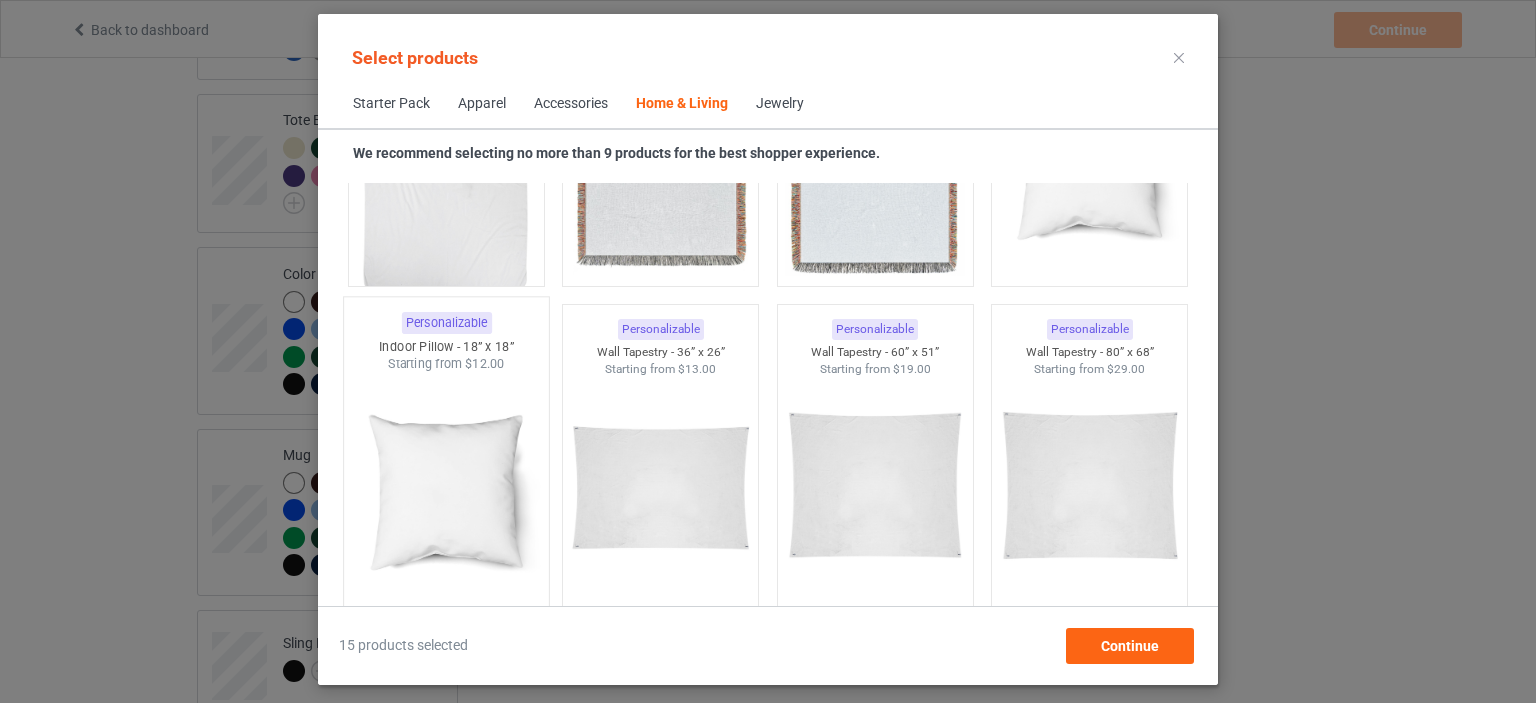 click at bounding box center [446, 490] 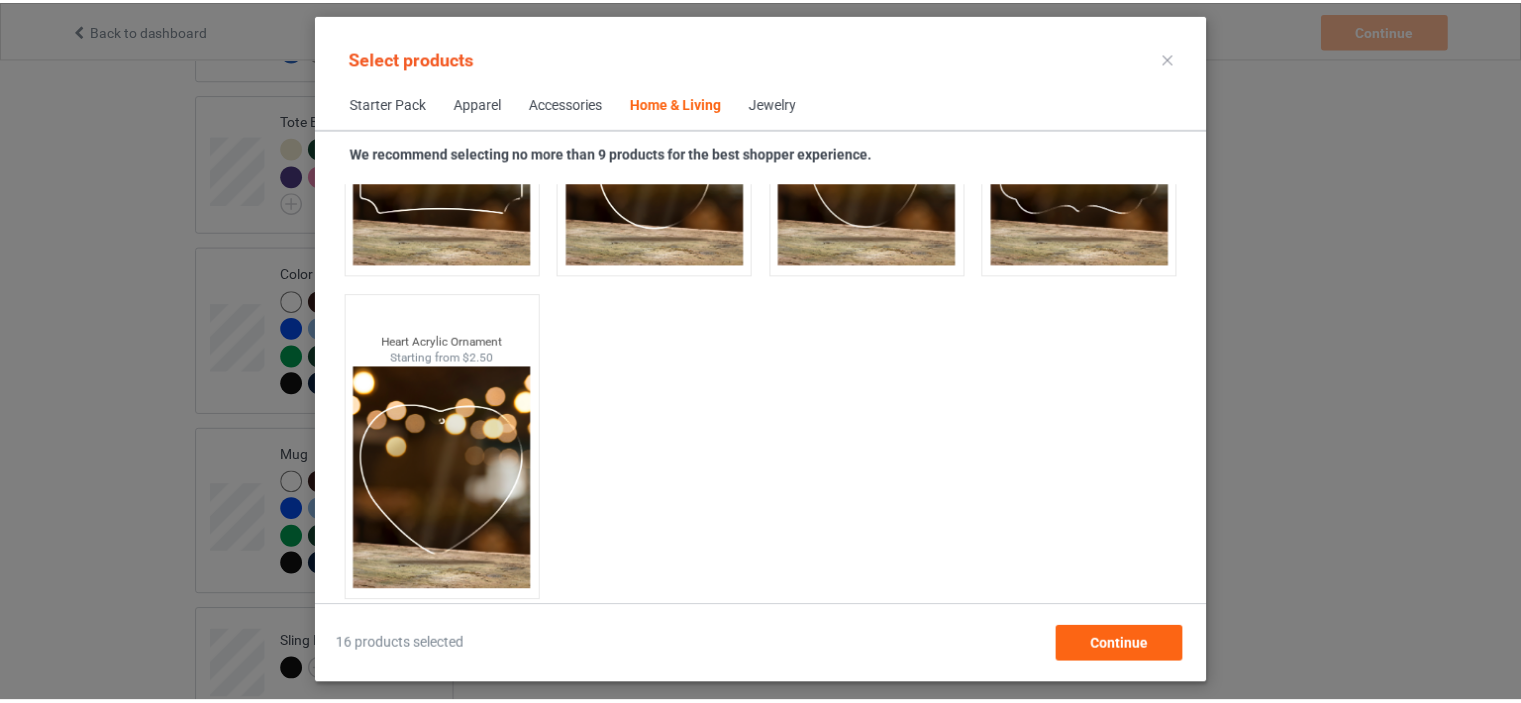 scroll, scrollTop: 21651, scrollLeft: 0, axis: vertical 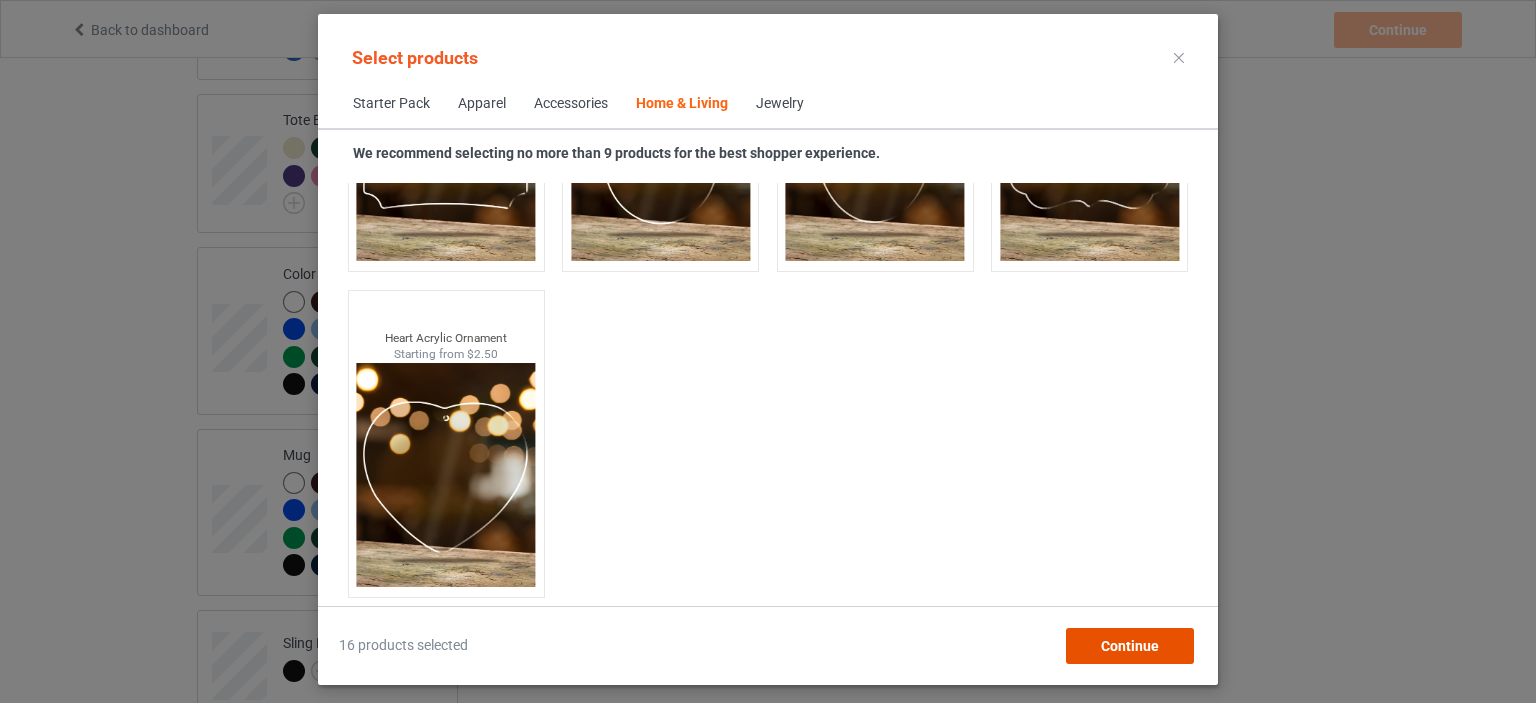 click on "Continue" at bounding box center (1130, 646) 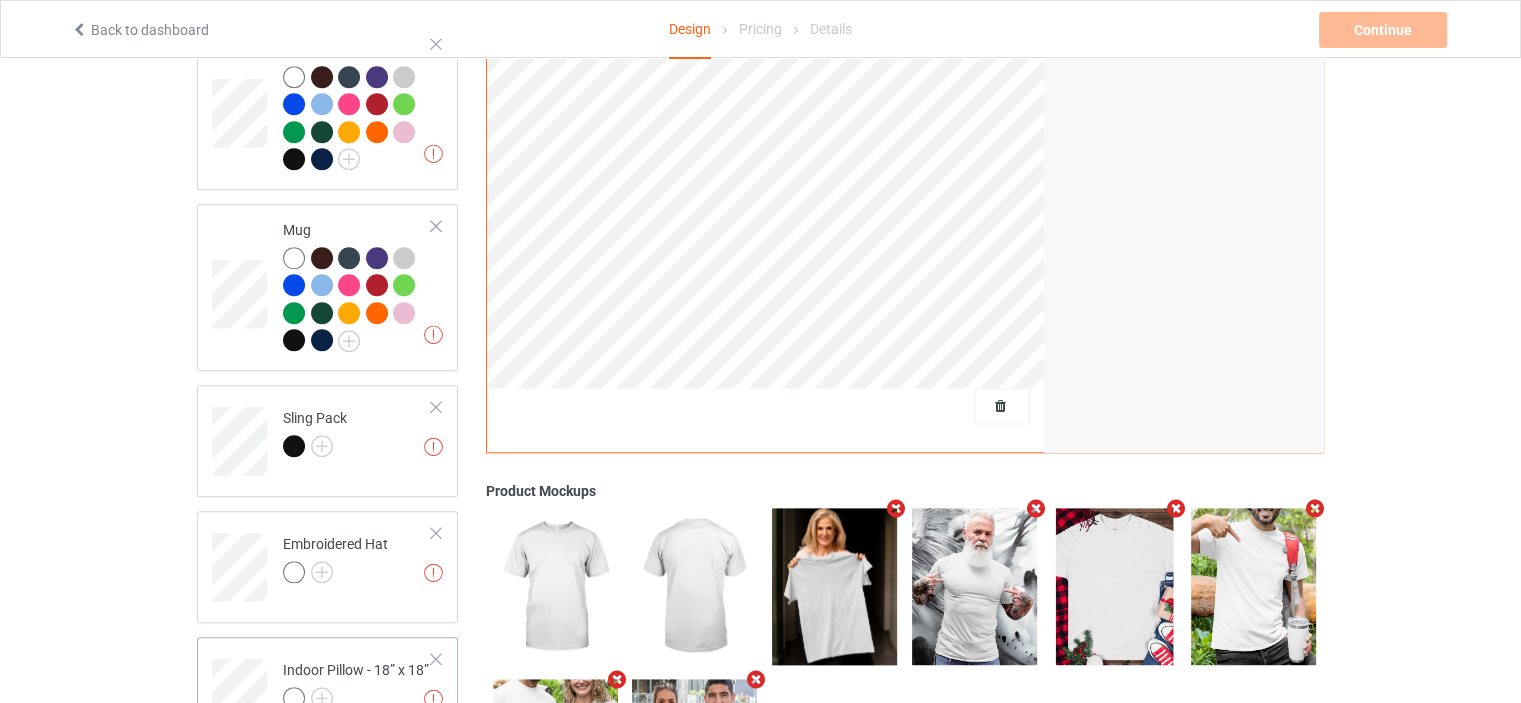 scroll, scrollTop: 2236, scrollLeft: 0, axis: vertical 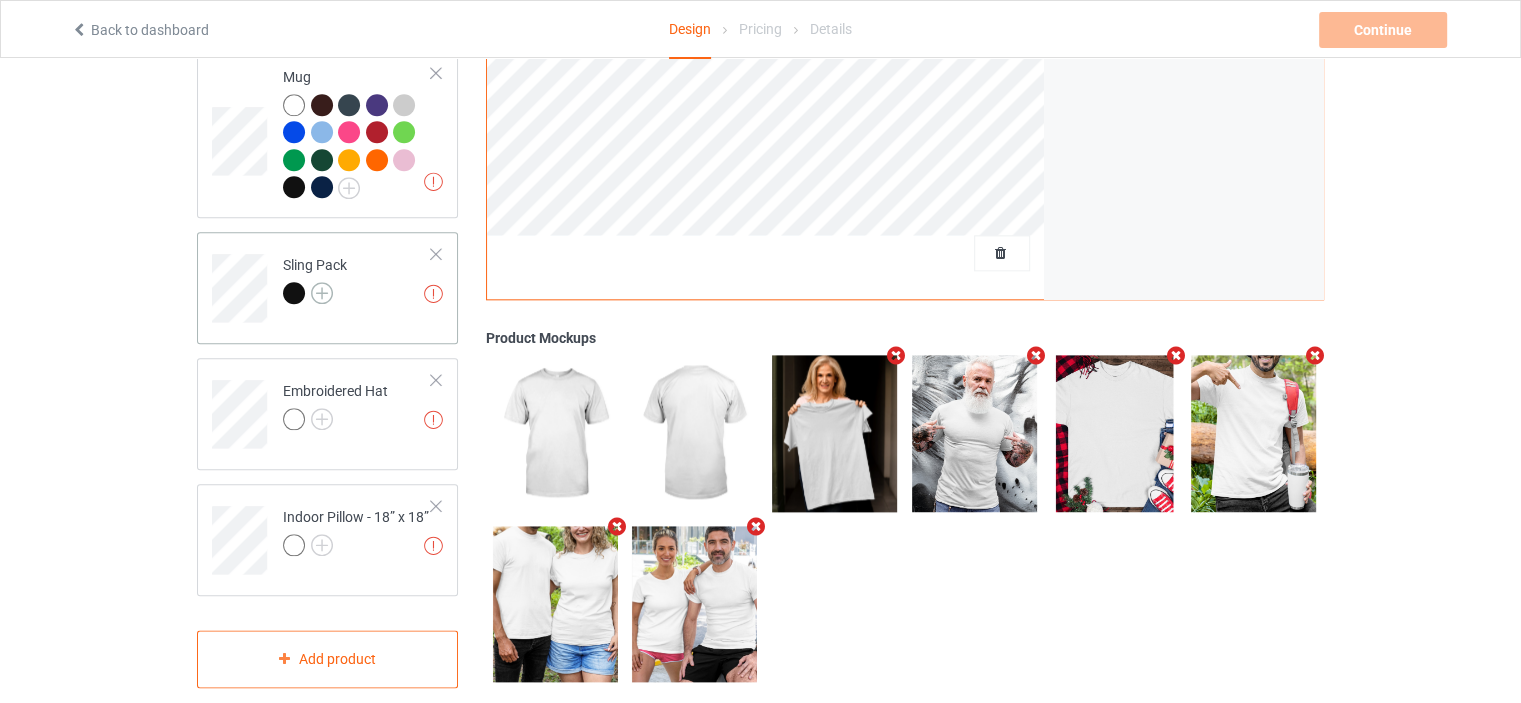 click at bounding box center [322, 293] 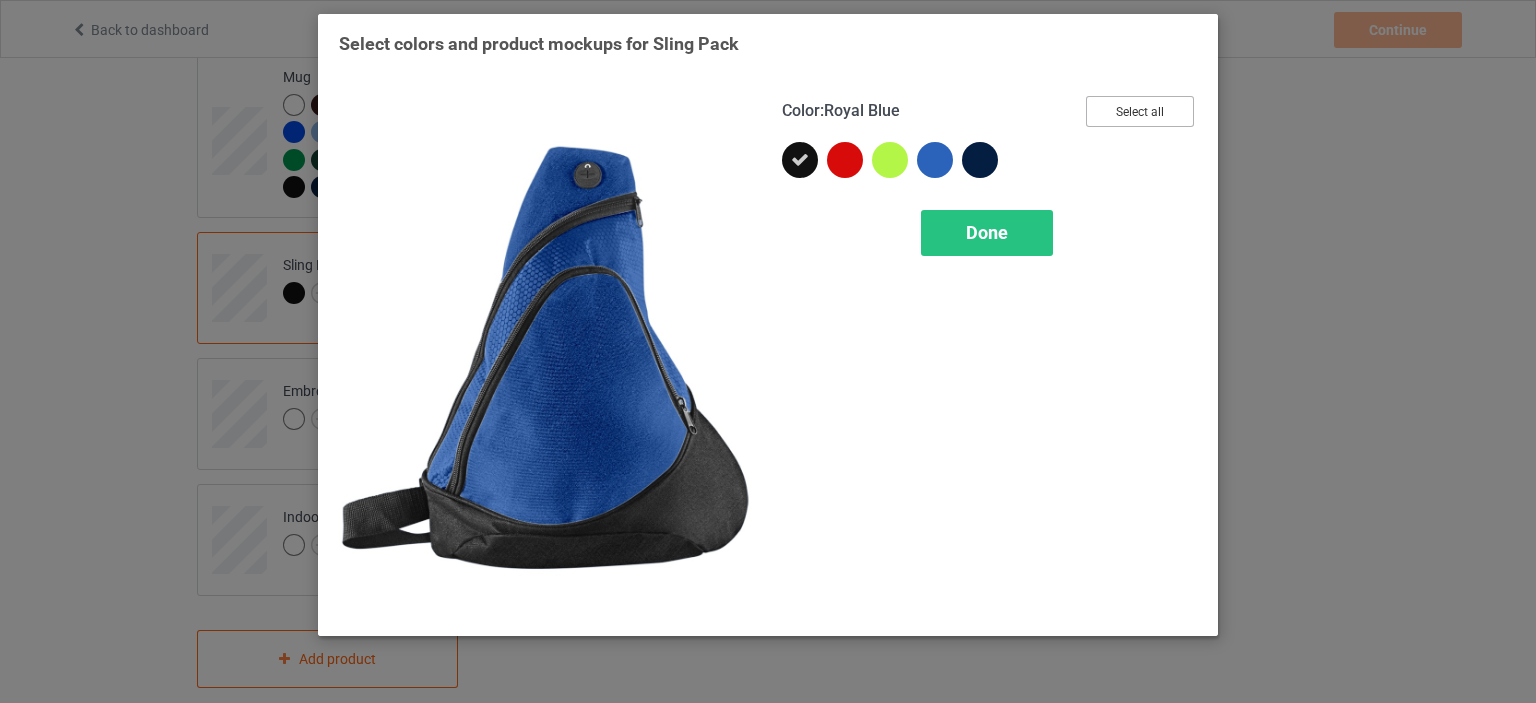 click on "Select all" at bounding box center (1140, 111) 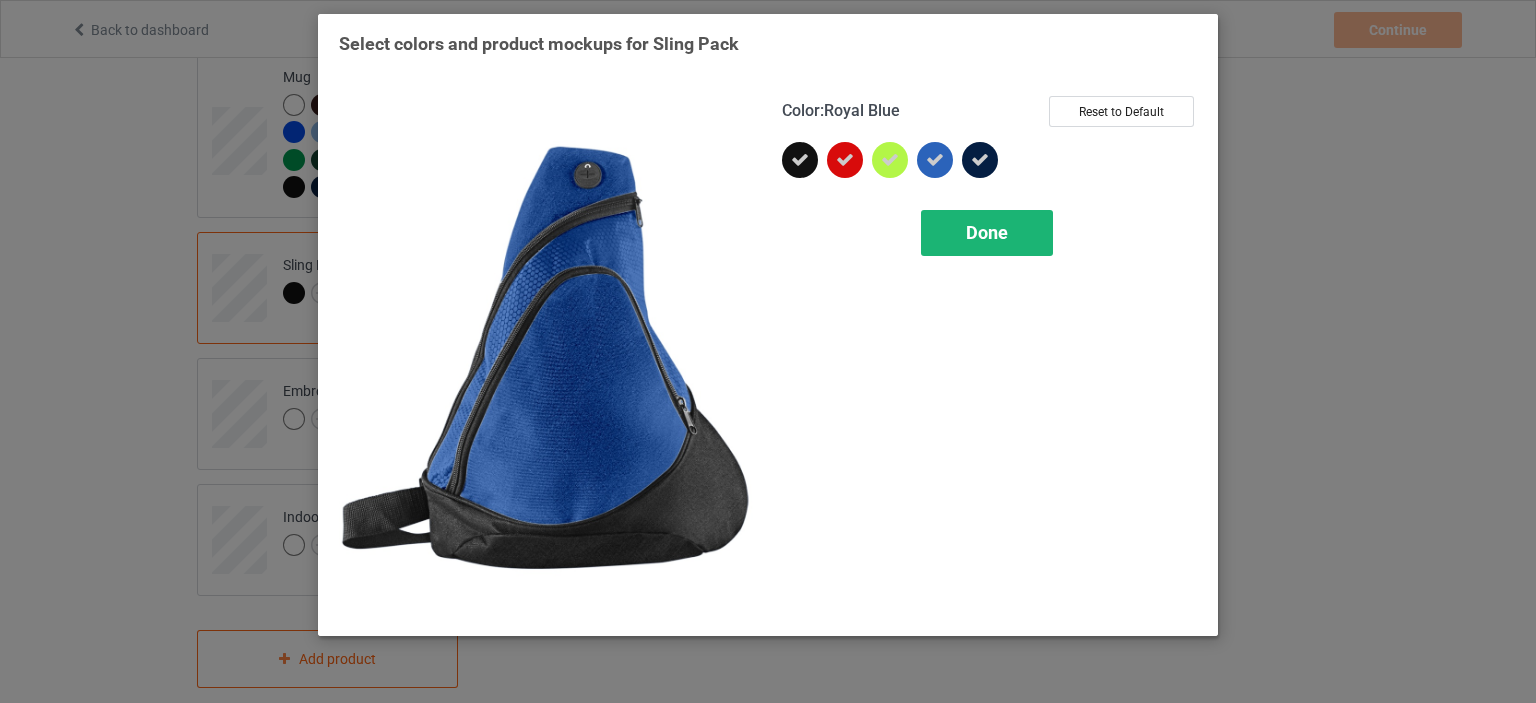 click on "Done" at bounding box center [987, 233] 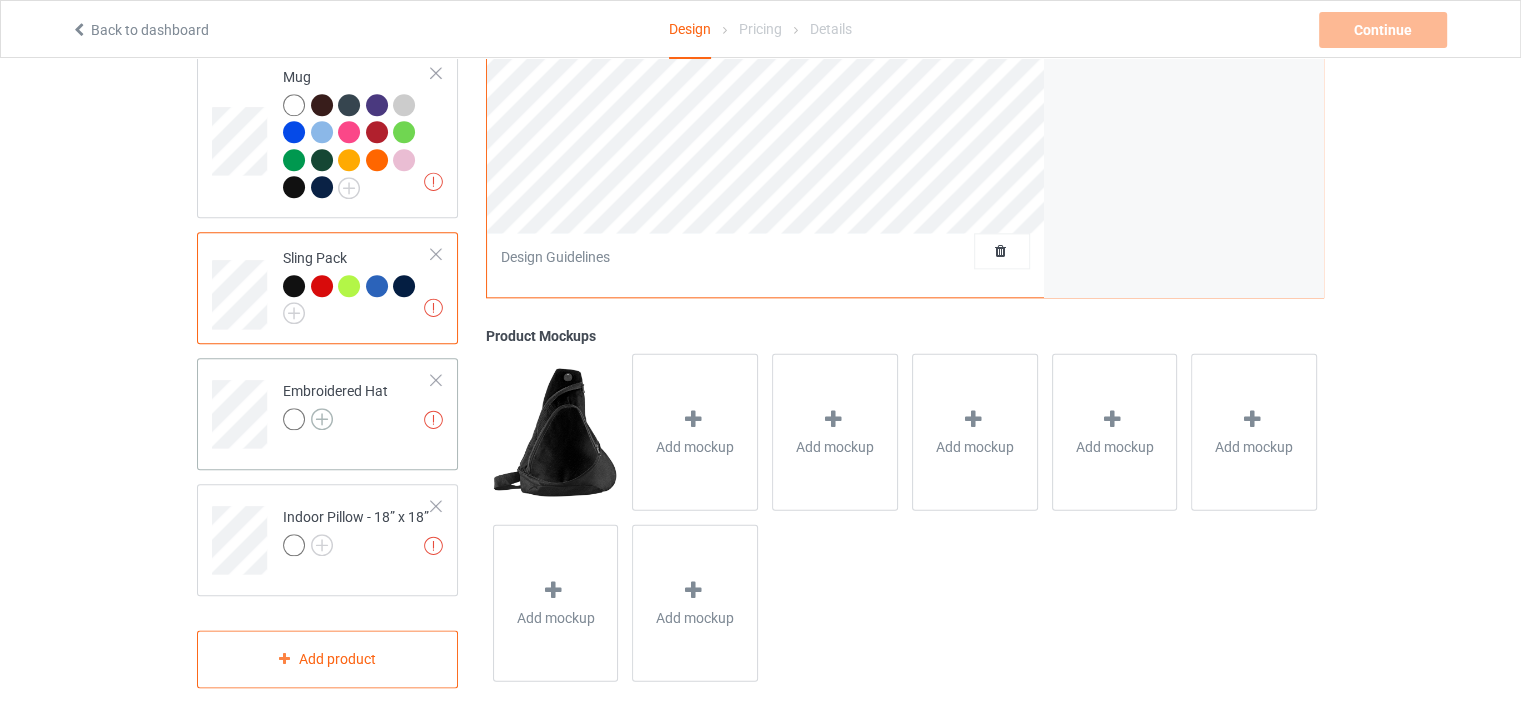 click at bounding box center (322, 419) 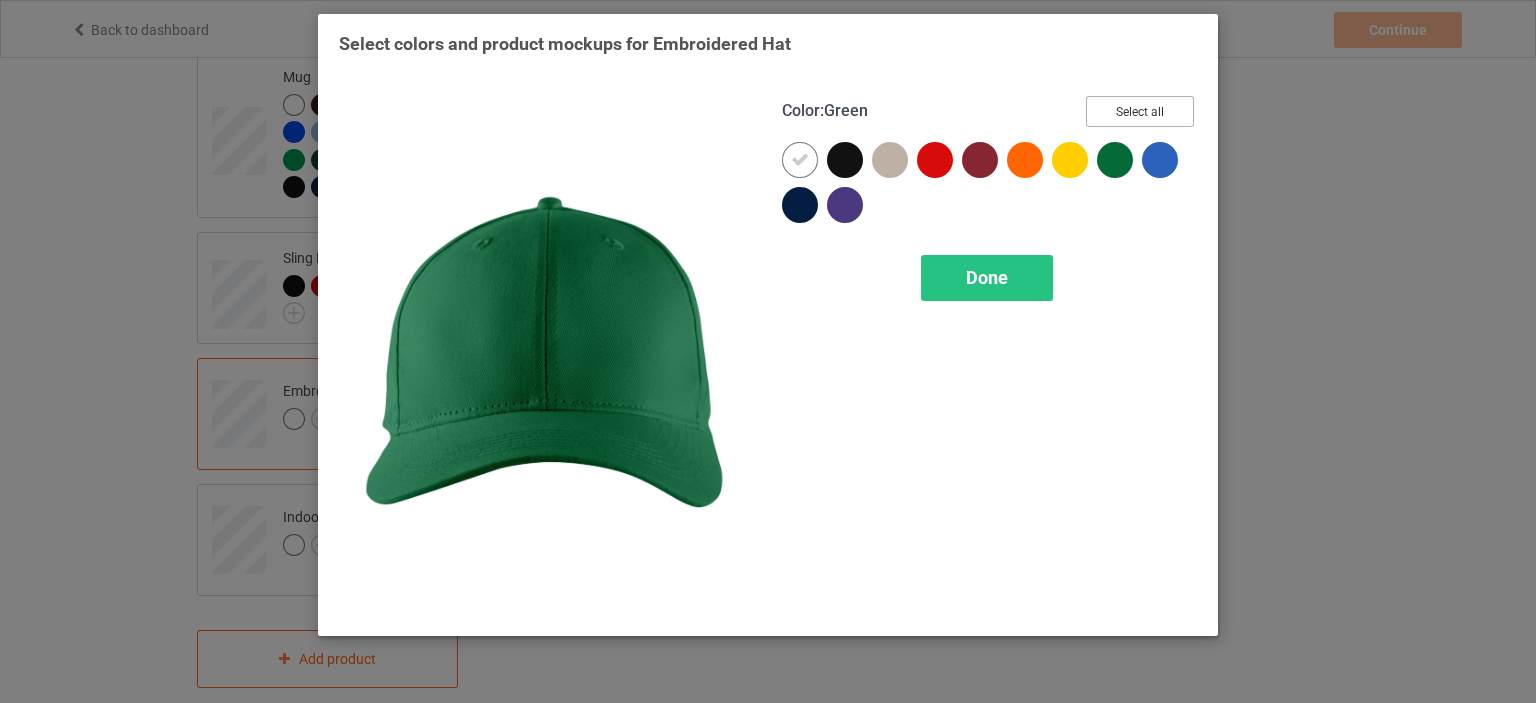 click on "Select all" at bounding box center [1140, 111] 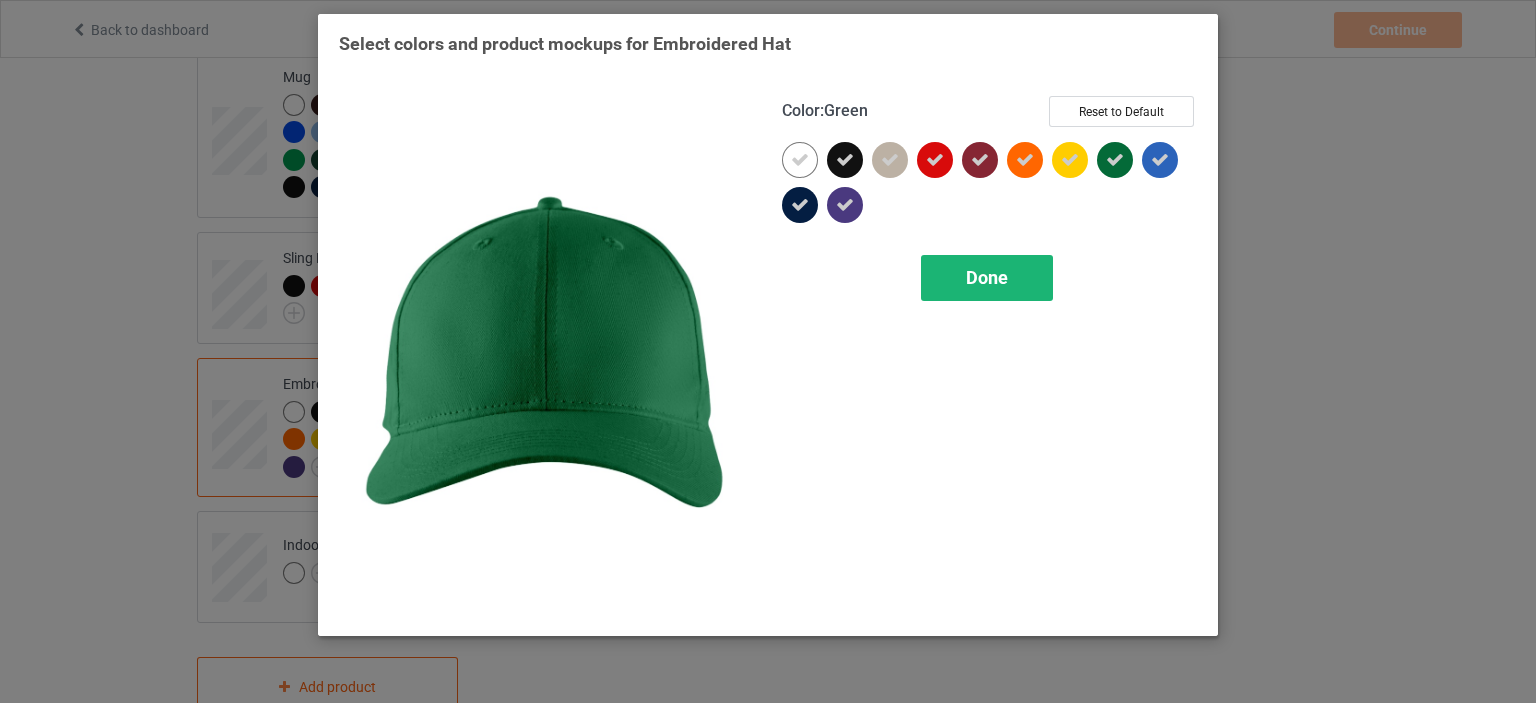 click on "Done" at bounding box center (987, 277) 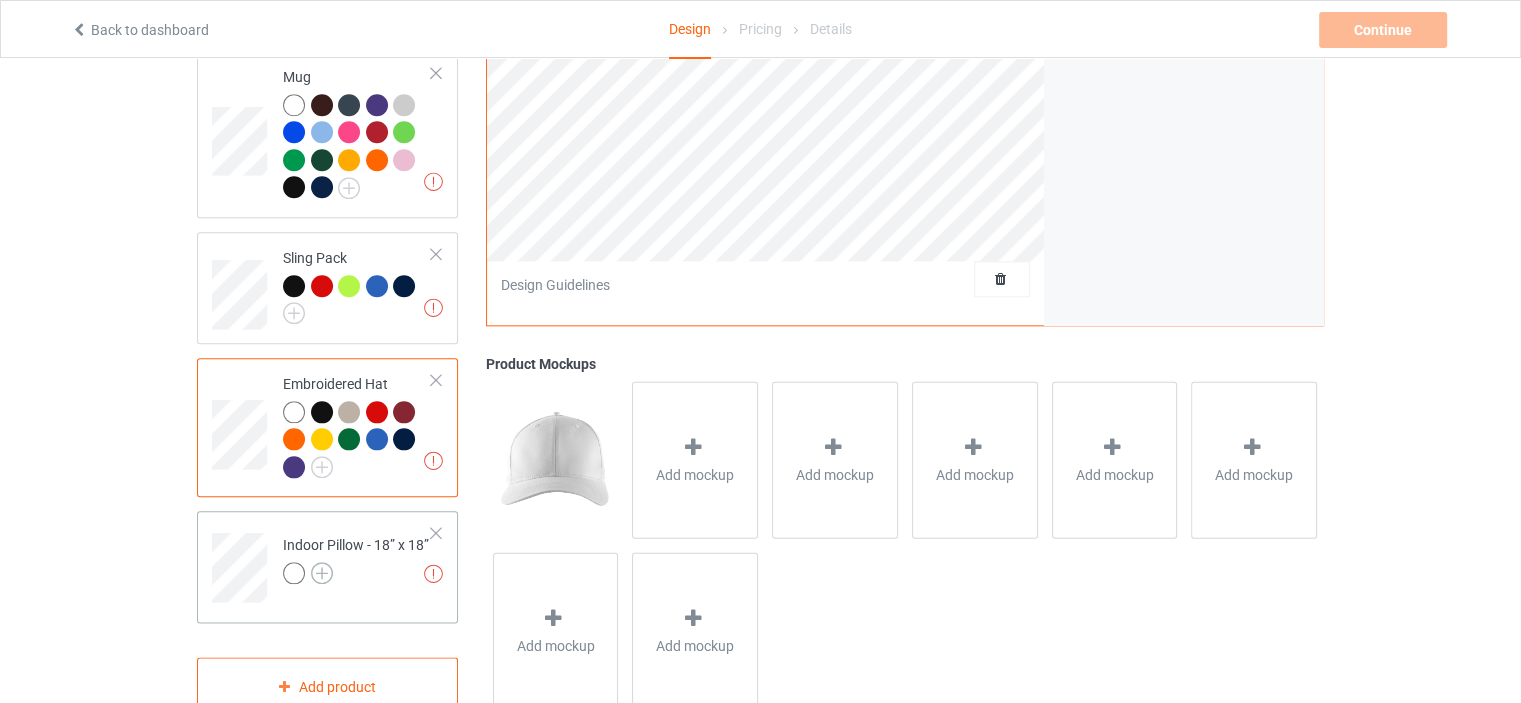click at bounding box center [322, 573] 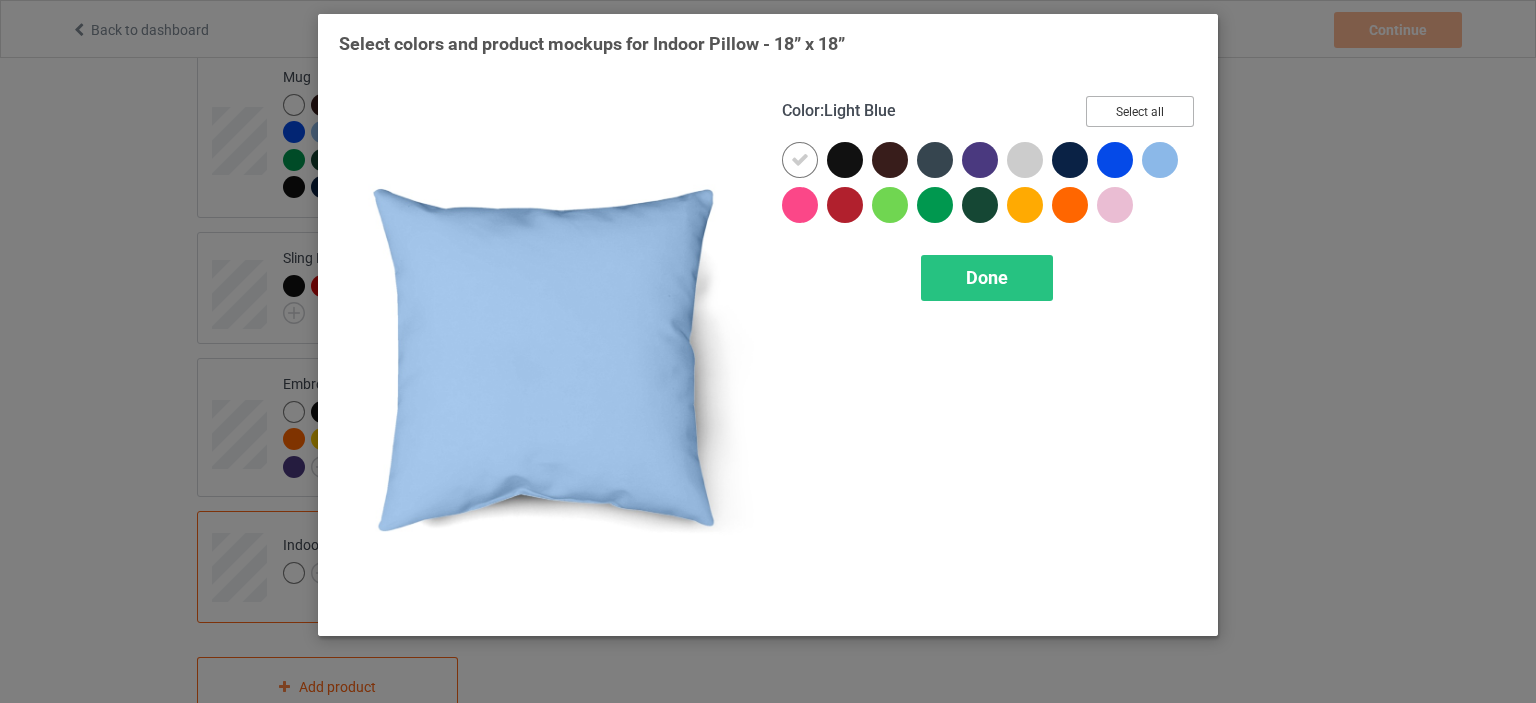 click on "Select all" at bounding box center (1140, 111) 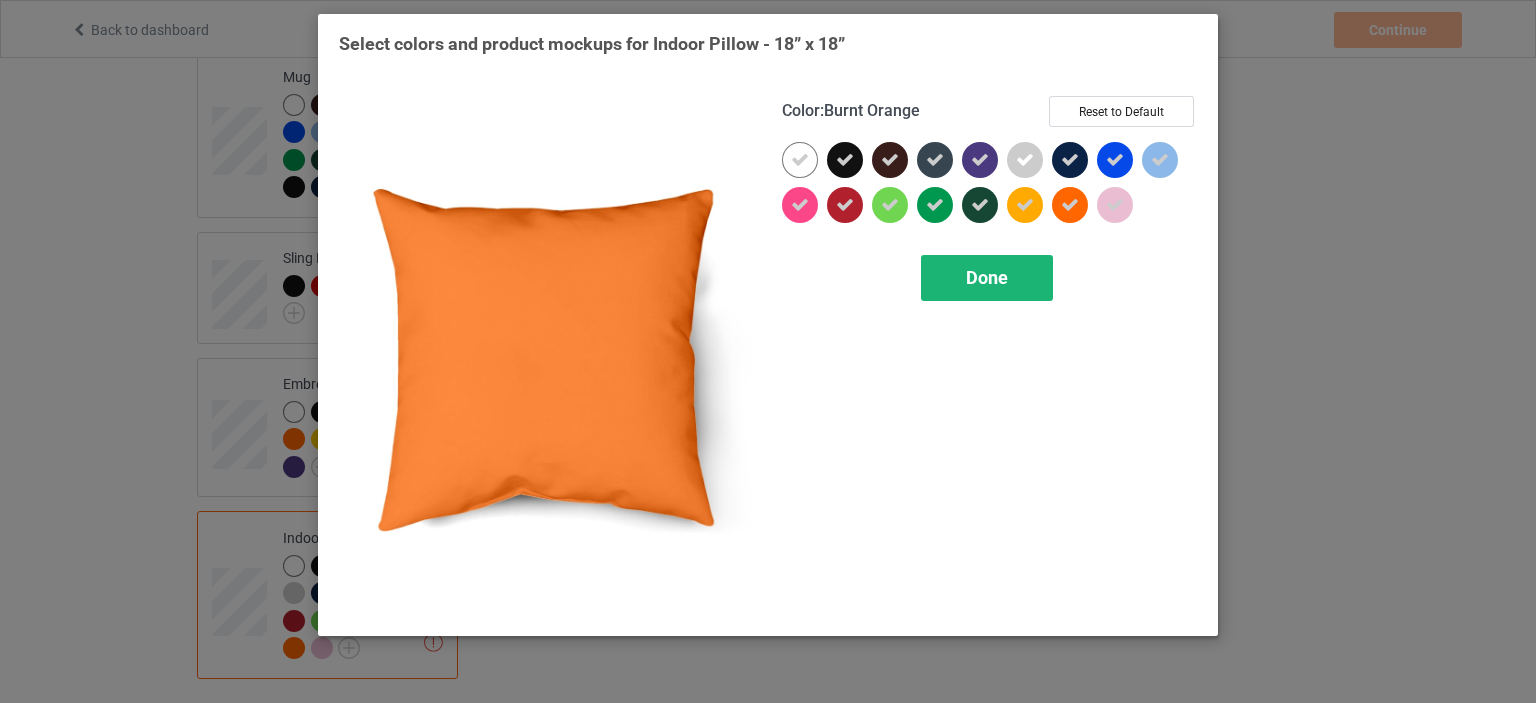 click on "Done" at bounding box center [987, 278] 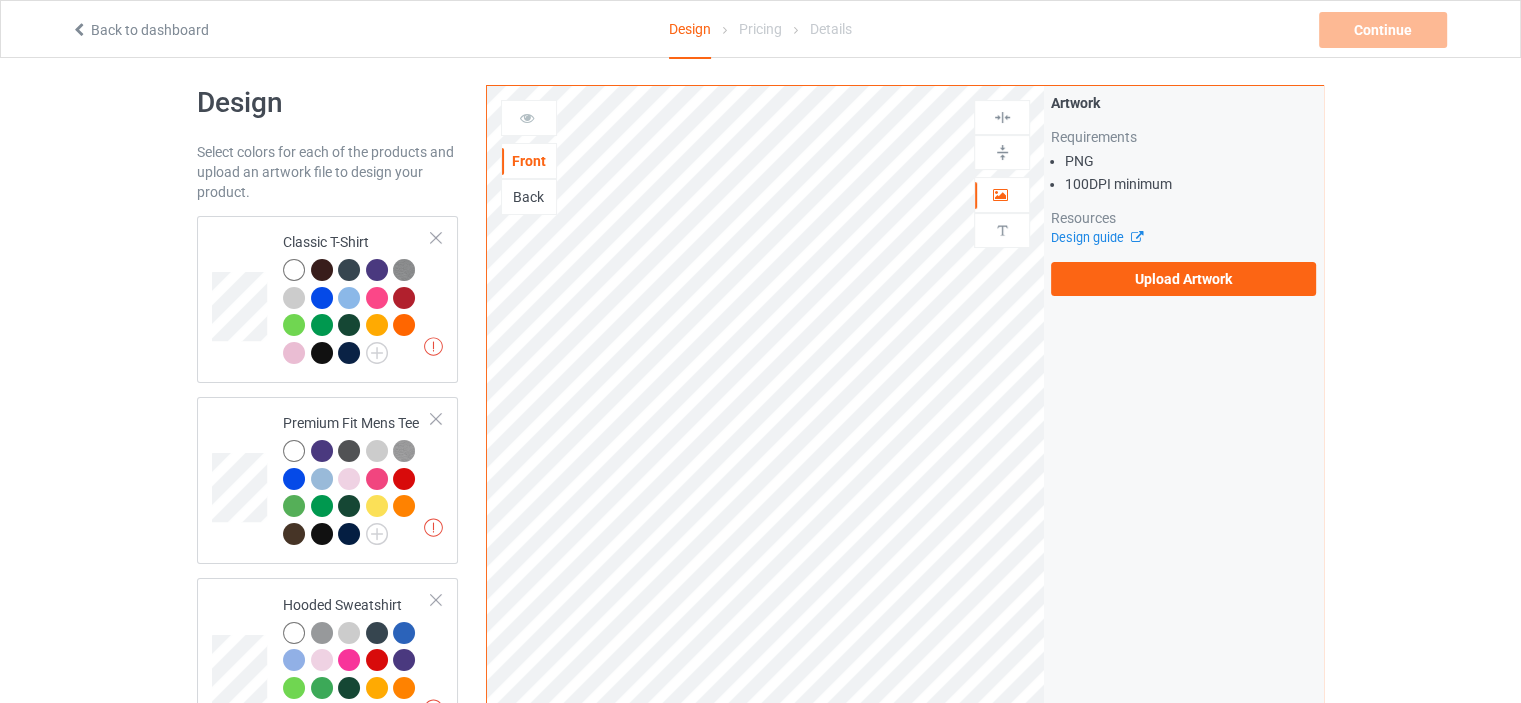 scroll, scrollTop: 0, scrollLeft: 0, axis: both 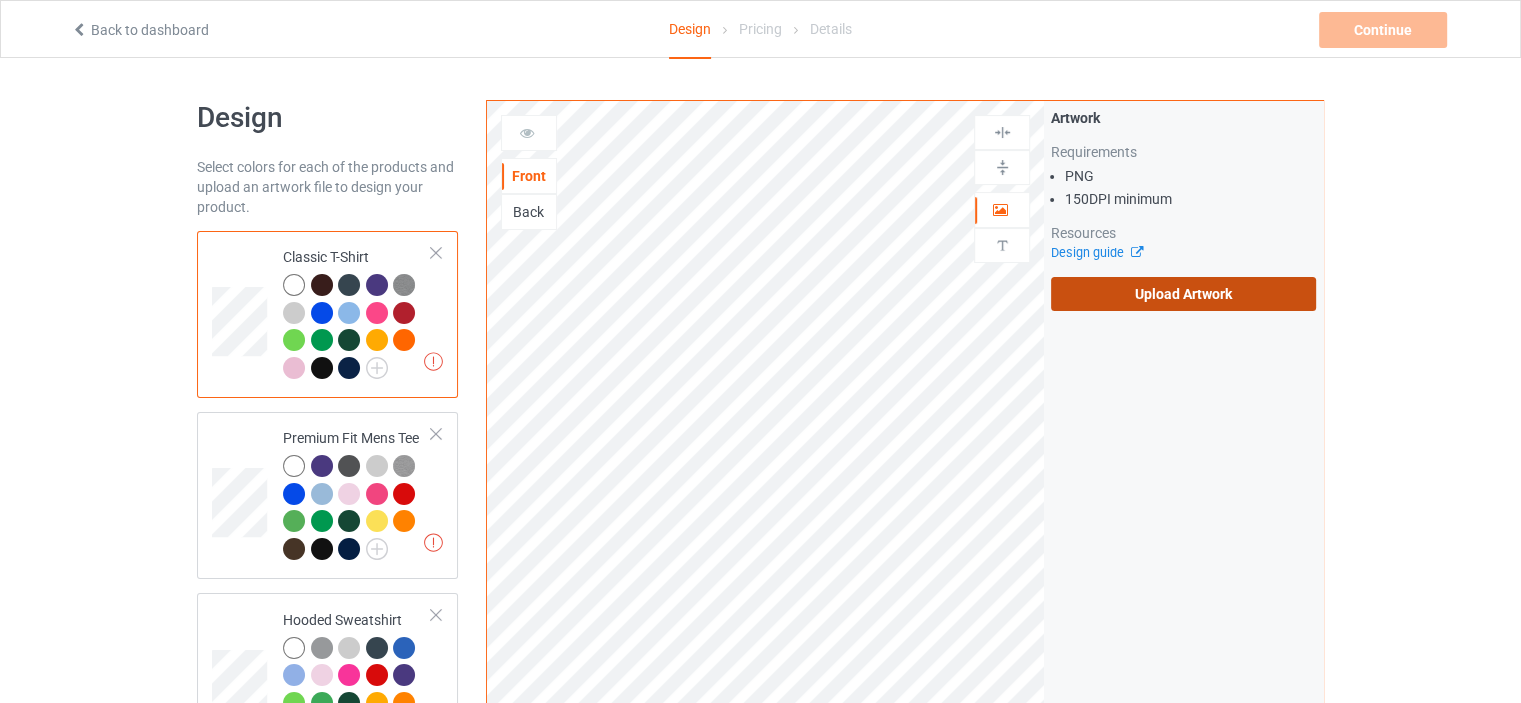 click on "Upload Artwork" at bounding box center [1183, 294] 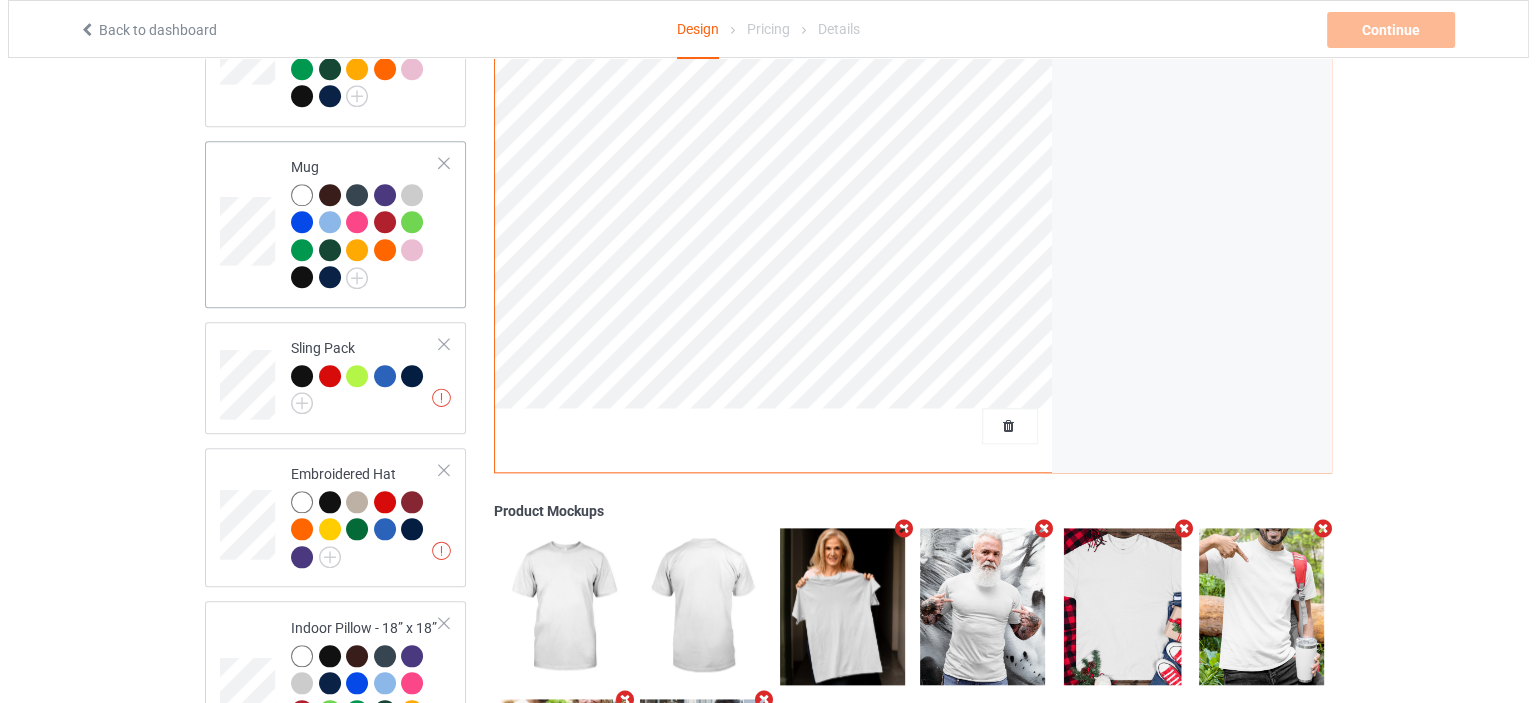 scroll, scrollTop: 2300, scrollLeft: 0, axis: vertical 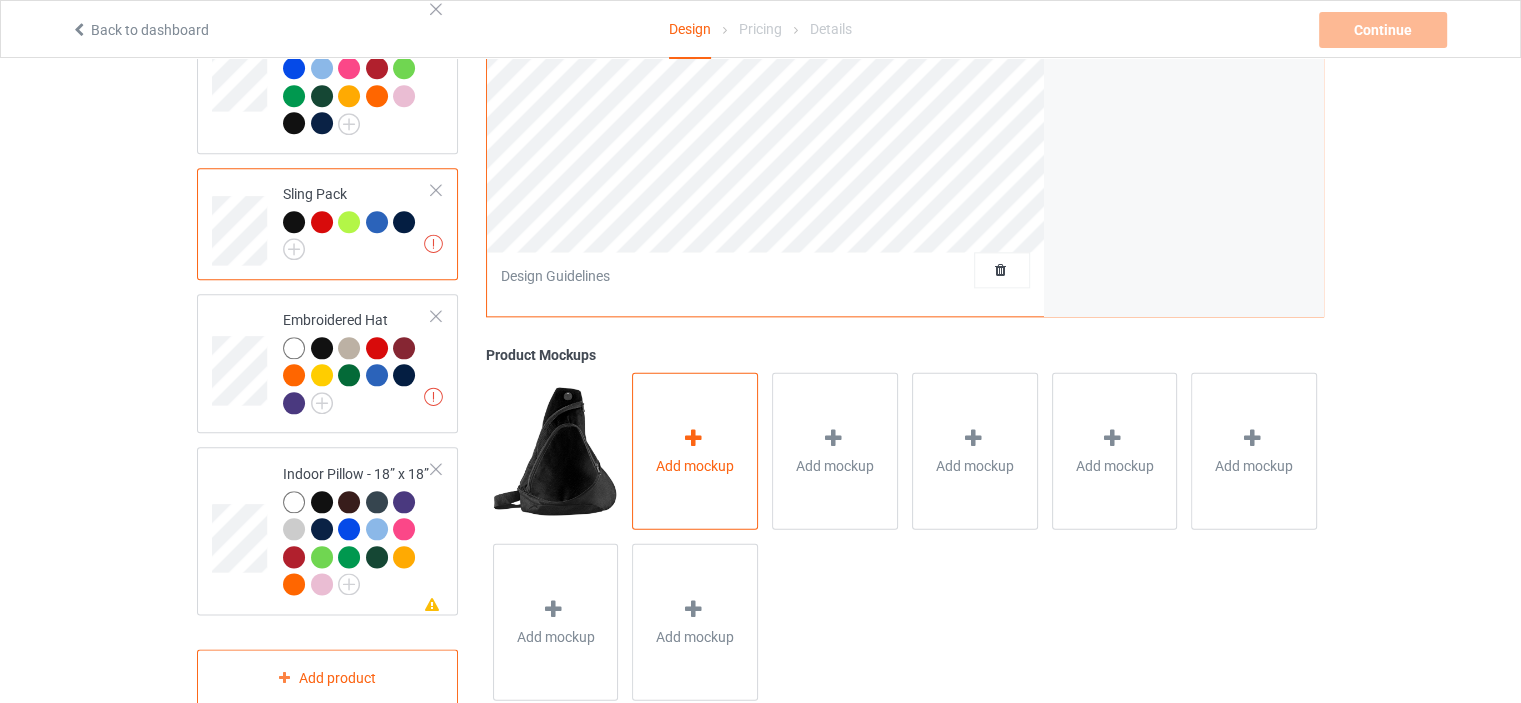 click on "Add mockup" at bounding box center [695, 465] 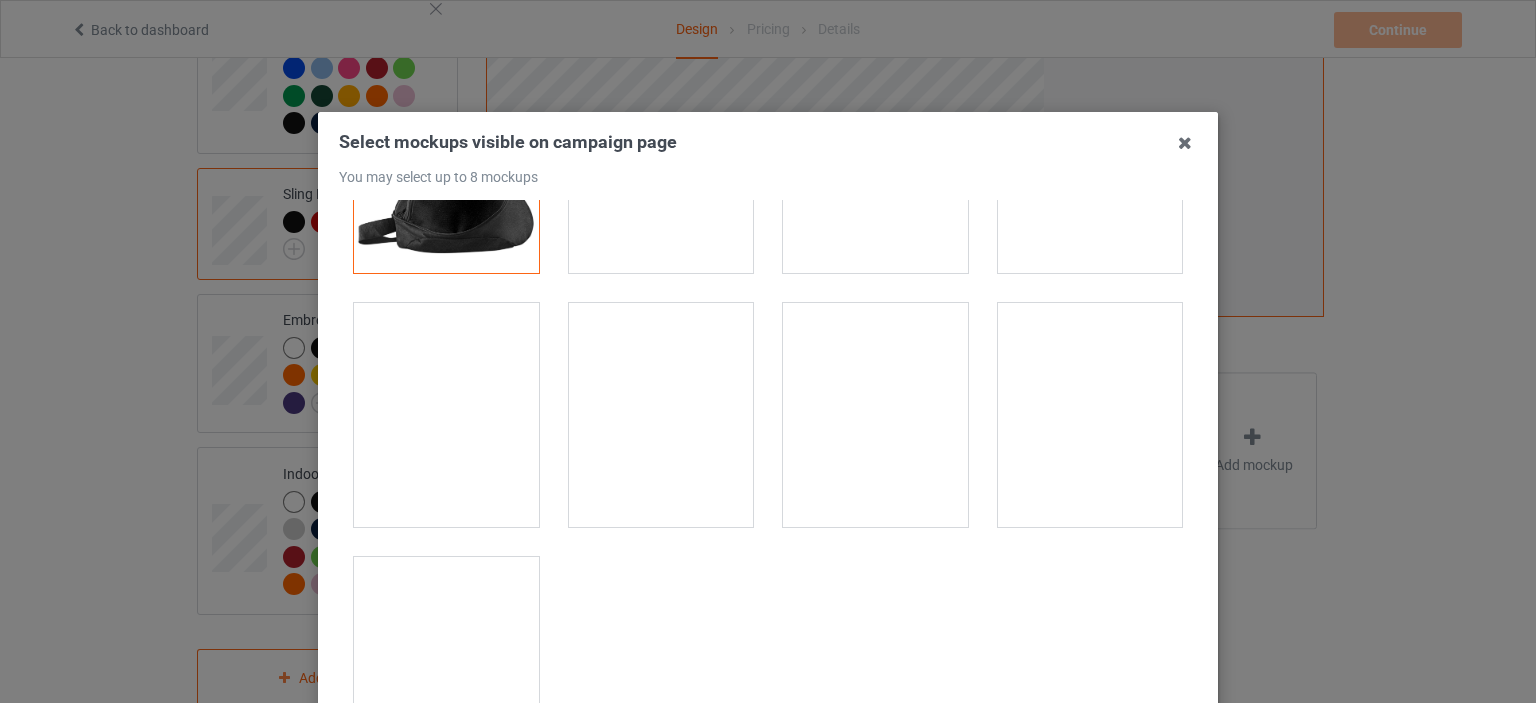 scroll, scrollTop: 197, scrollLeft: 0, axis: vertical 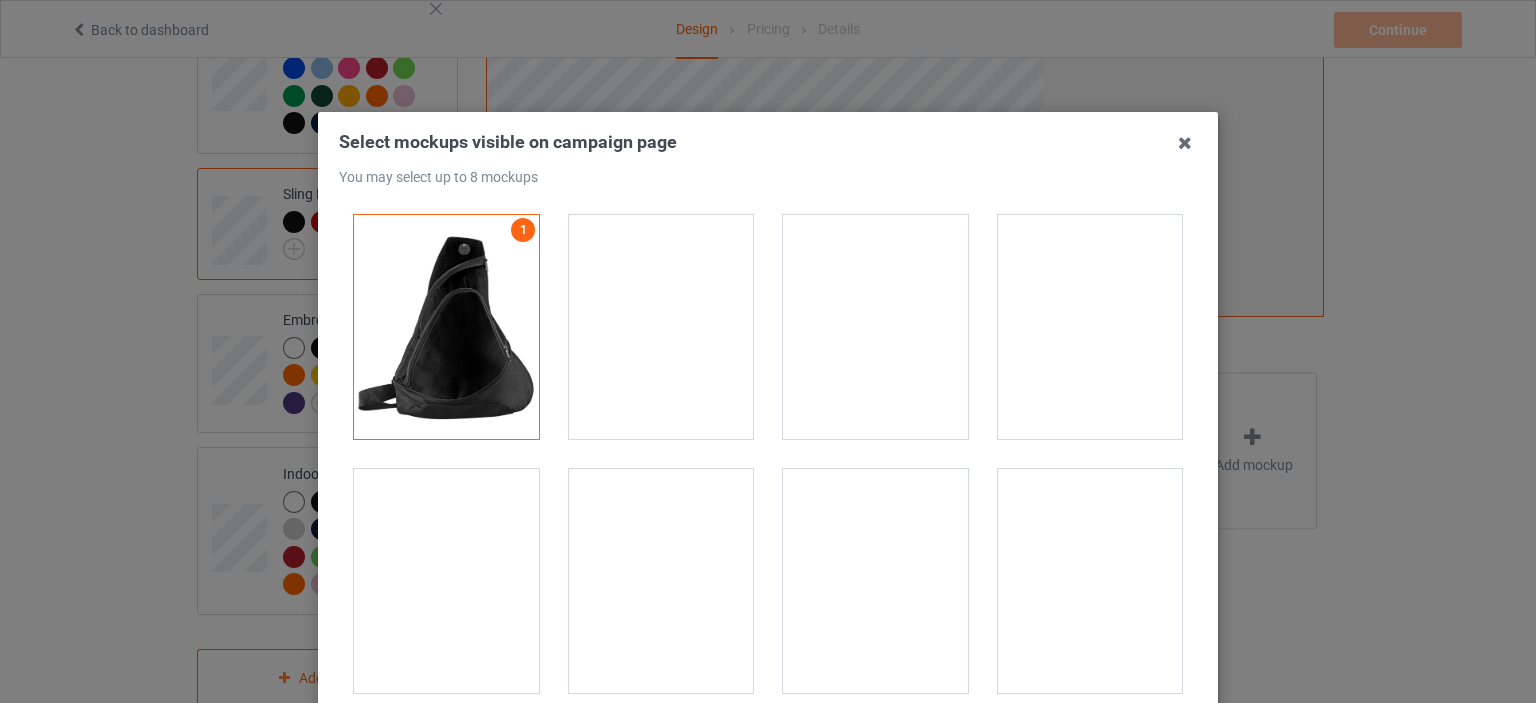 click at bounding box center [875, 327] 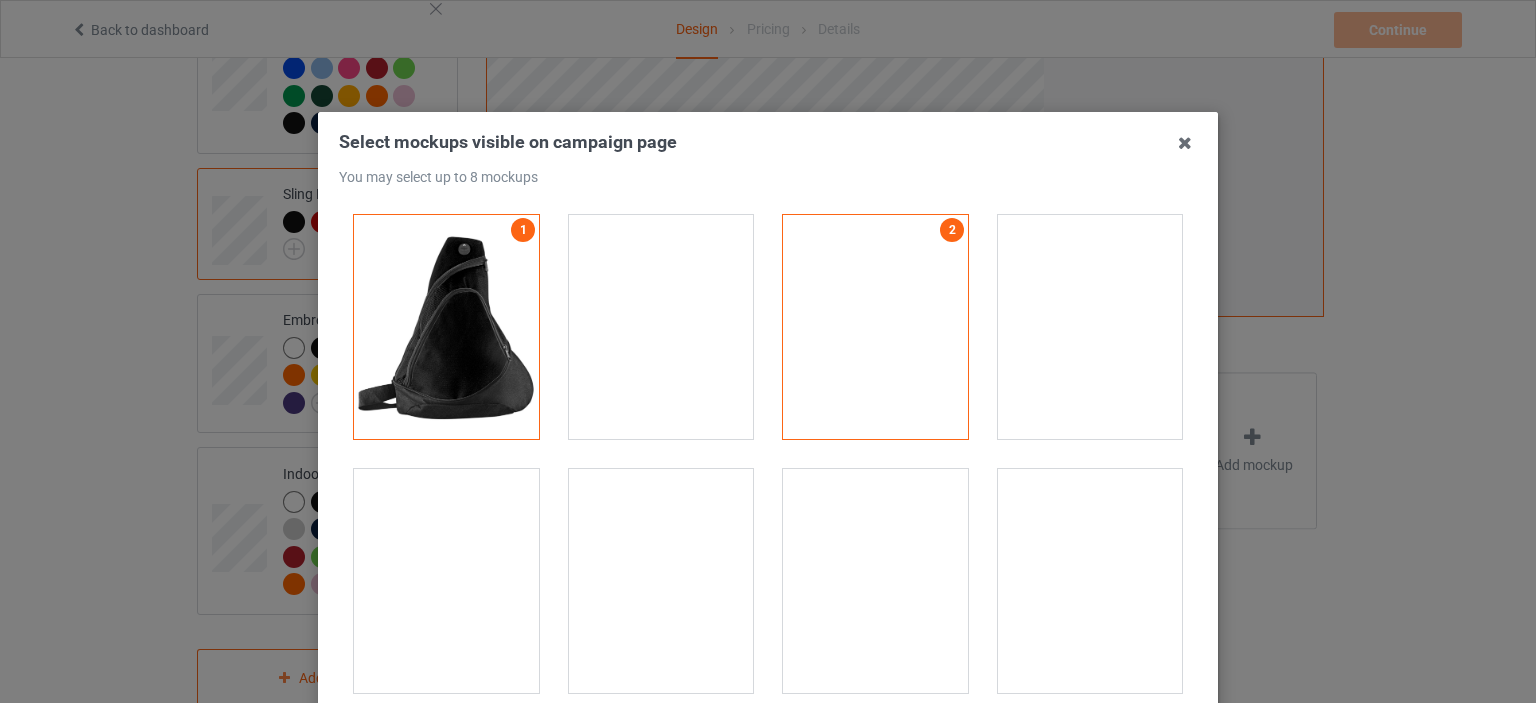 click at bounding box center [1090, 327] 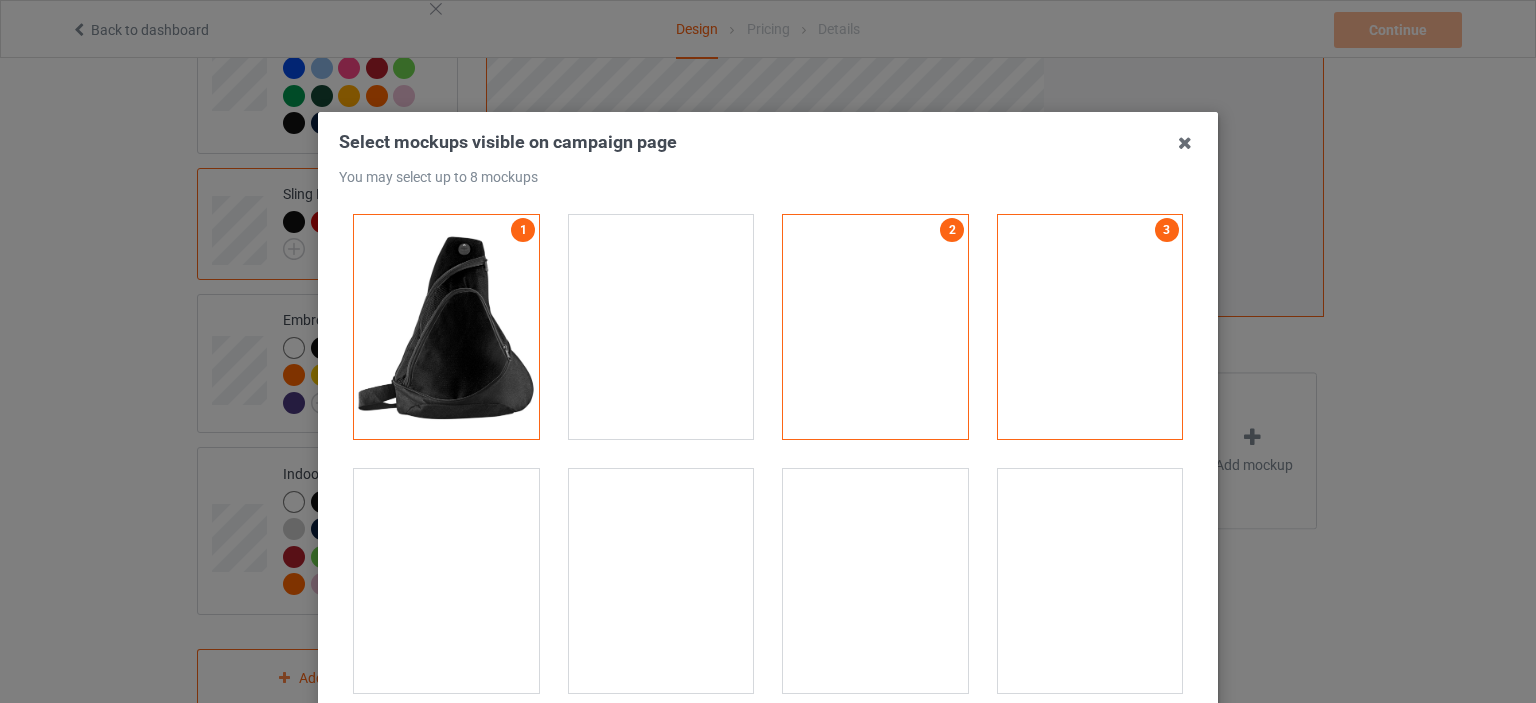 drag, startPoint x: 1068, startPoint y: 502, endPoint x: 955, endPoint y: 542, distance: 119.870766 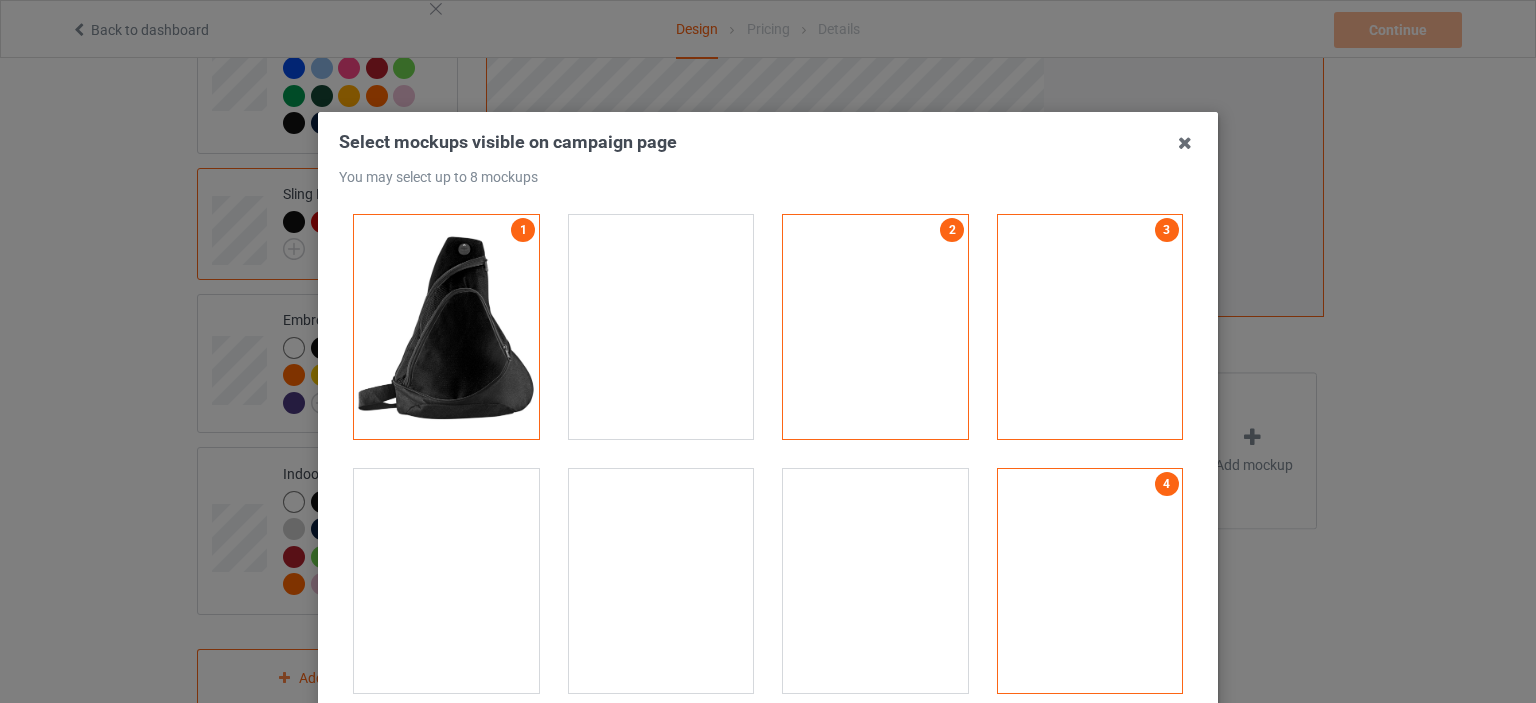 drag, startPoint x: 865, startPoint y: 543, endPoint x: 826, endPoint y: 487, distance: 68.24222 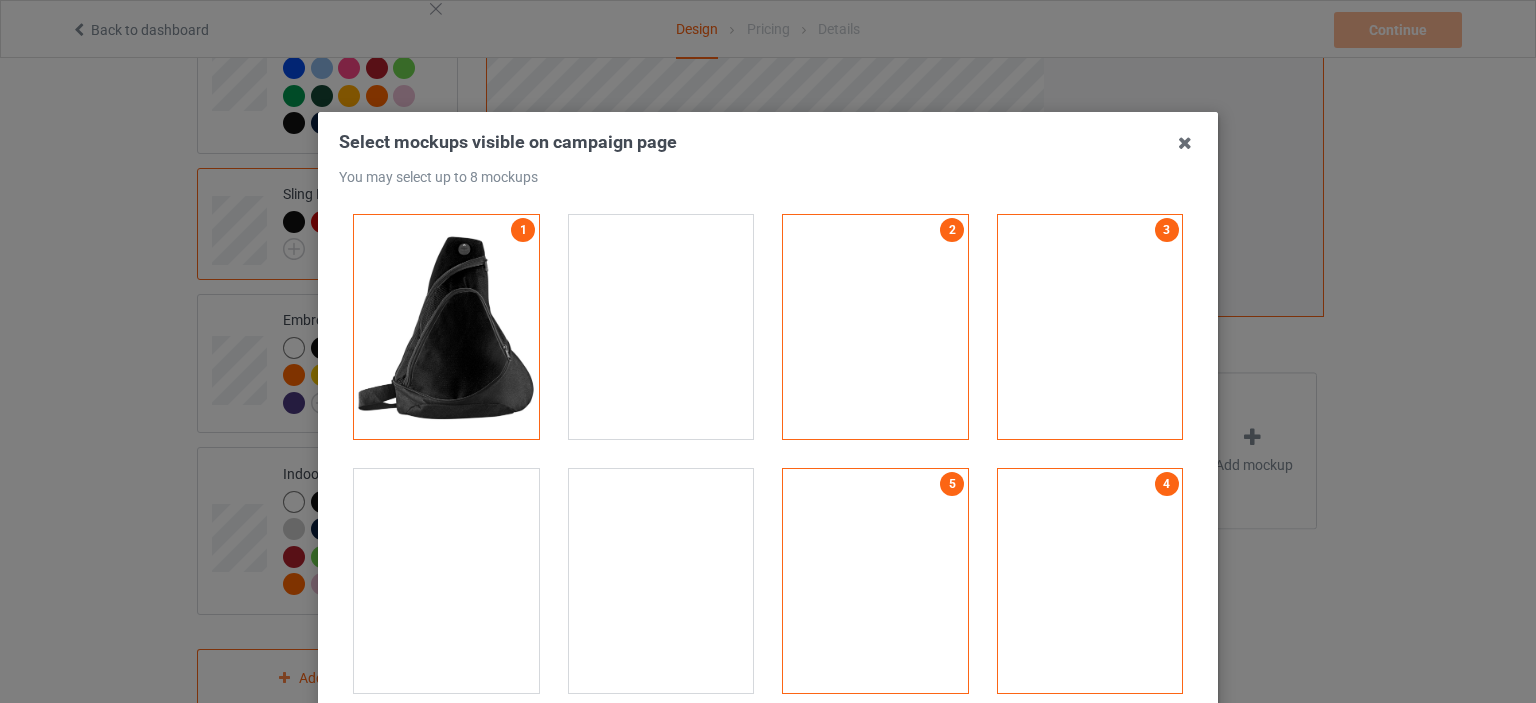 click at bounding box center (661, 327) 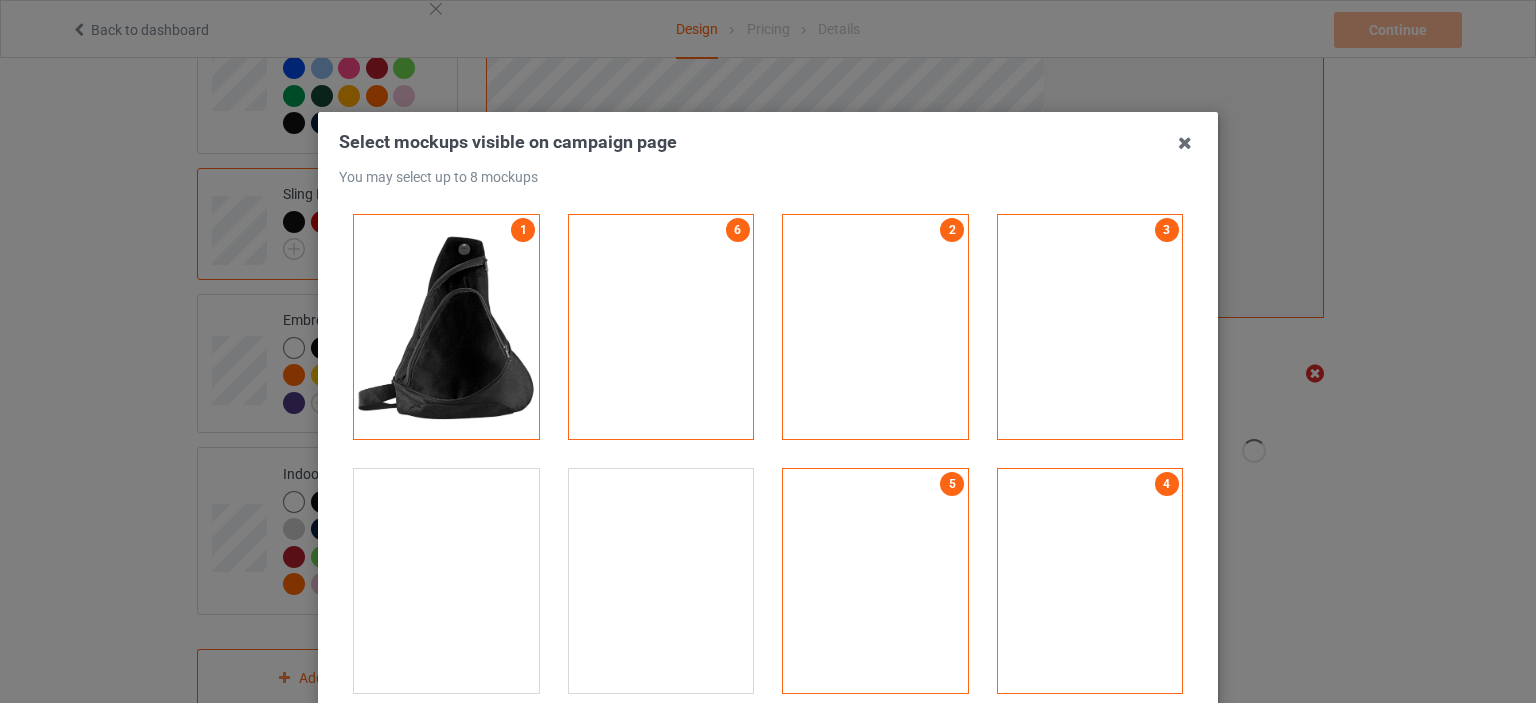 click at bounding box center [661, 581] 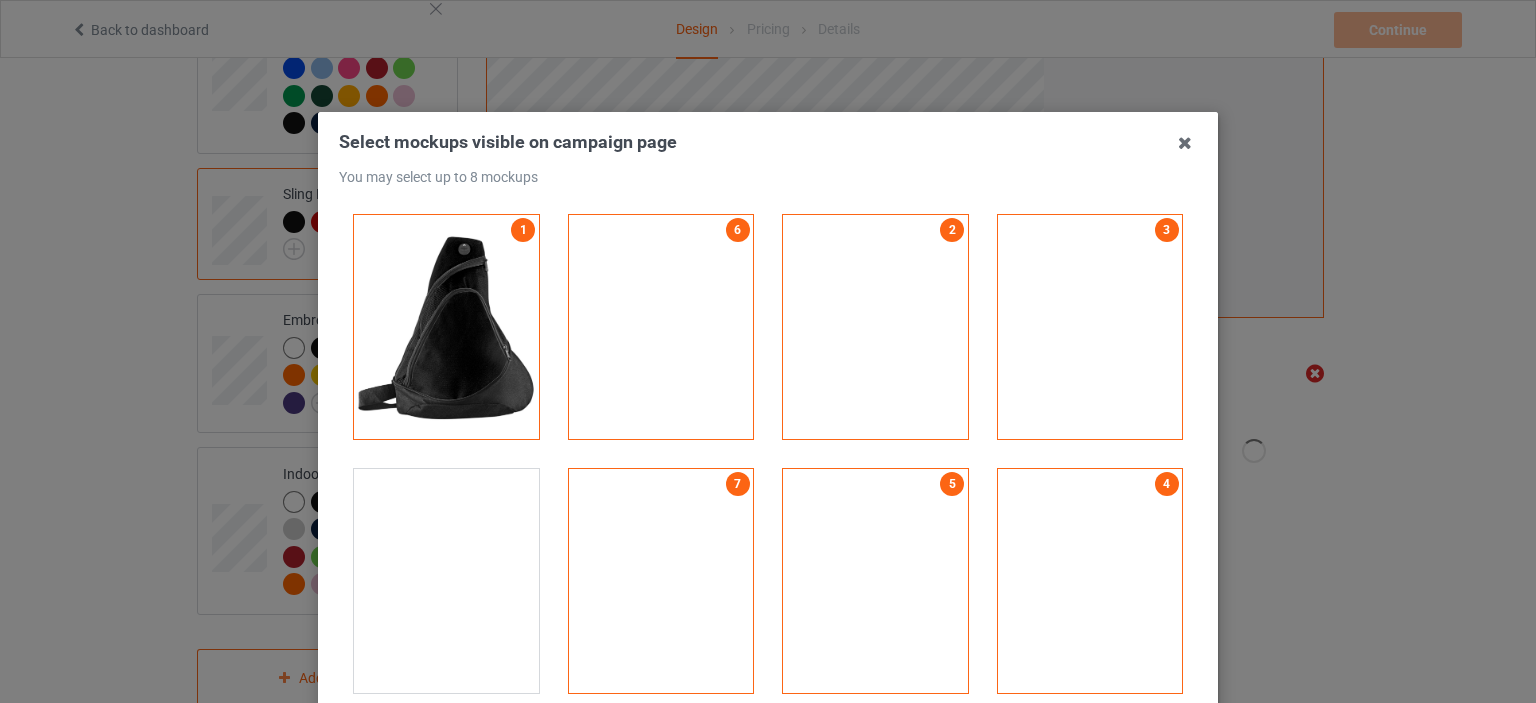 click at bounding box center [446, 581] 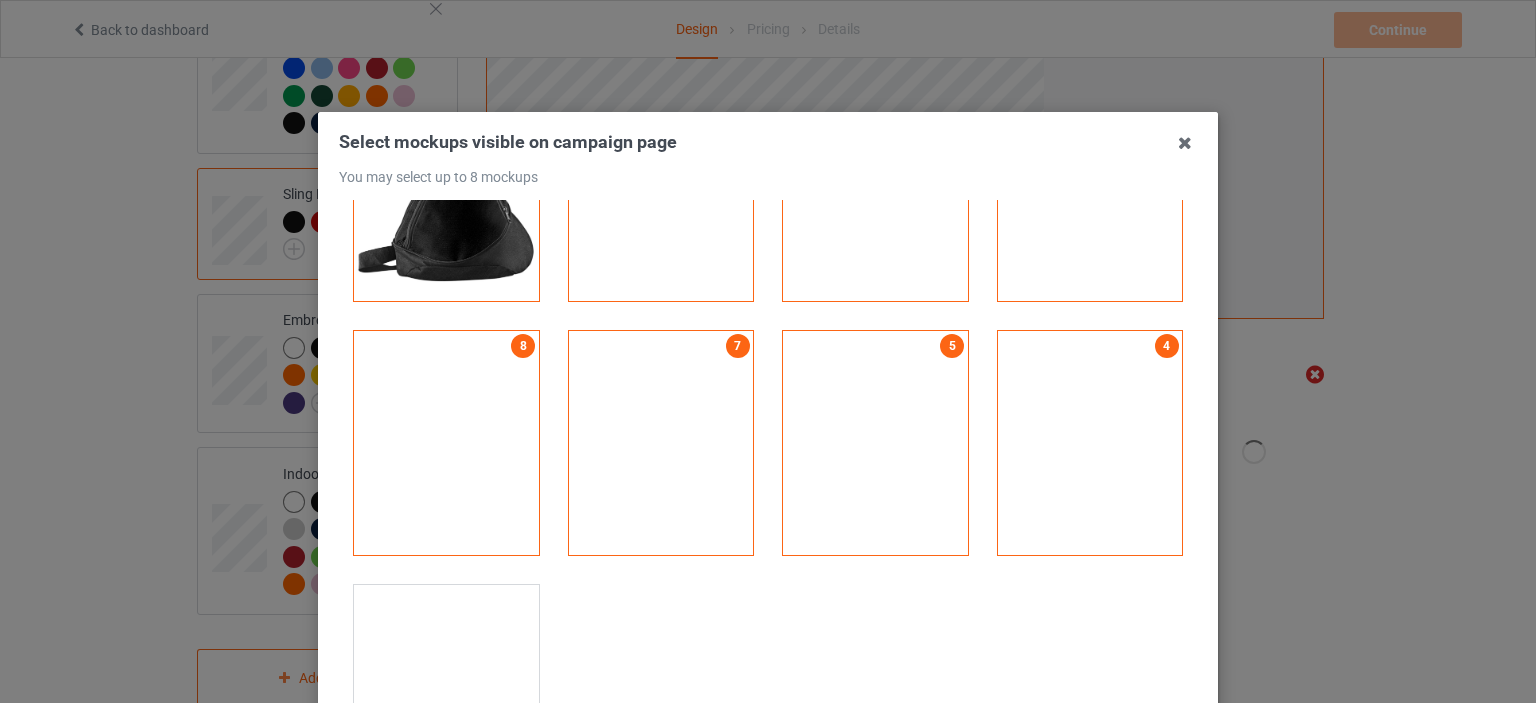 scroll, scrollTop: 197, scrollLeft: 0, axis: vertical 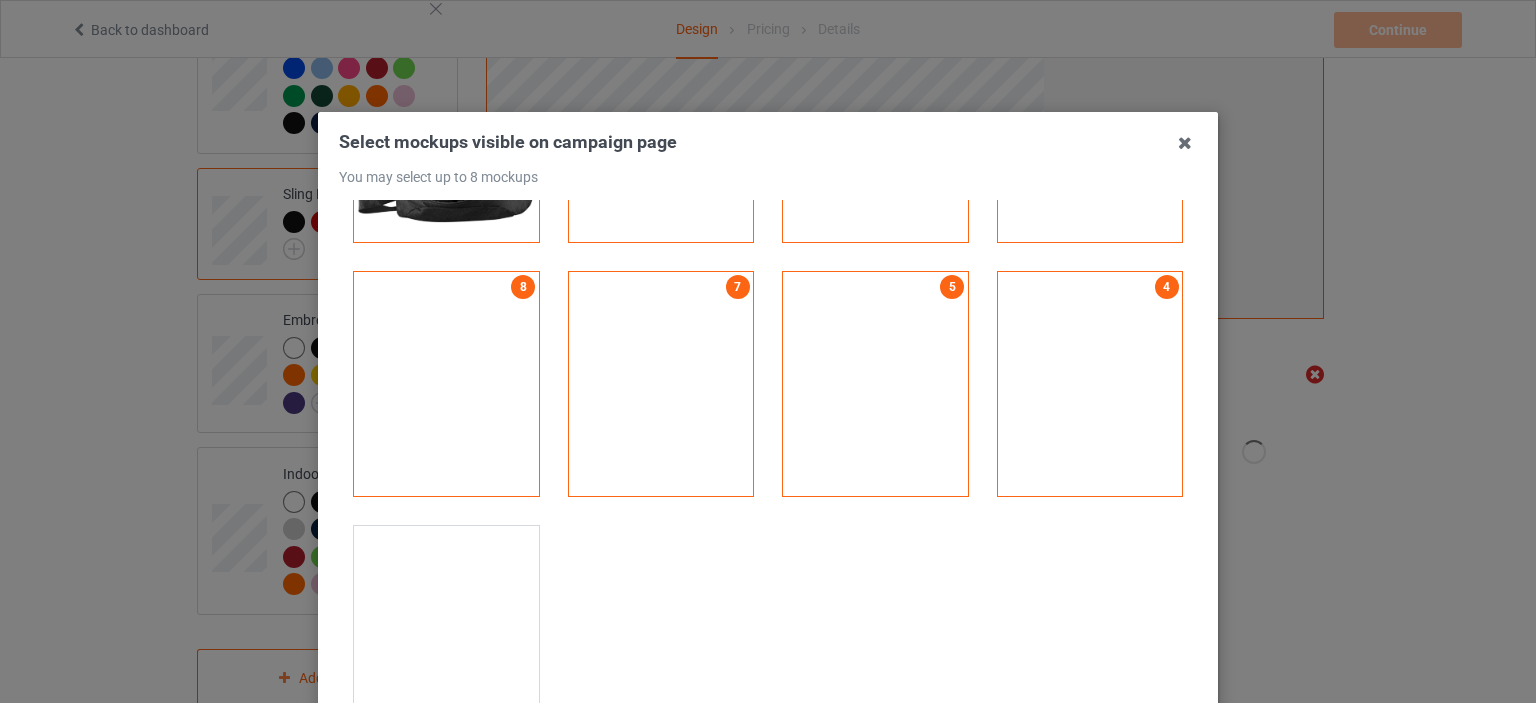 click at bounding box center [446, 638] 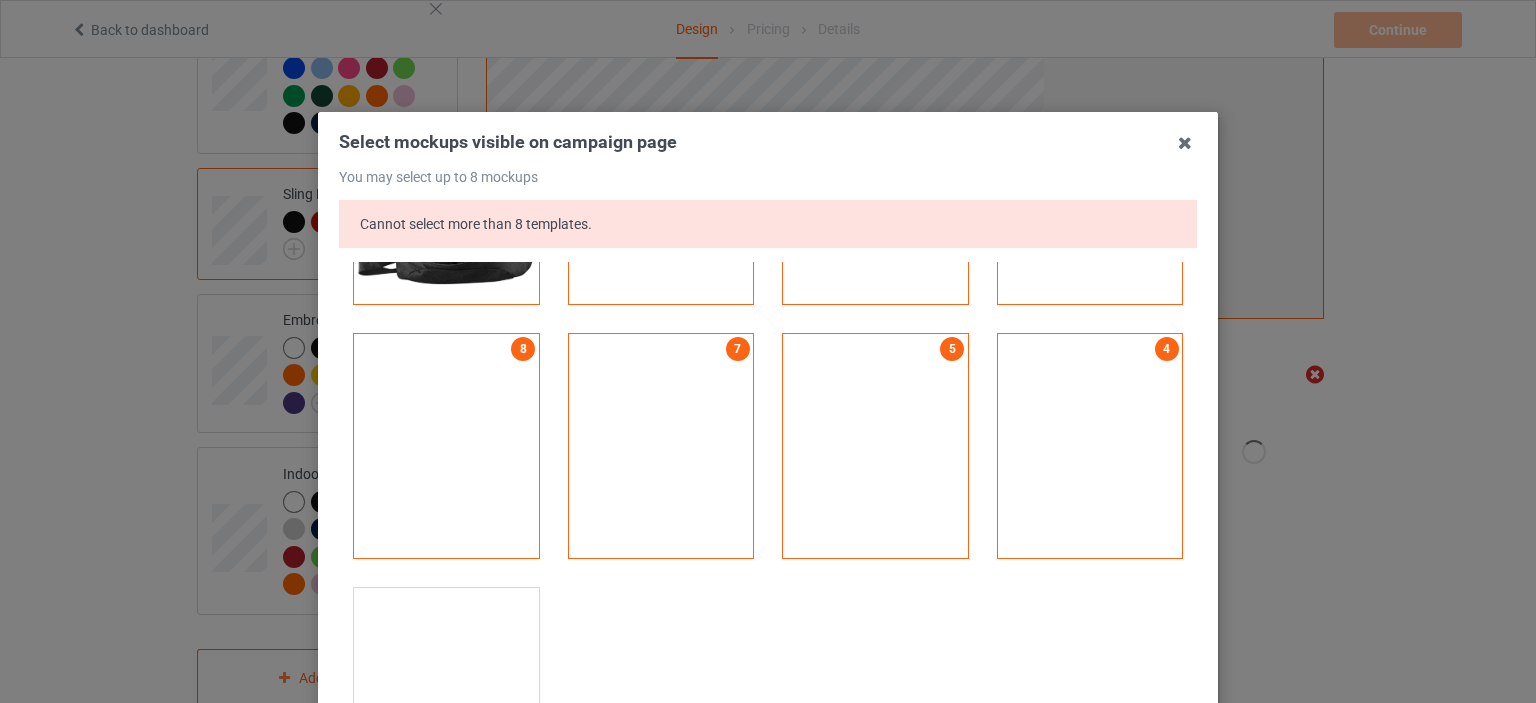 scroll, scrollTop: 0, scrollLeft: 0, axis: both 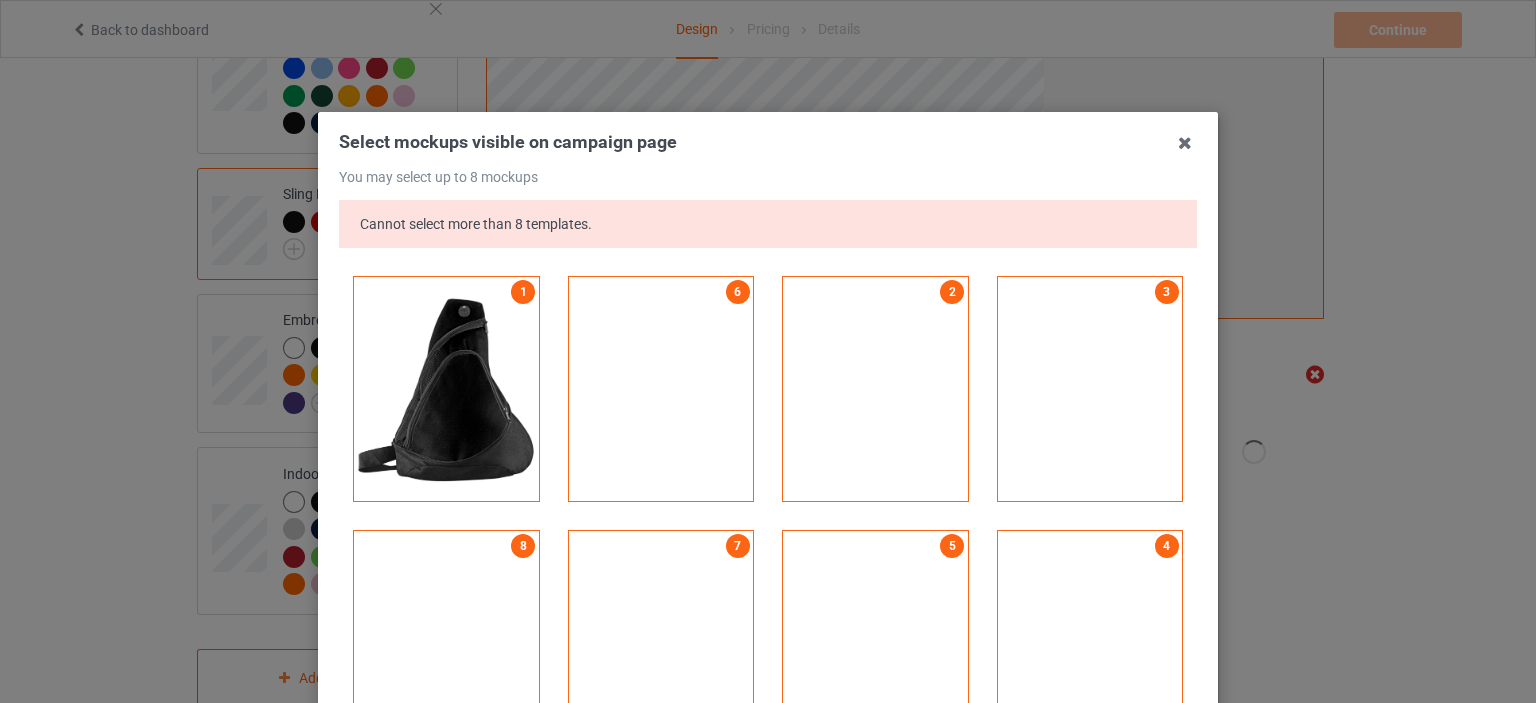 click at bounding box center (661, 389) 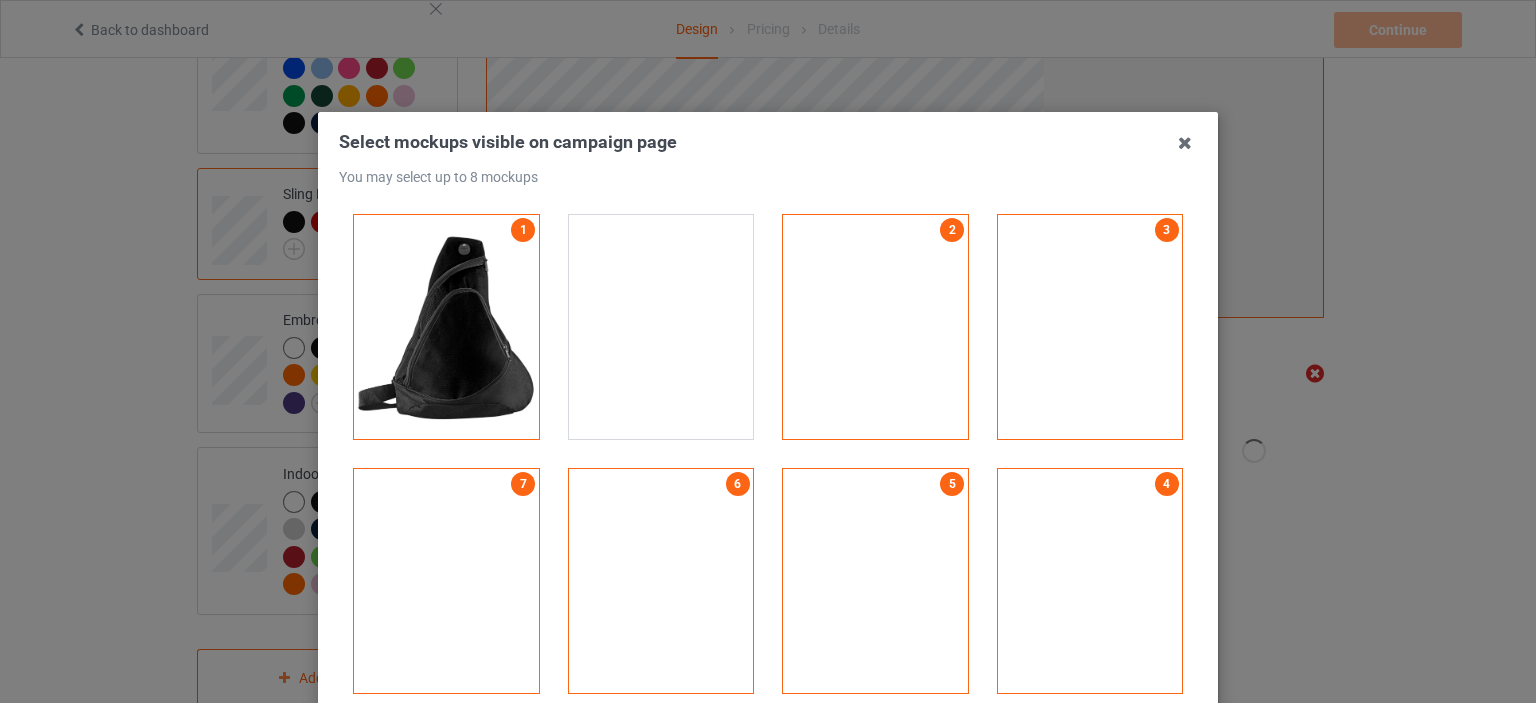 click at bounding box center [875, 327] 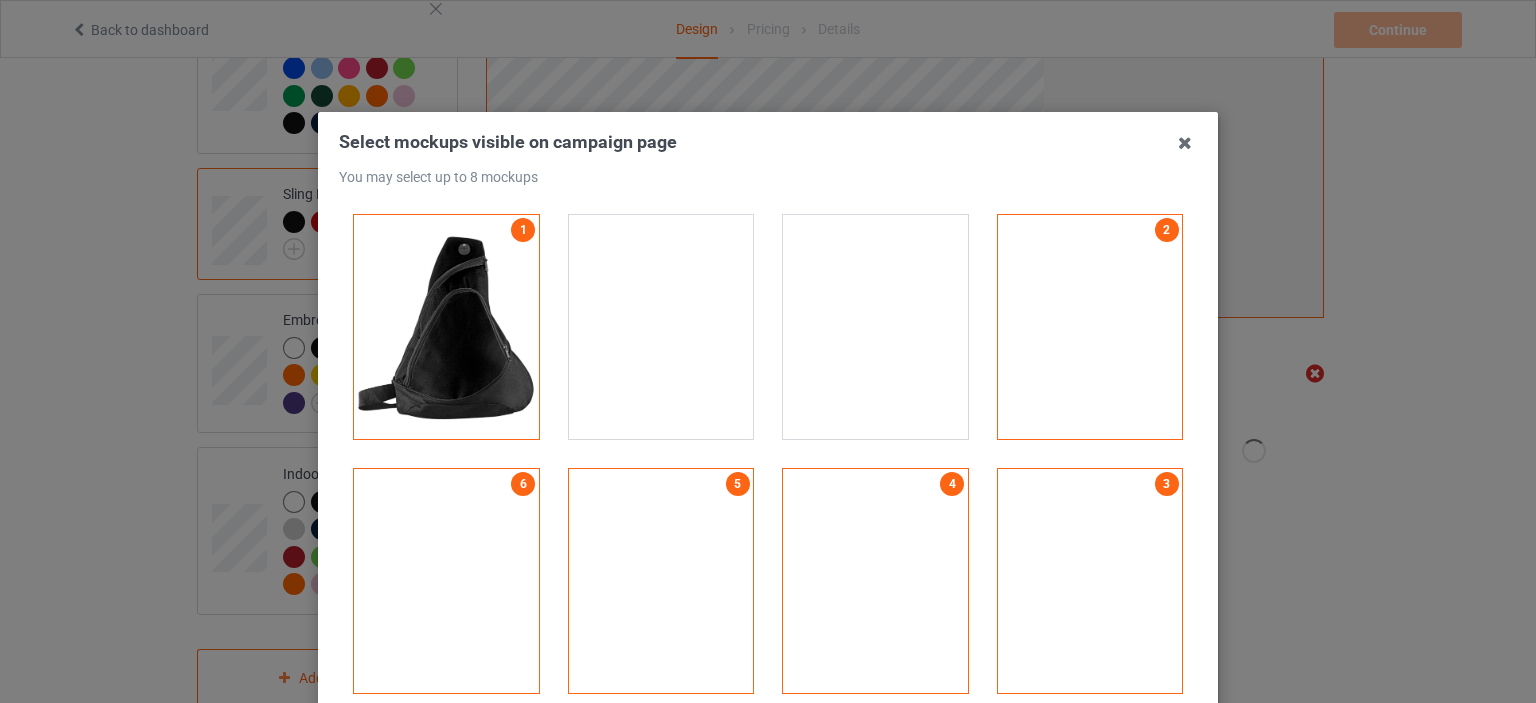 click at bounding box center (1090, 327) 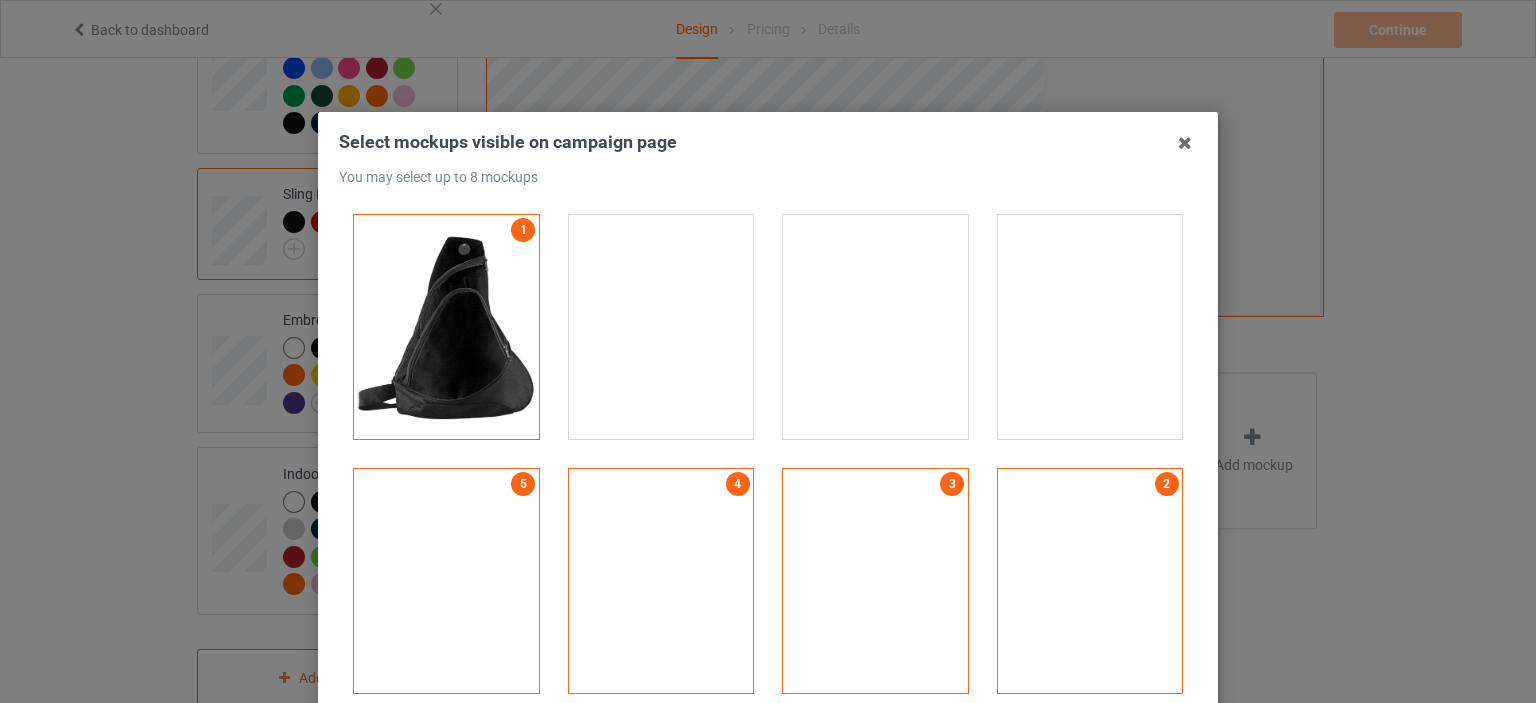click at bounding box center [1090, 581] 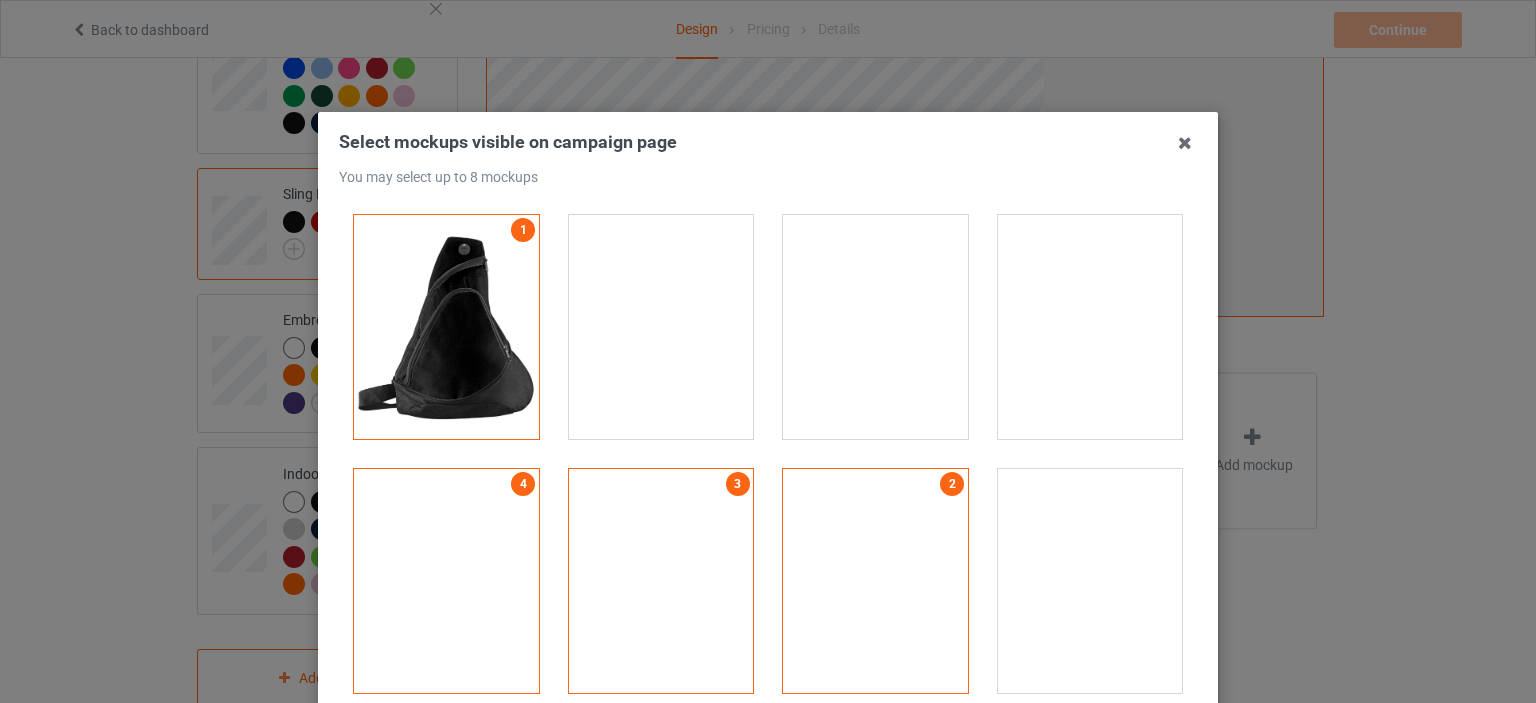 drag, startPoint x: 864, startPoint y: 549, endPoint x: 797, endPoint y: 546, distance: 67.06713 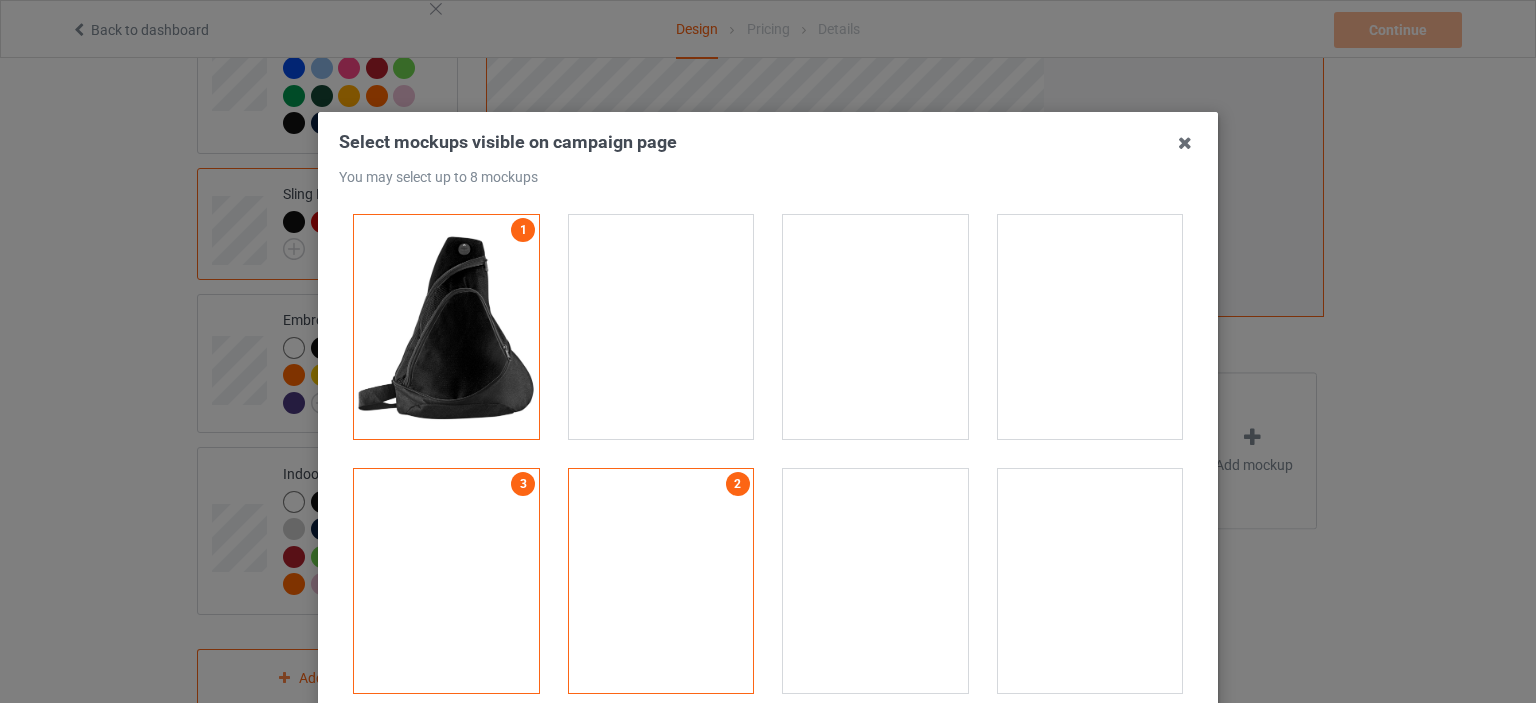 drag, startPoint x: 683, startPoint y: 550, endPoint x: 540, endPoint y: 577, distance: 145.52663 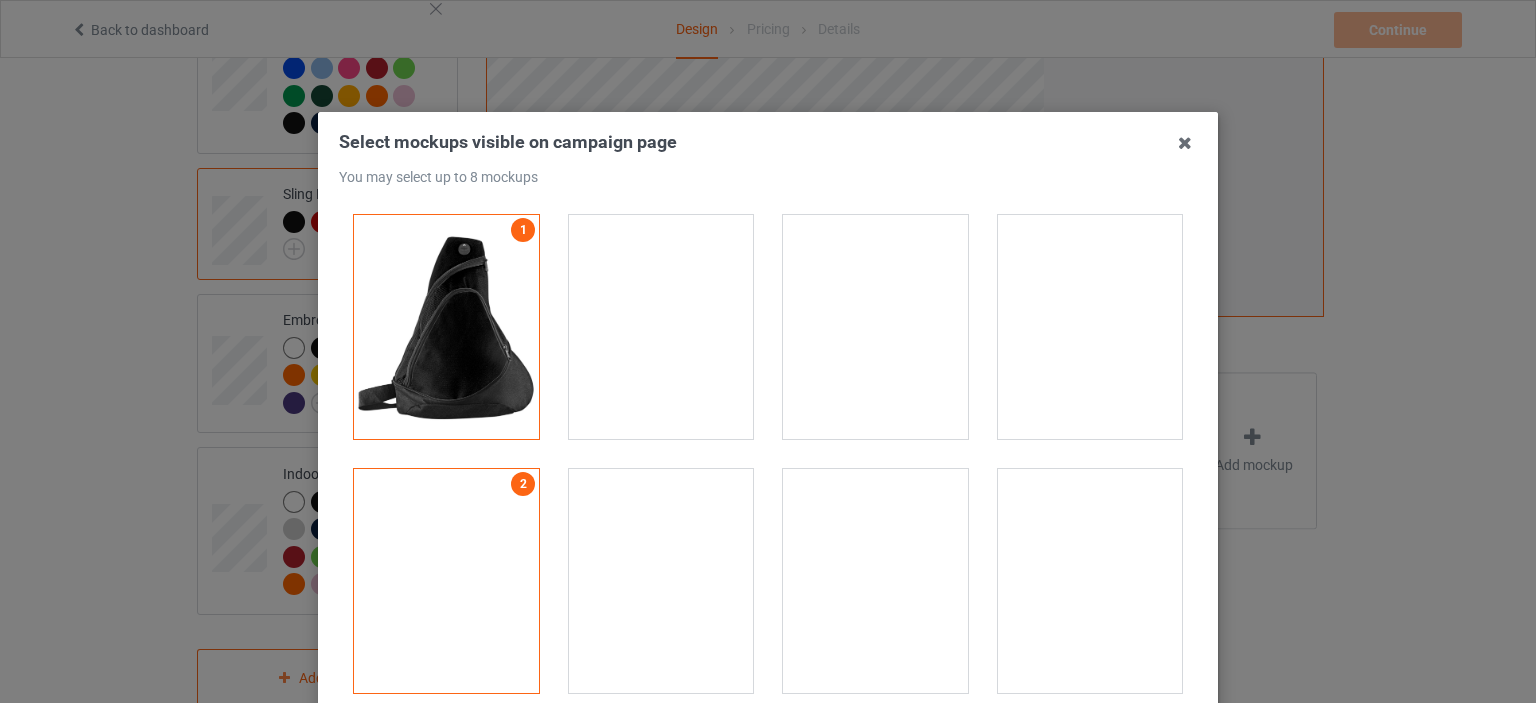 click at bounding box center (446, 581) 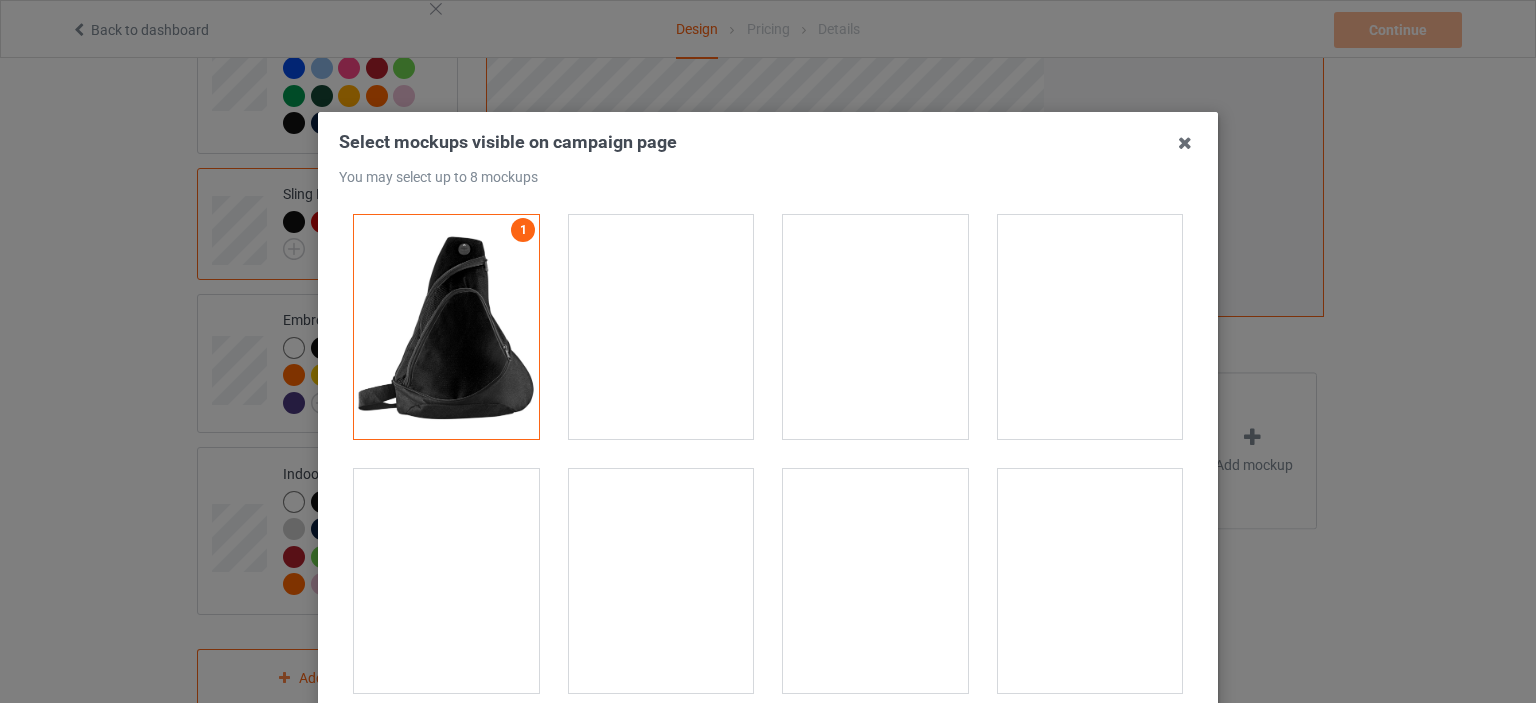 drag, startPoint x: 636, startPoint y: 328, endPoint x: 728, endPoint y: 328, distance: 92 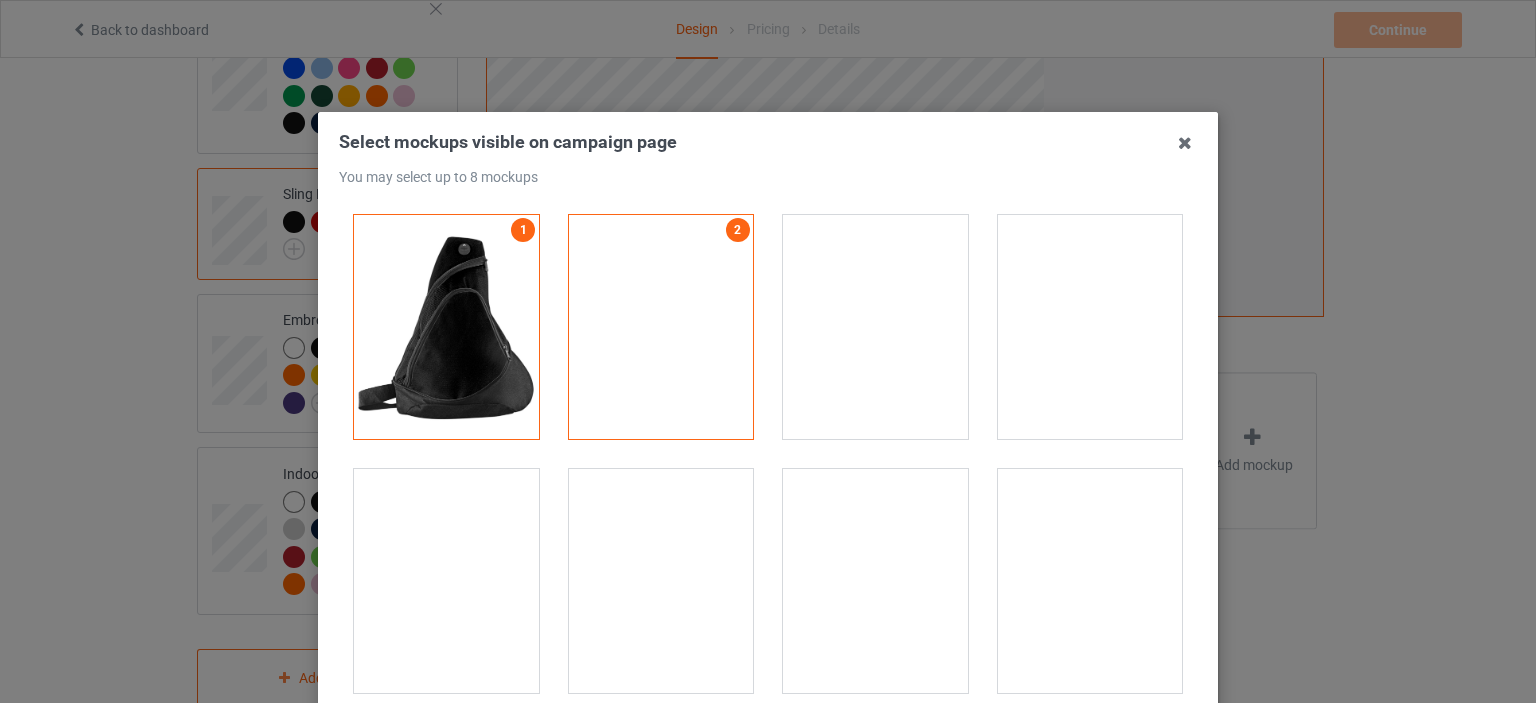 click at bounding box center (875, 327) 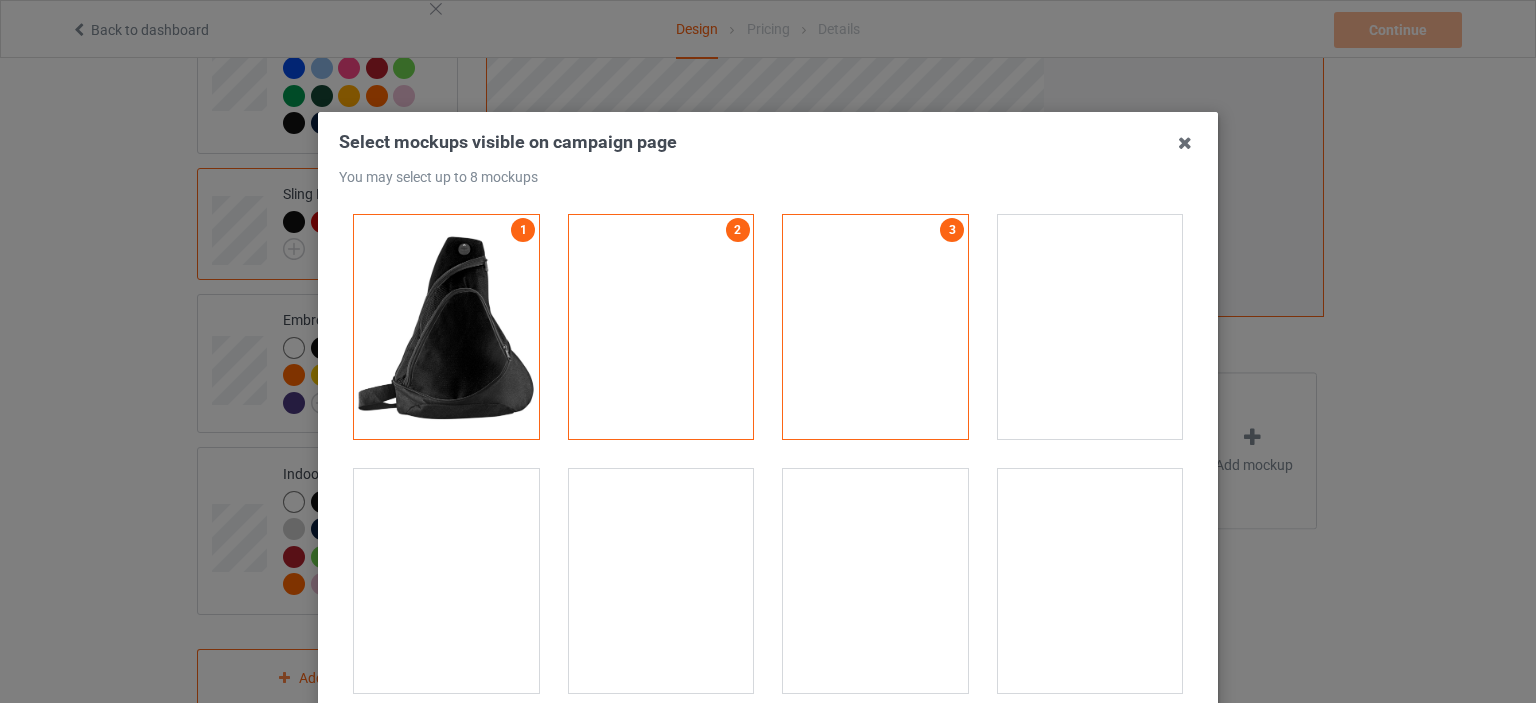 click at bounding box center (1090, 327) 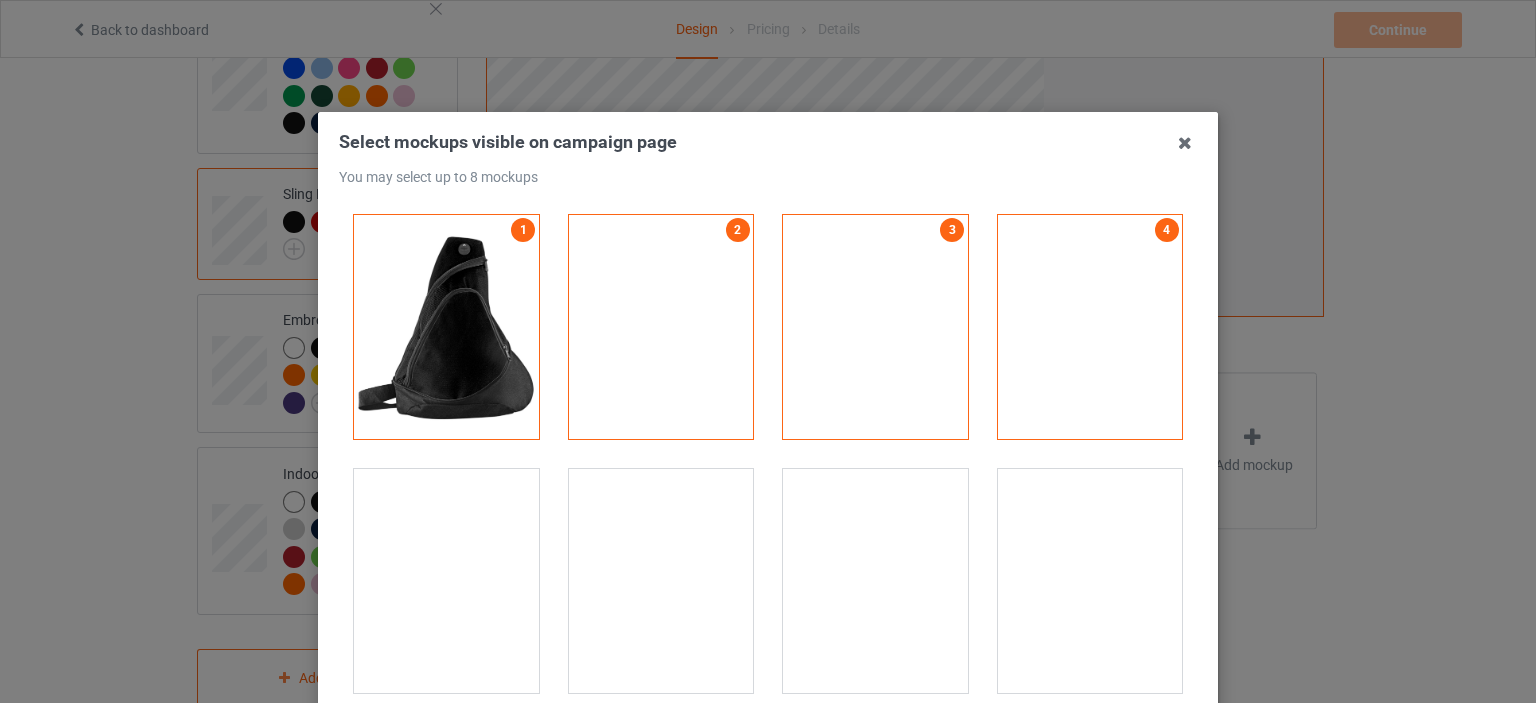 click at bounding box center (1090, 581) 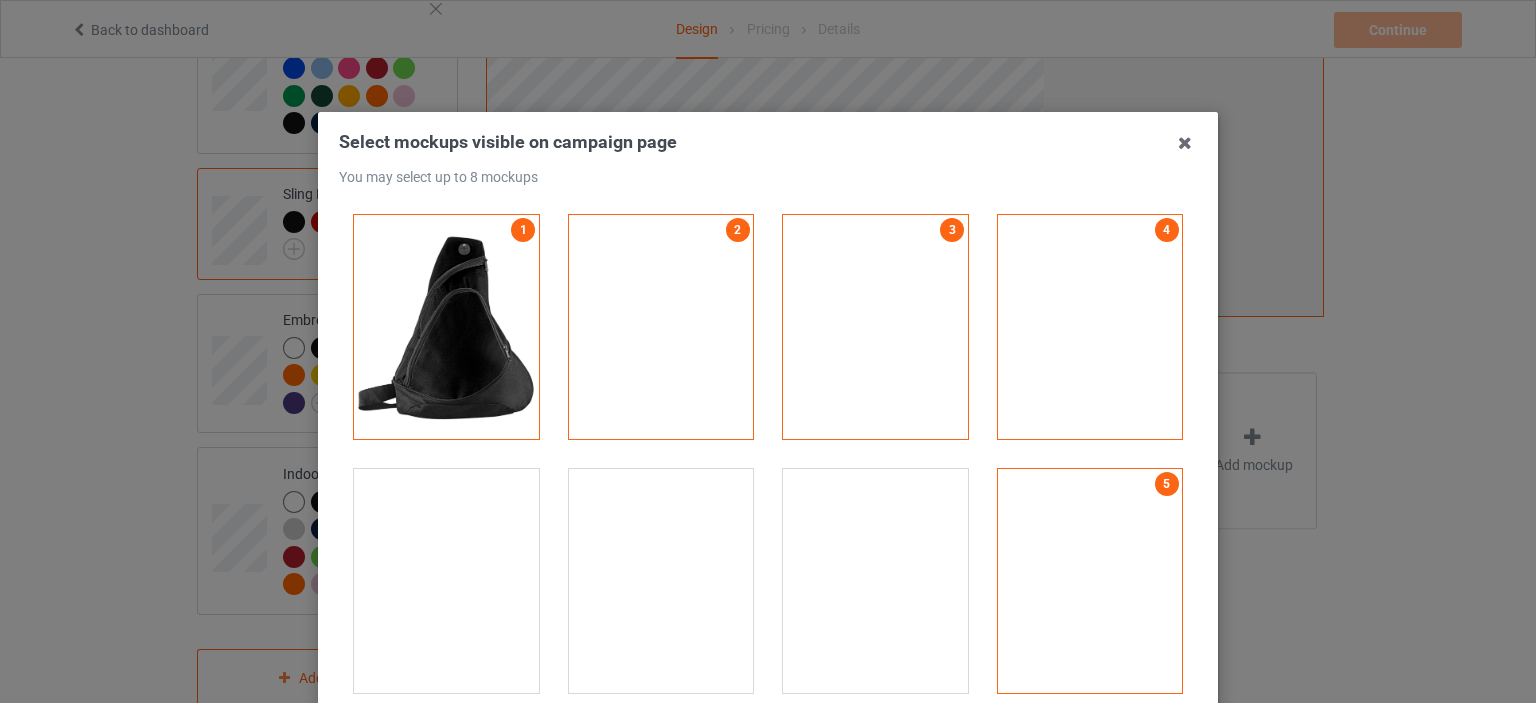 drag, startPoint x: 929, startPoint y: 583, endPoint x: 825, endPoint y: 575, distance: 104.307236 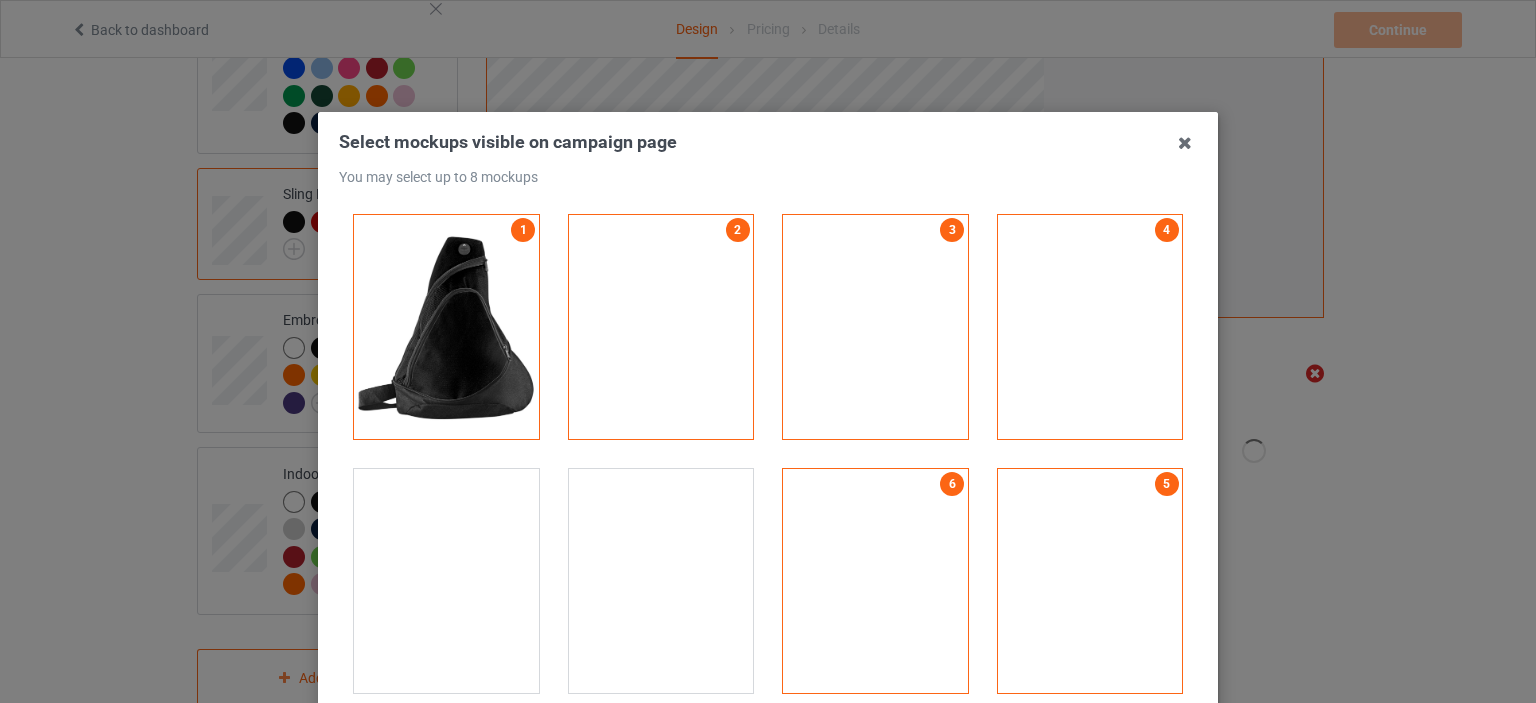 drag, startPoint x: 631, startPoint y: 575, endPoint x: 468, endPoint y: 570, distance: 163.07668 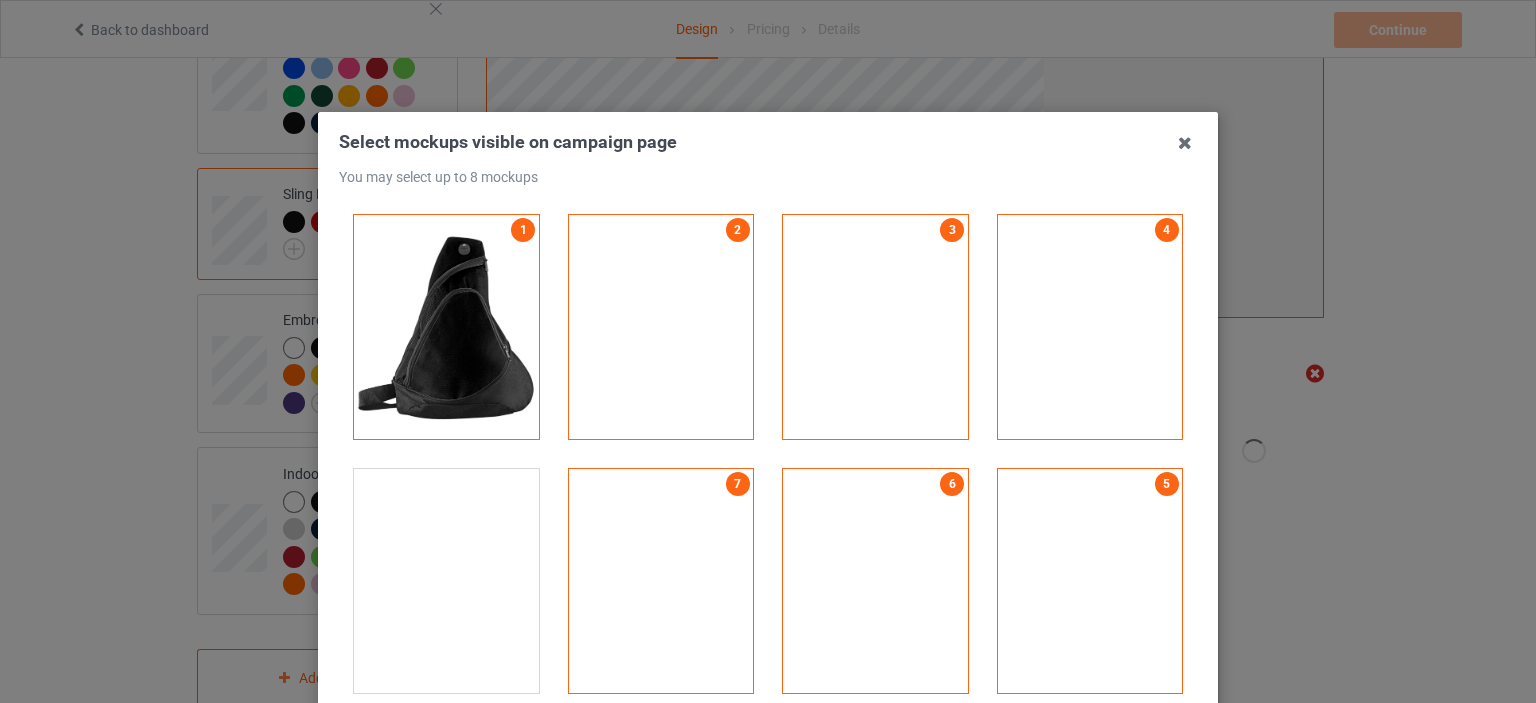 click at bounding box center [446, 581] 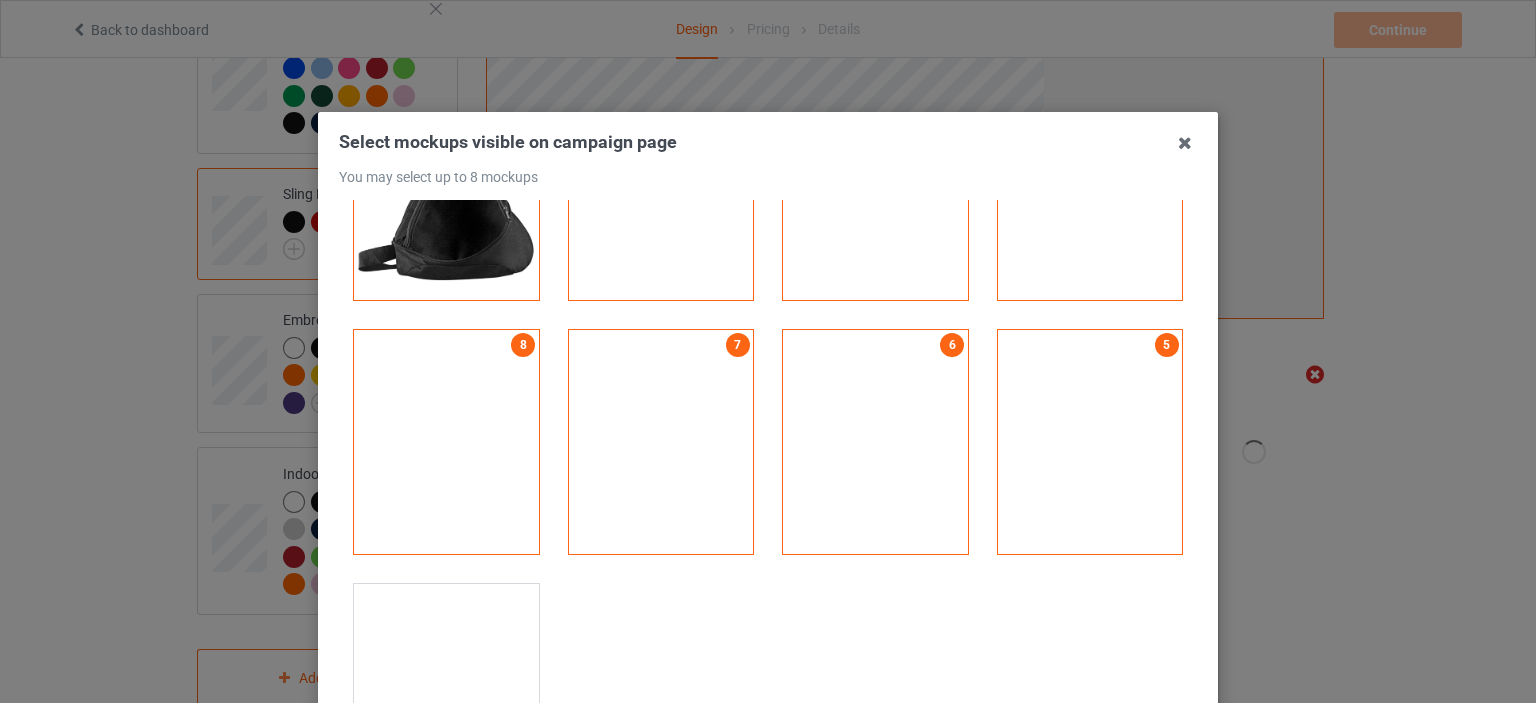 scroll, scrollTop: 197, scrollLeft: 0, axis: vertical 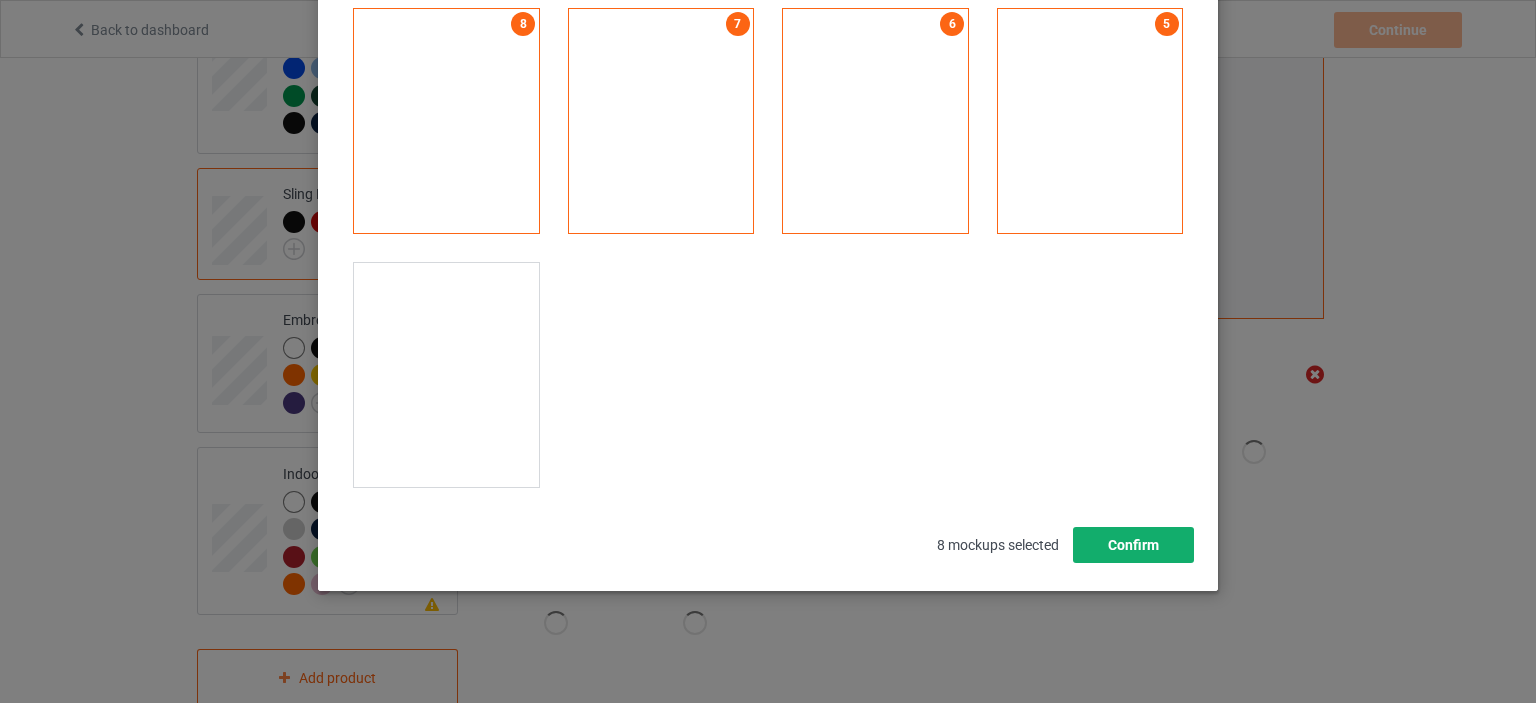 click on "Confirm" at bounding box center (1133, 545) 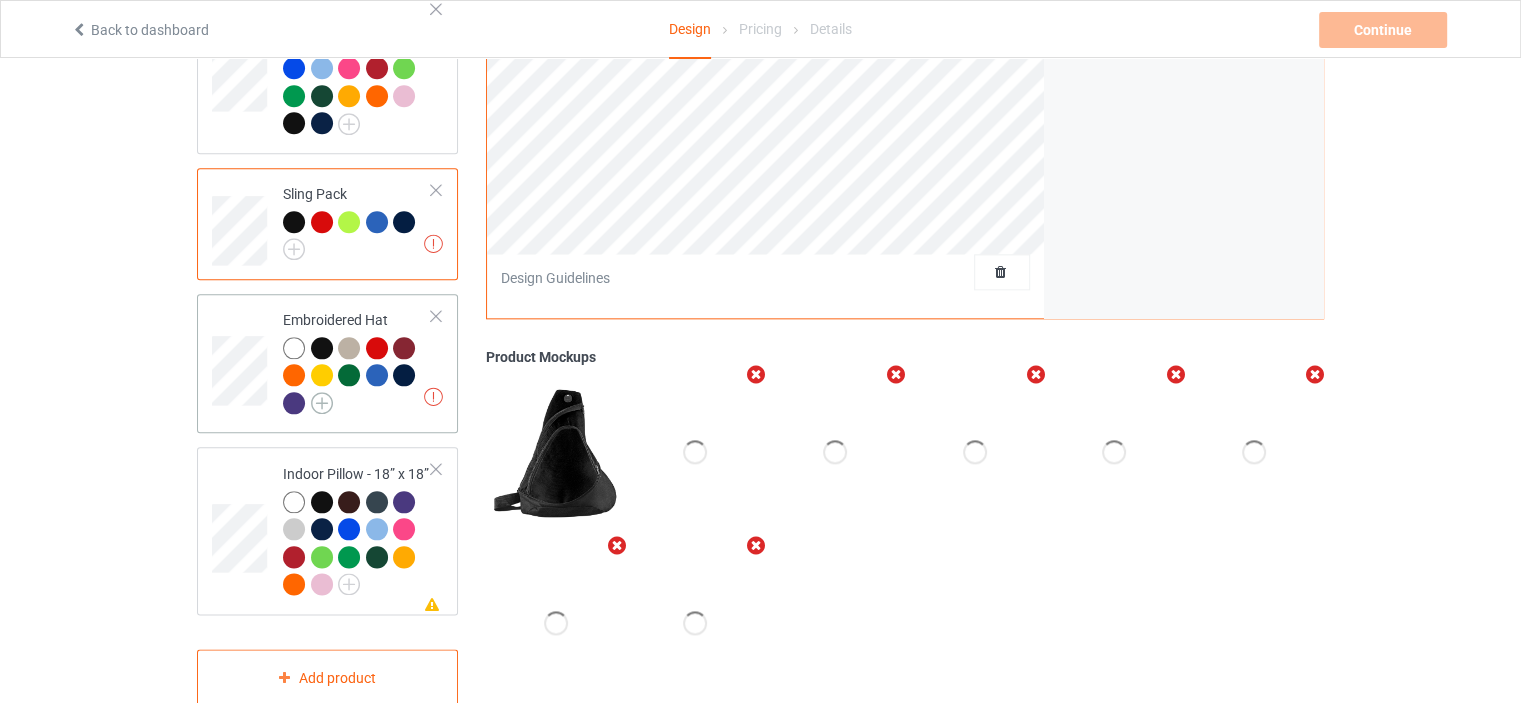click at bounding box center [322, 403] 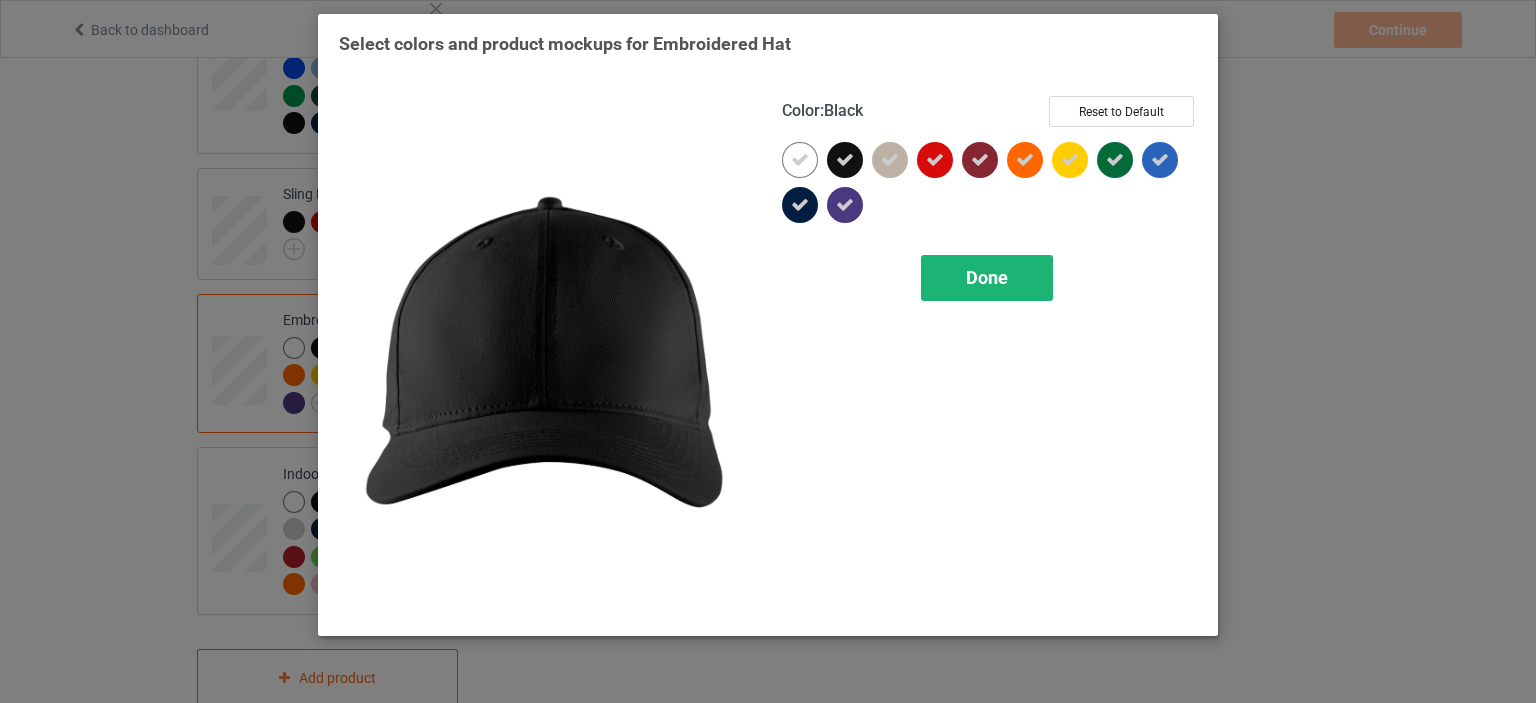 click on "Done" at bounding box center [987, 278] 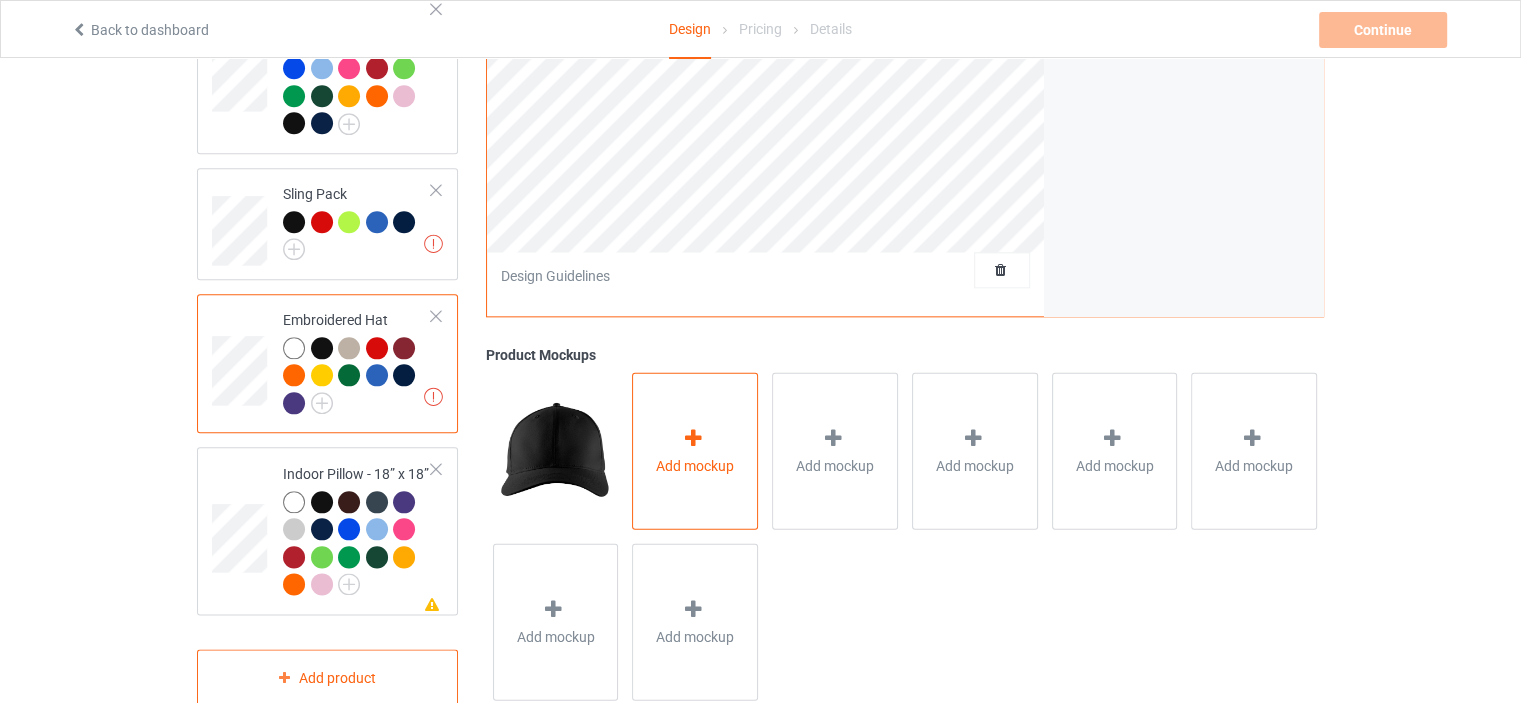 click on "Add mockup" at bounding box center [695, 450] 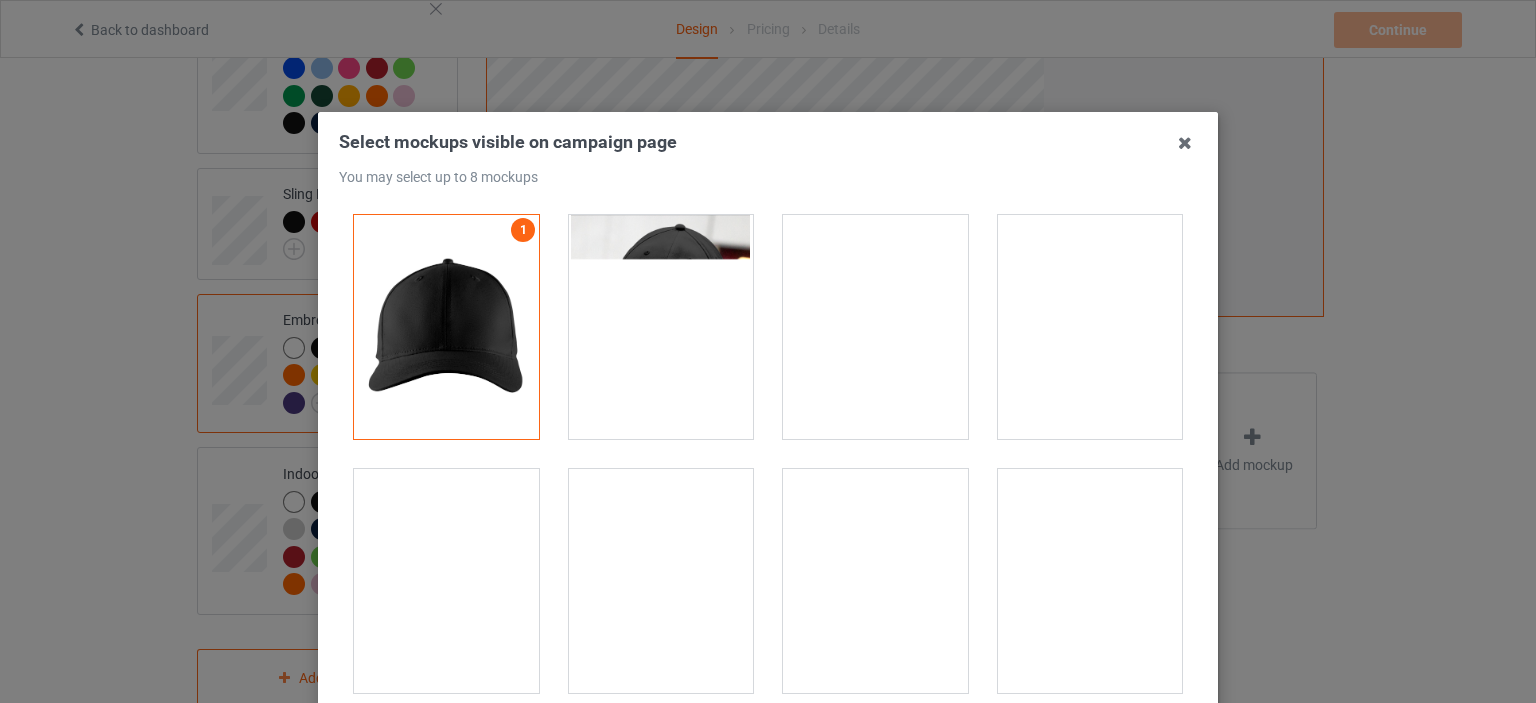click at bounding box center (661, 327) 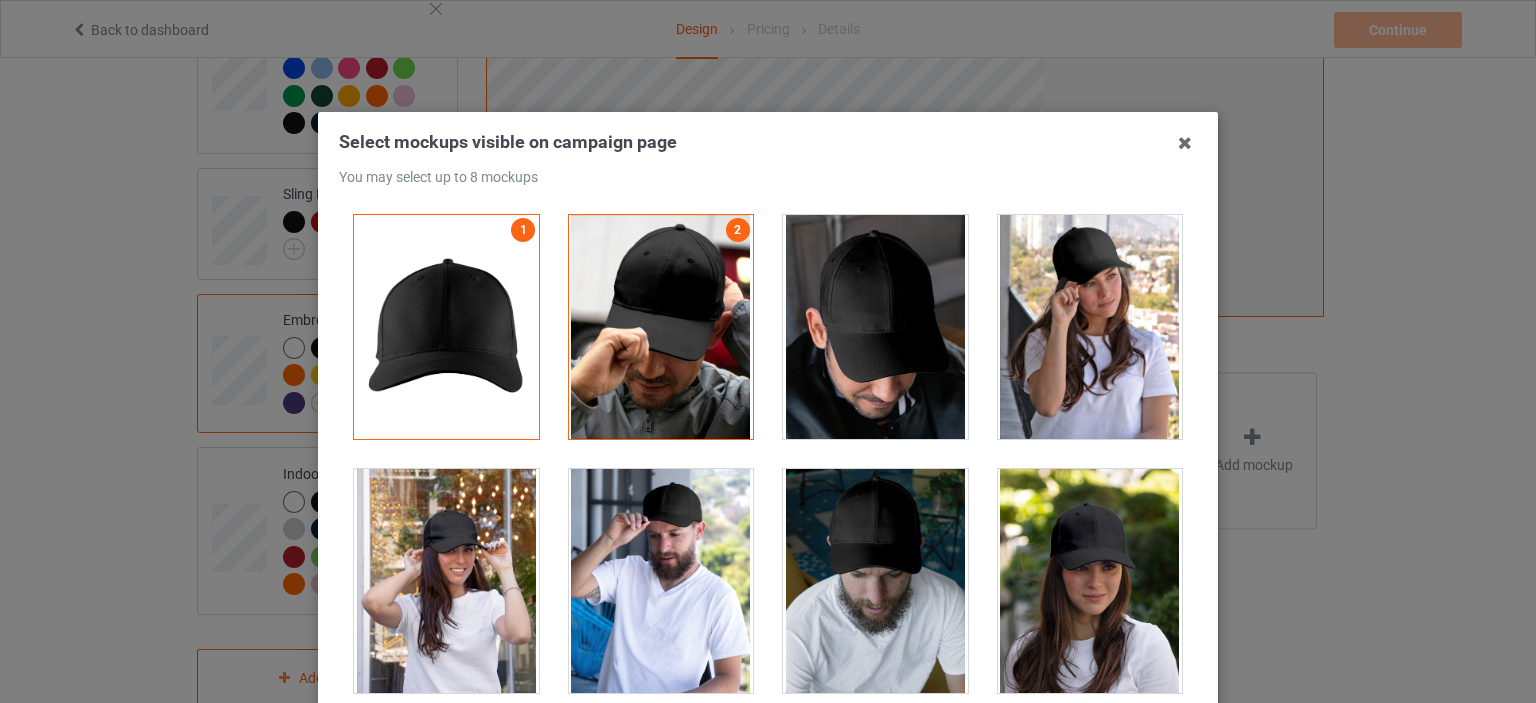 scroll, scrollTop: 200, scrollLeft: 0, axis: vertical 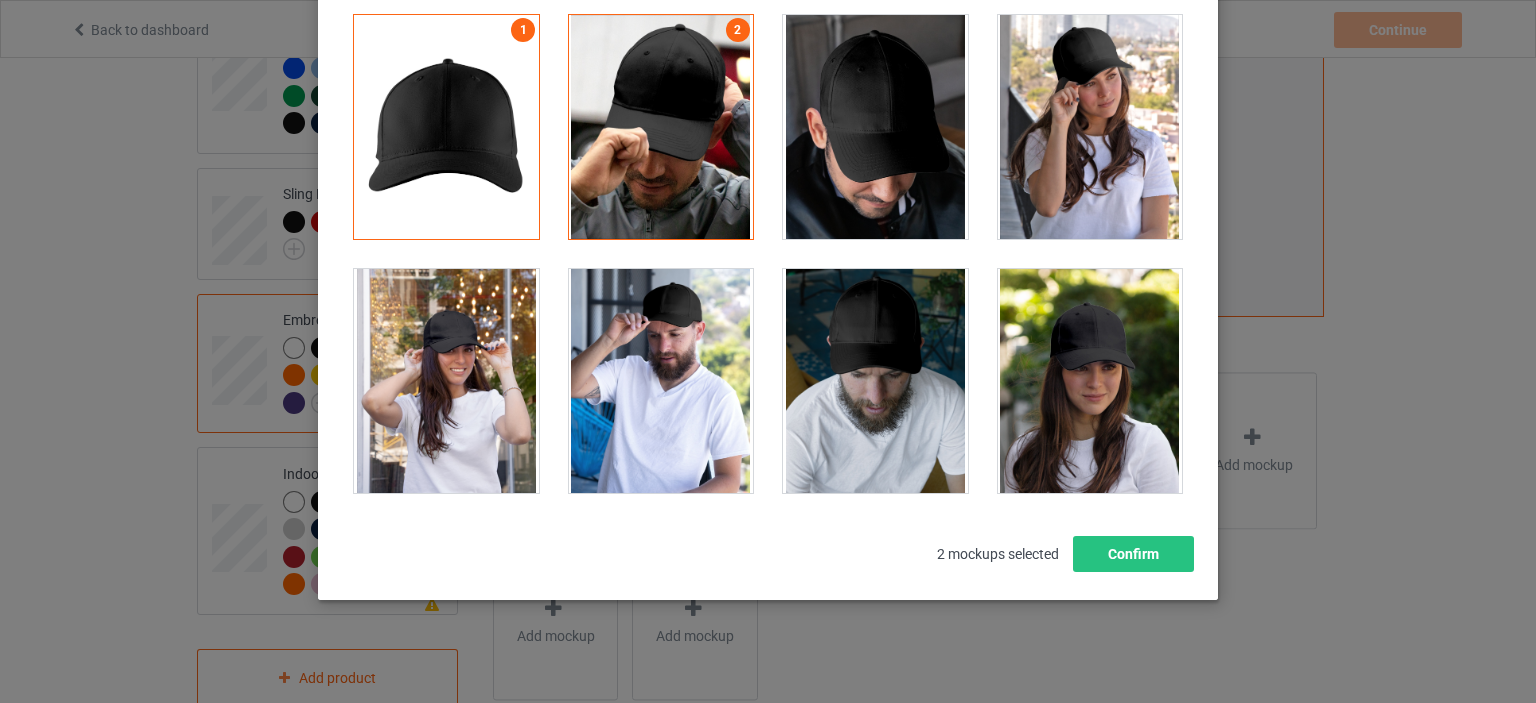 click at bounding box center [1090, 127] 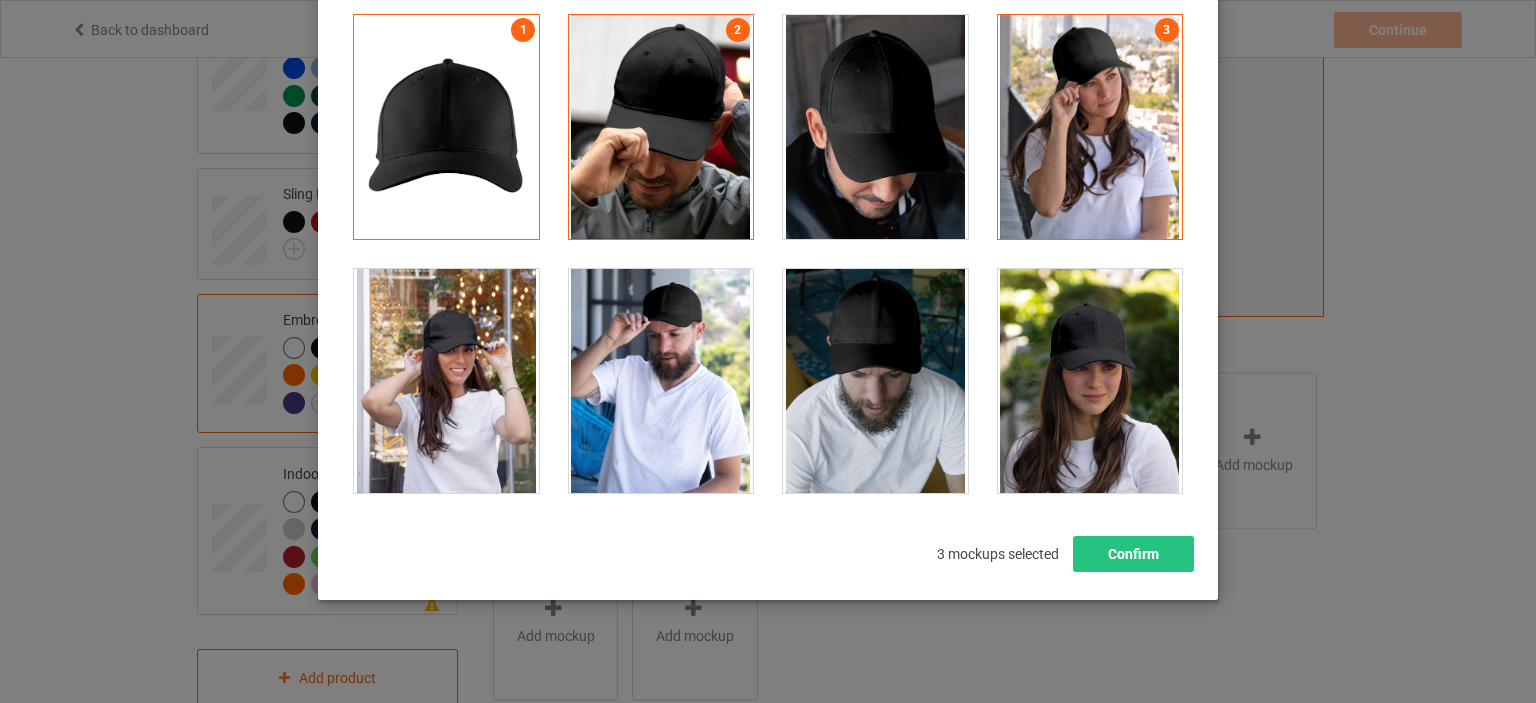 click at bounding box center [1090, 381] 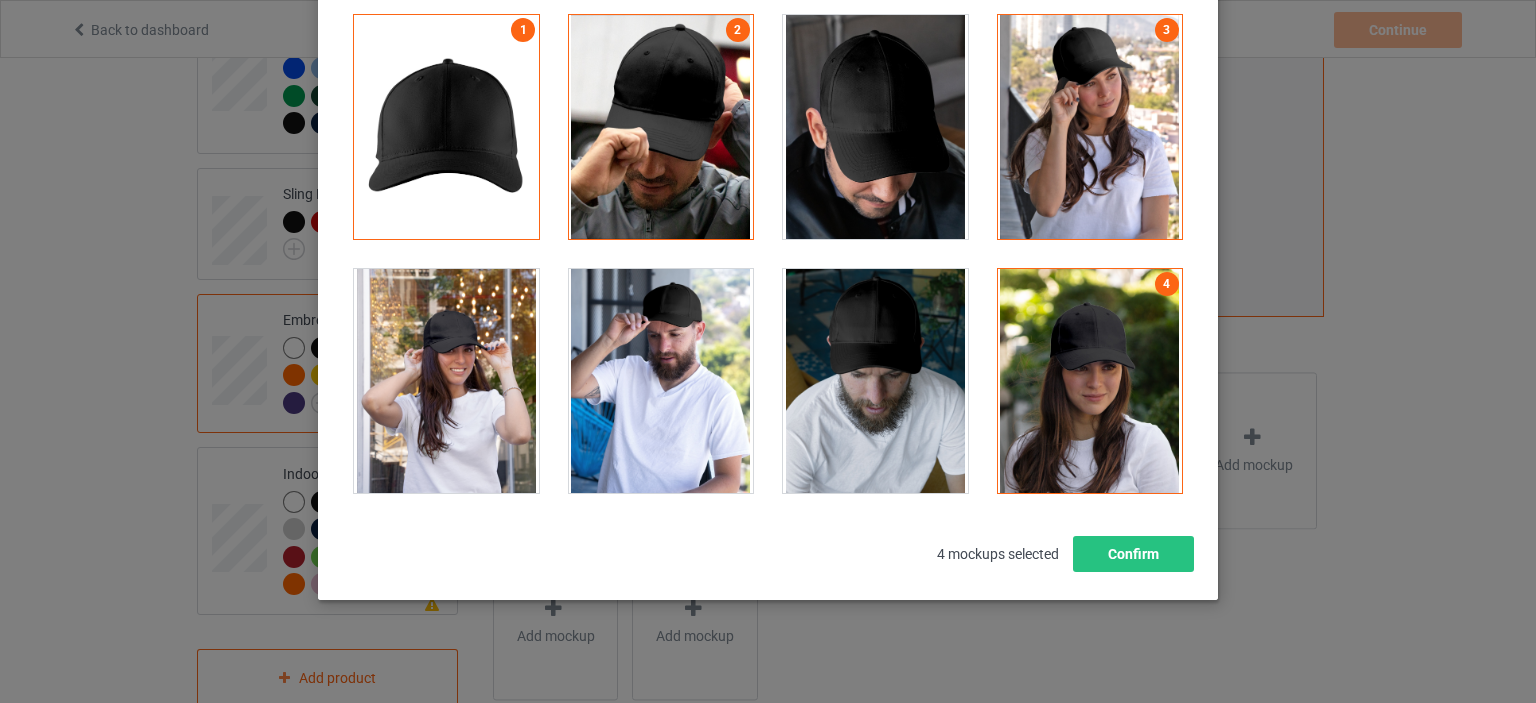 drag, startPoint x: 876, startPoint y: 366, endPoint x: 681, endPoint y: 358, distance: 195.16403 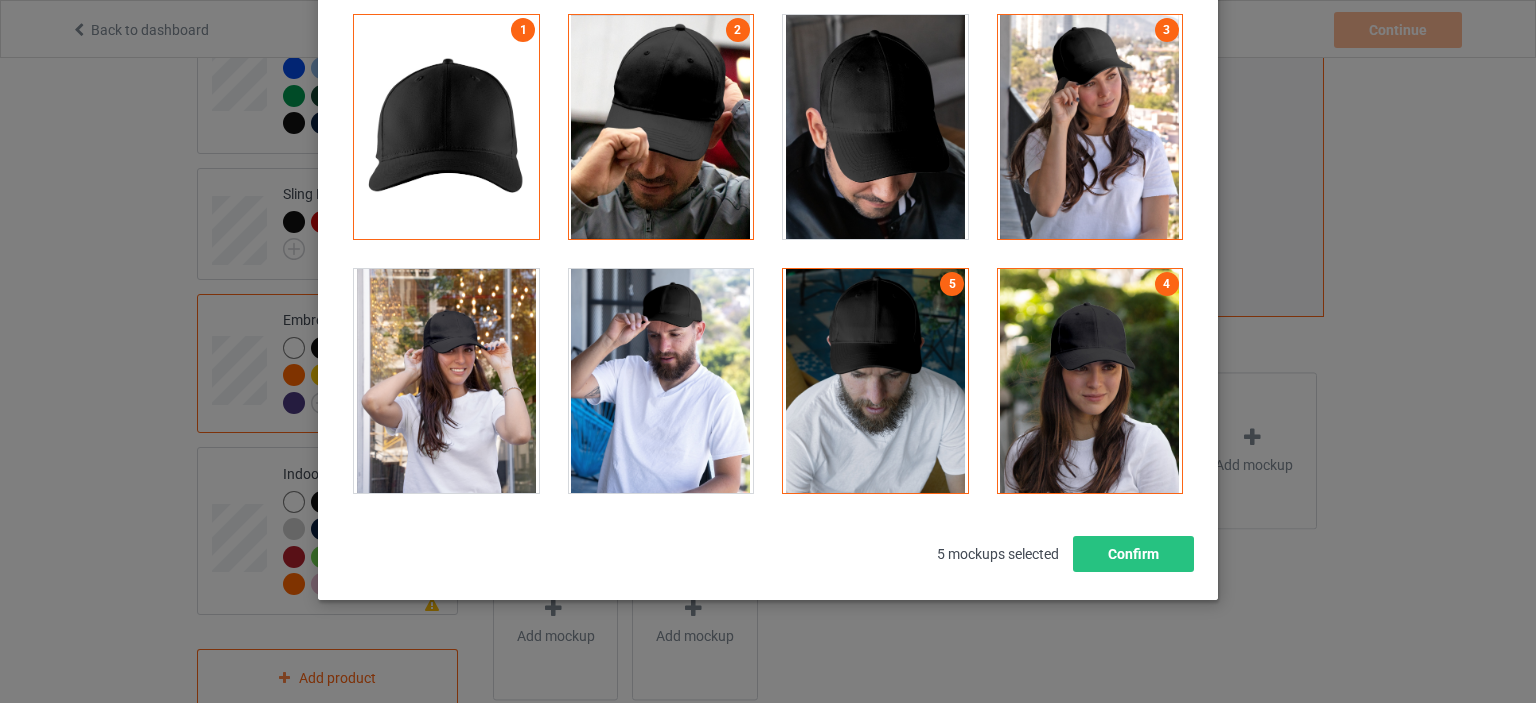 drag, startPoint x: 681, startPoint y: 358, endPoint x: 514, endPoint y: 359, distance: 167.00299 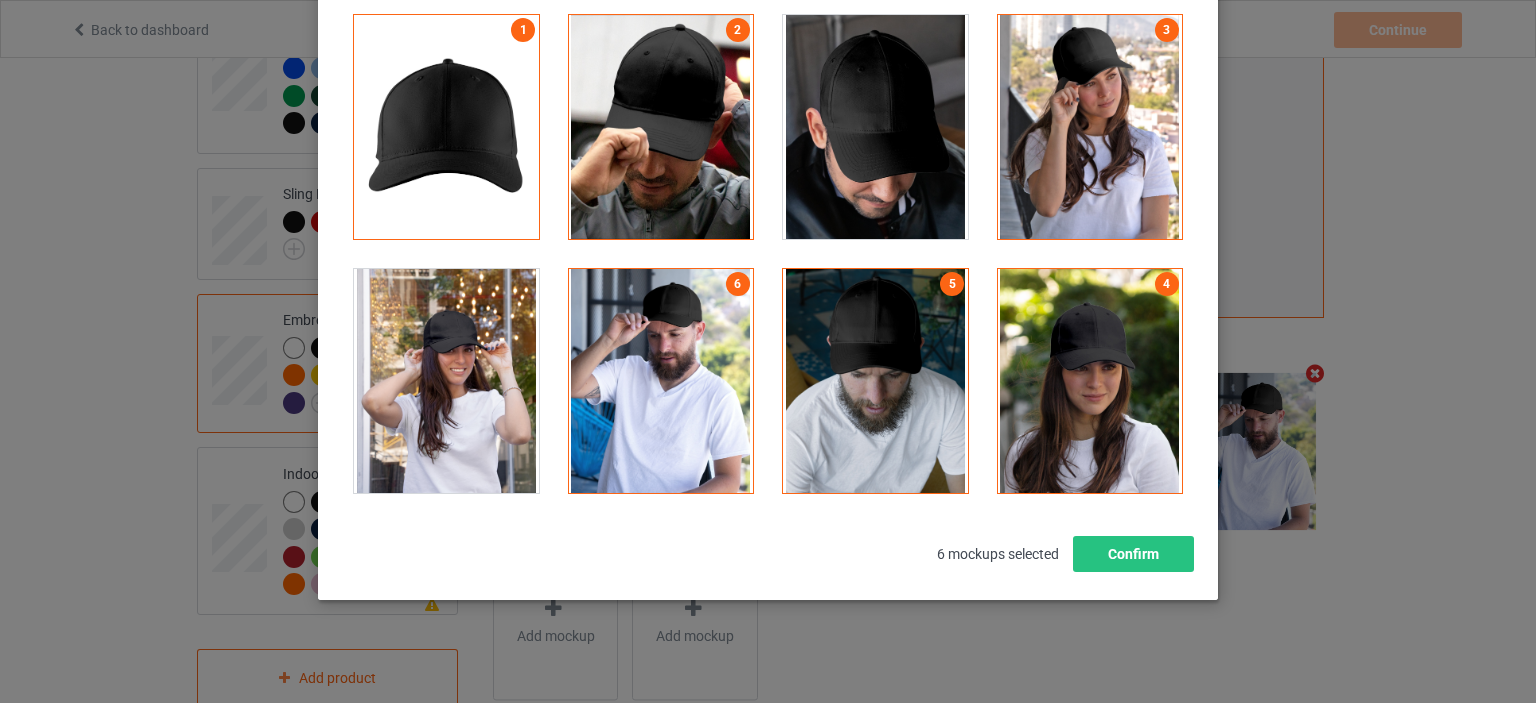 click at bounding box center [446, 381] 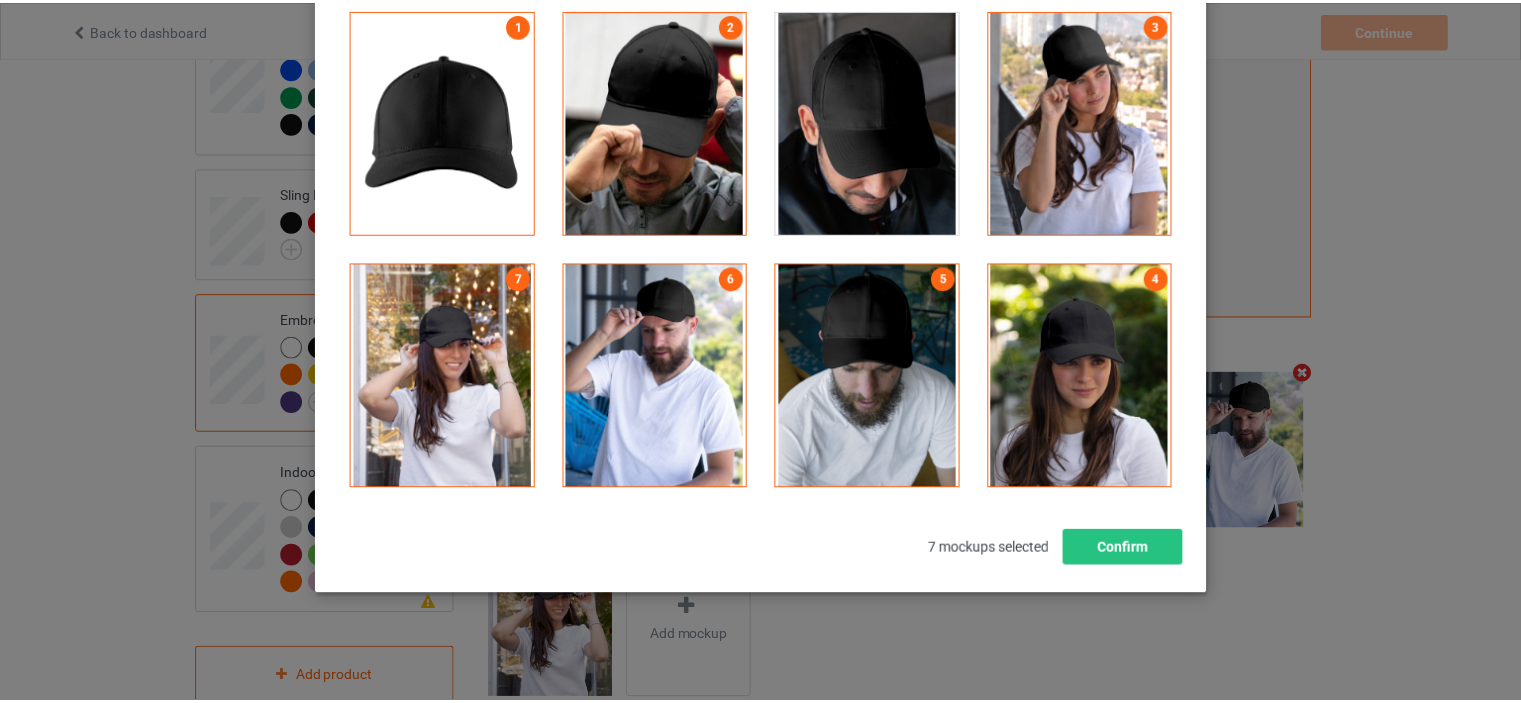 scroll, scrollTop: 207, scrollLeft: 0, axis: vertical 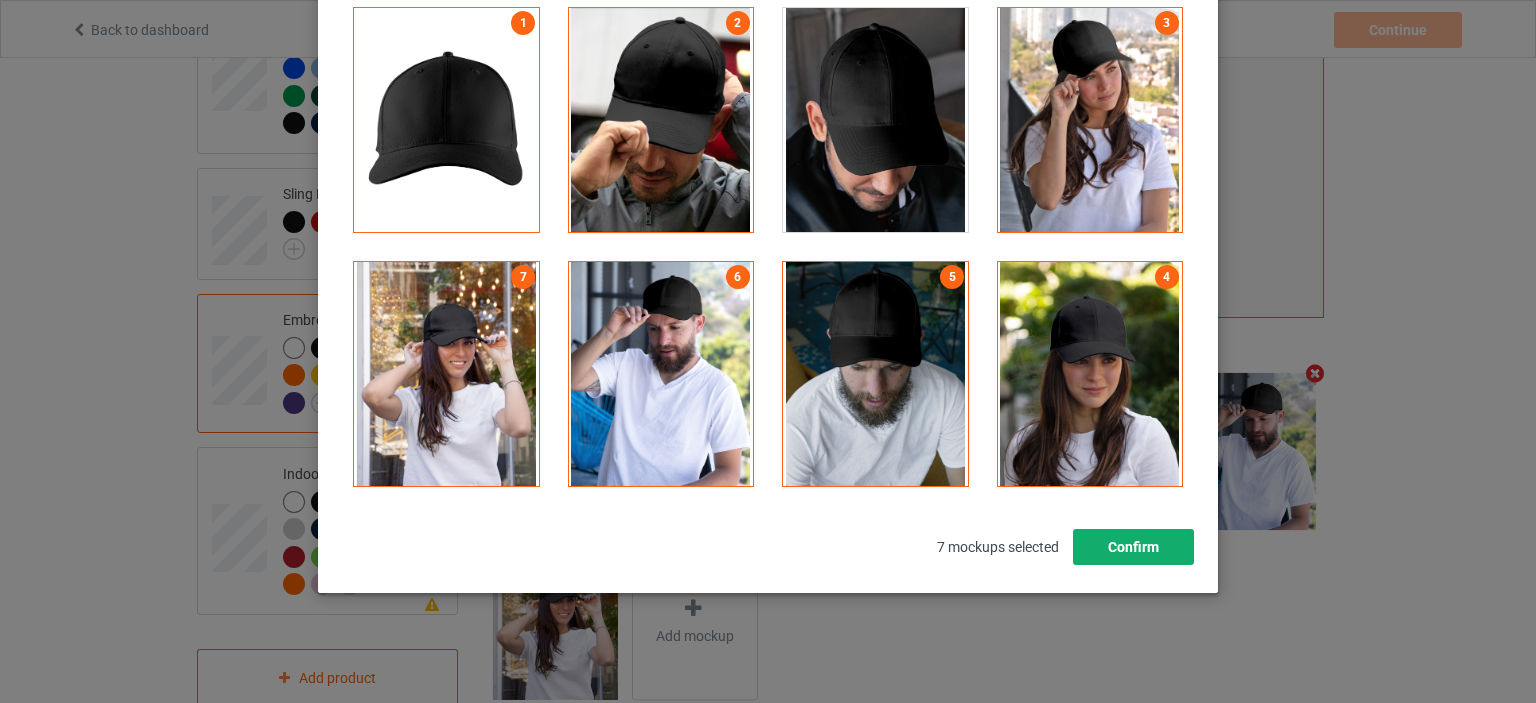 click on "Confirm" at bounding box center (1133, 547) 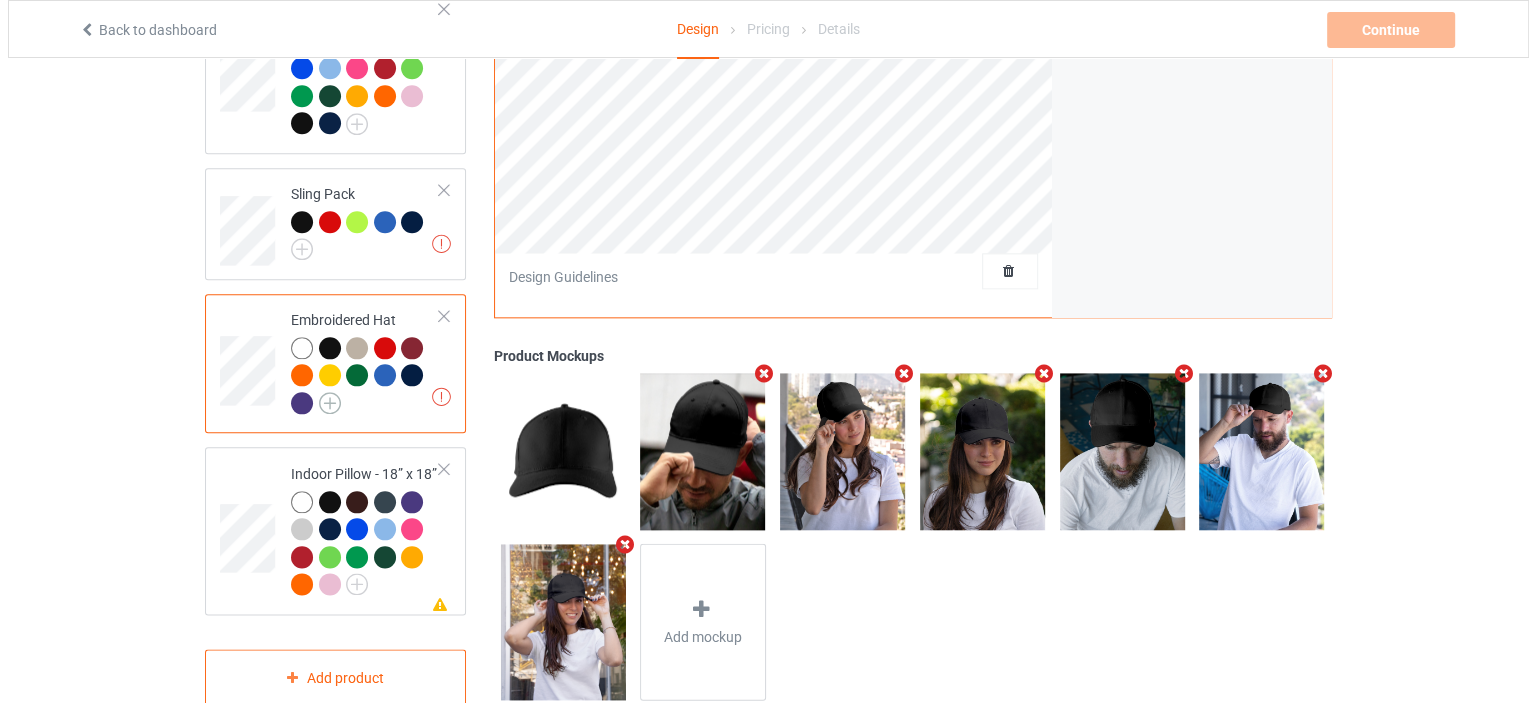 scroll, scrollTop: 2317, scrollLeft: 0, axis: vertical 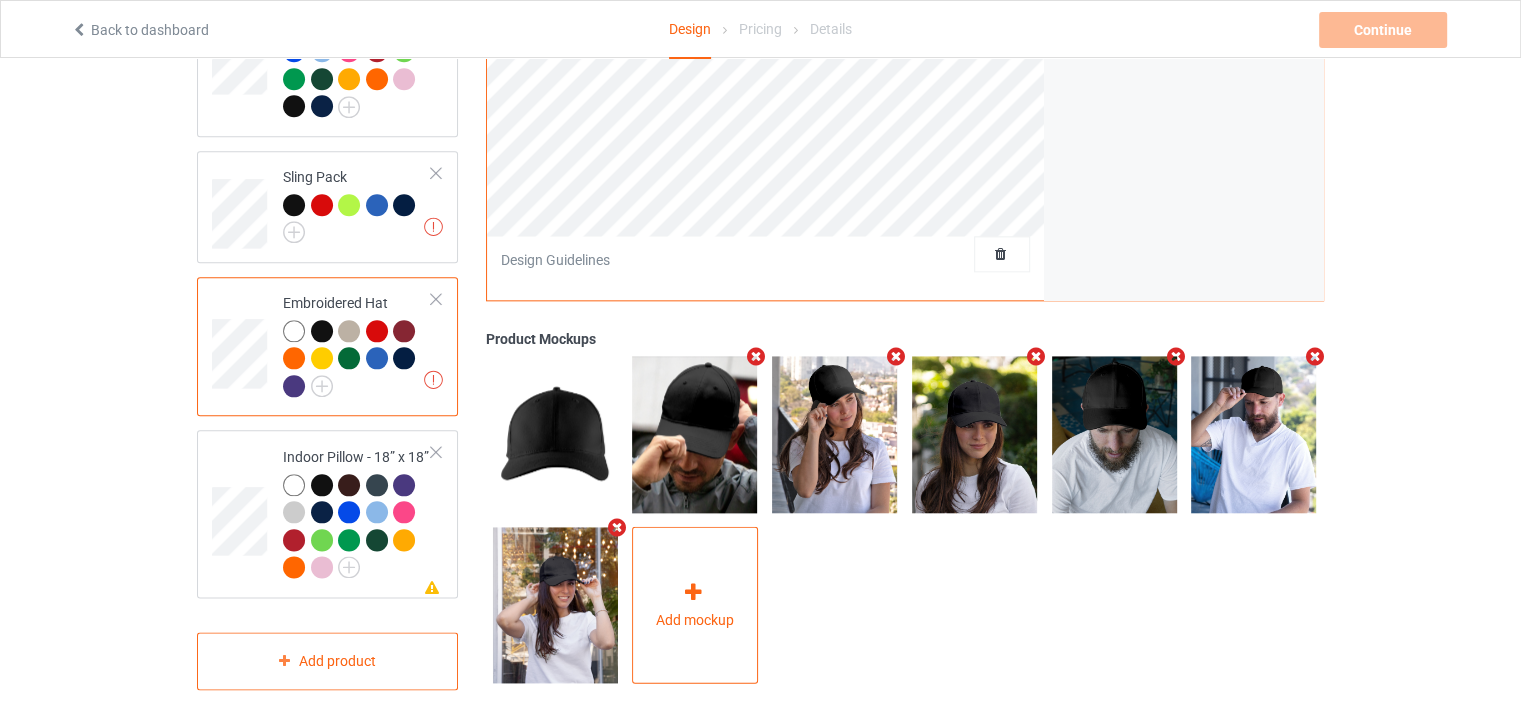 click on "Add mockup" at bounding box center (695, 604) 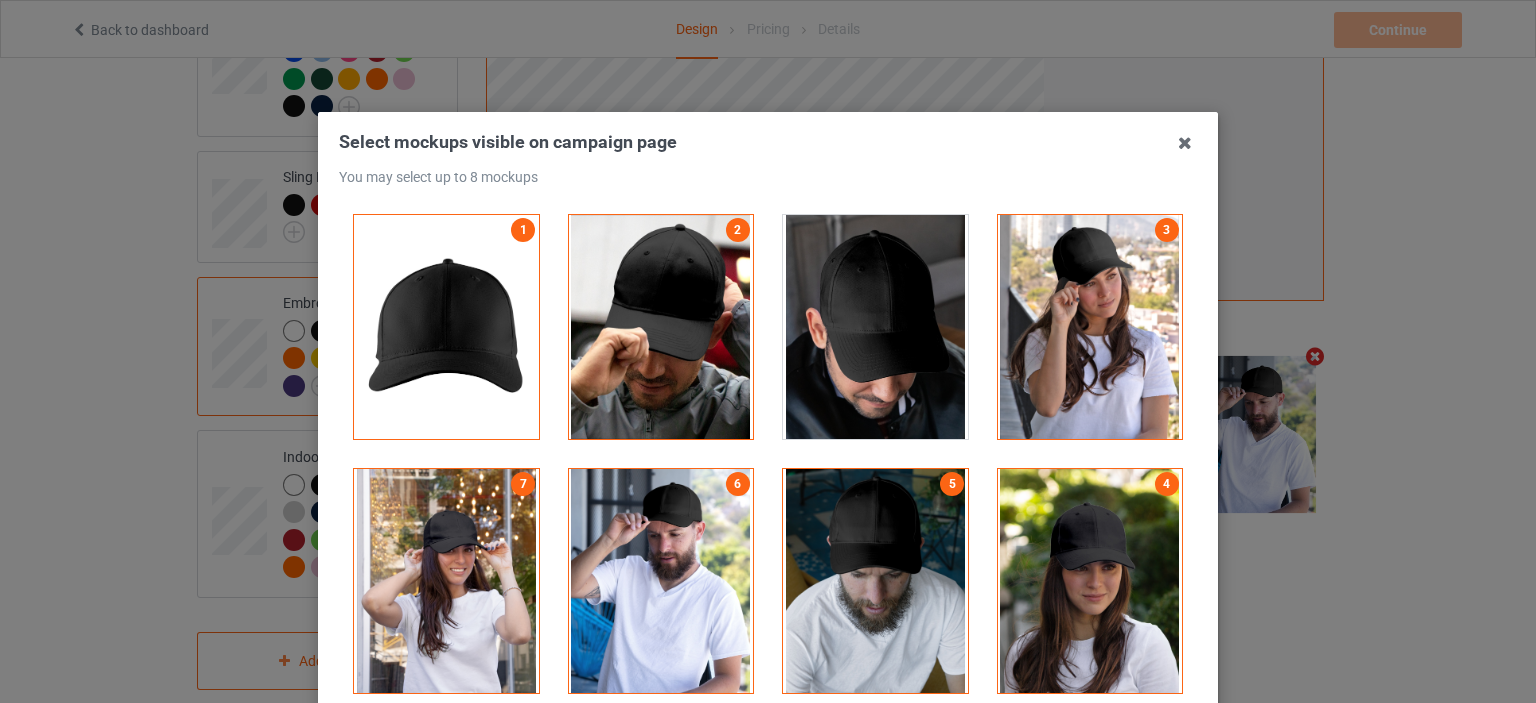 click at bounding box center [875, 327] 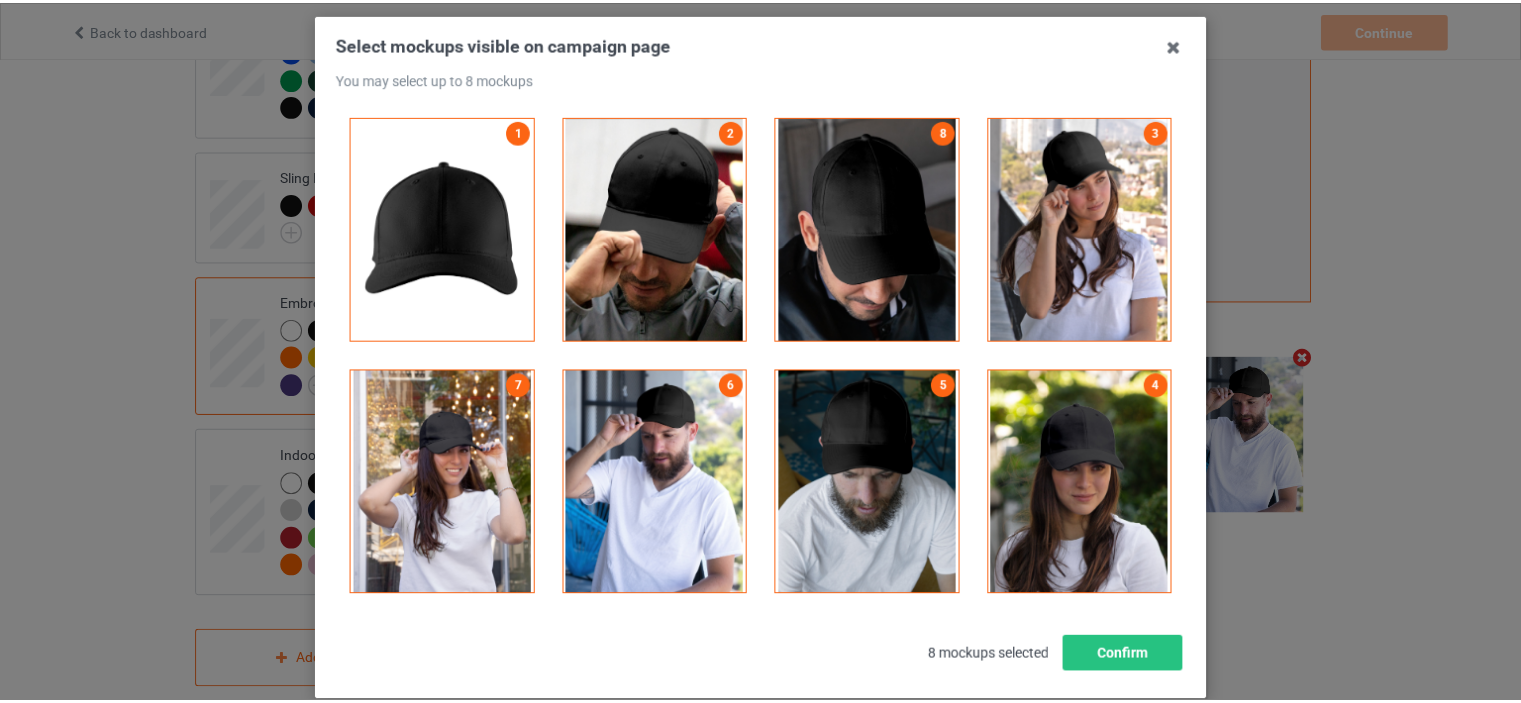 scroll, scrollTop: 207, scrollLeft: 0, axis: vertical 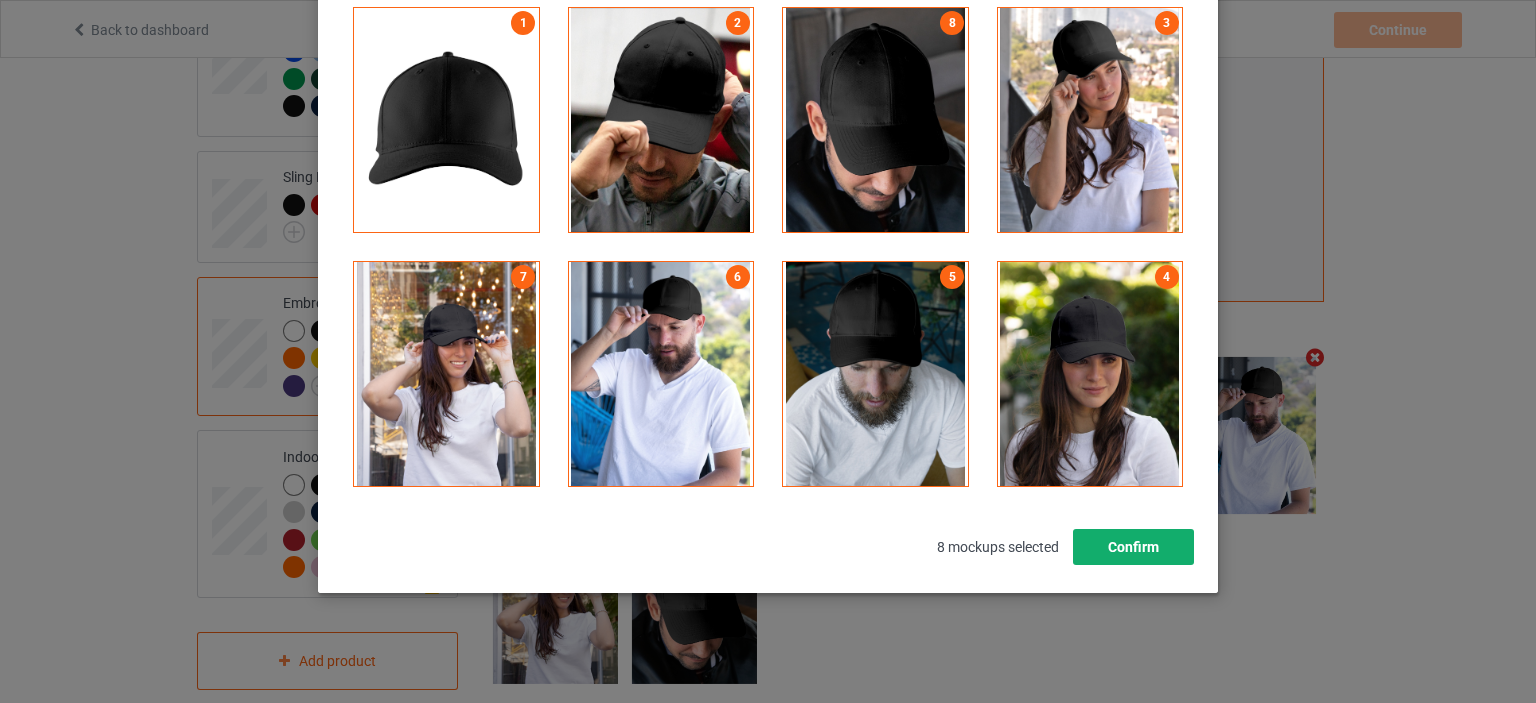click on "Confirm" at bounding box center (1133, 547) 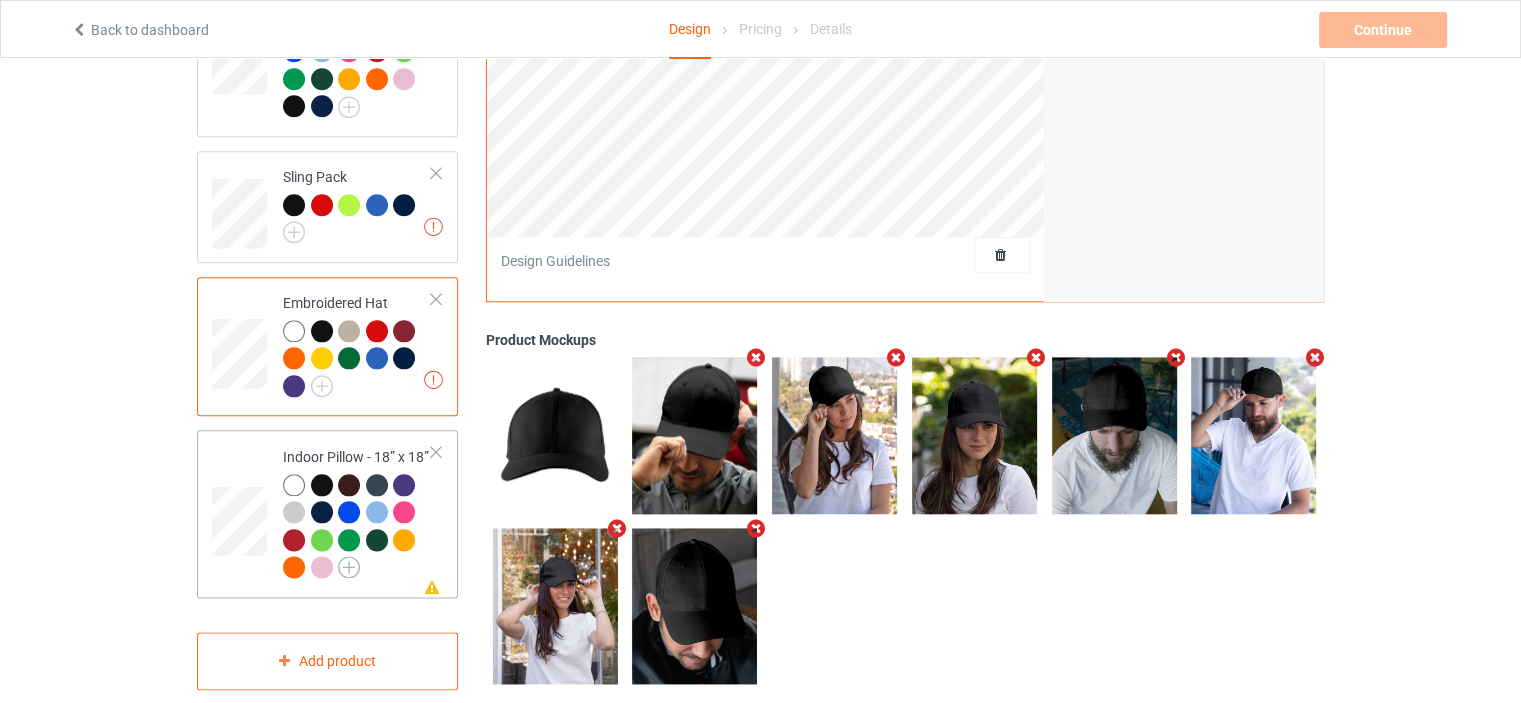 click at bounding box center (349, 567) 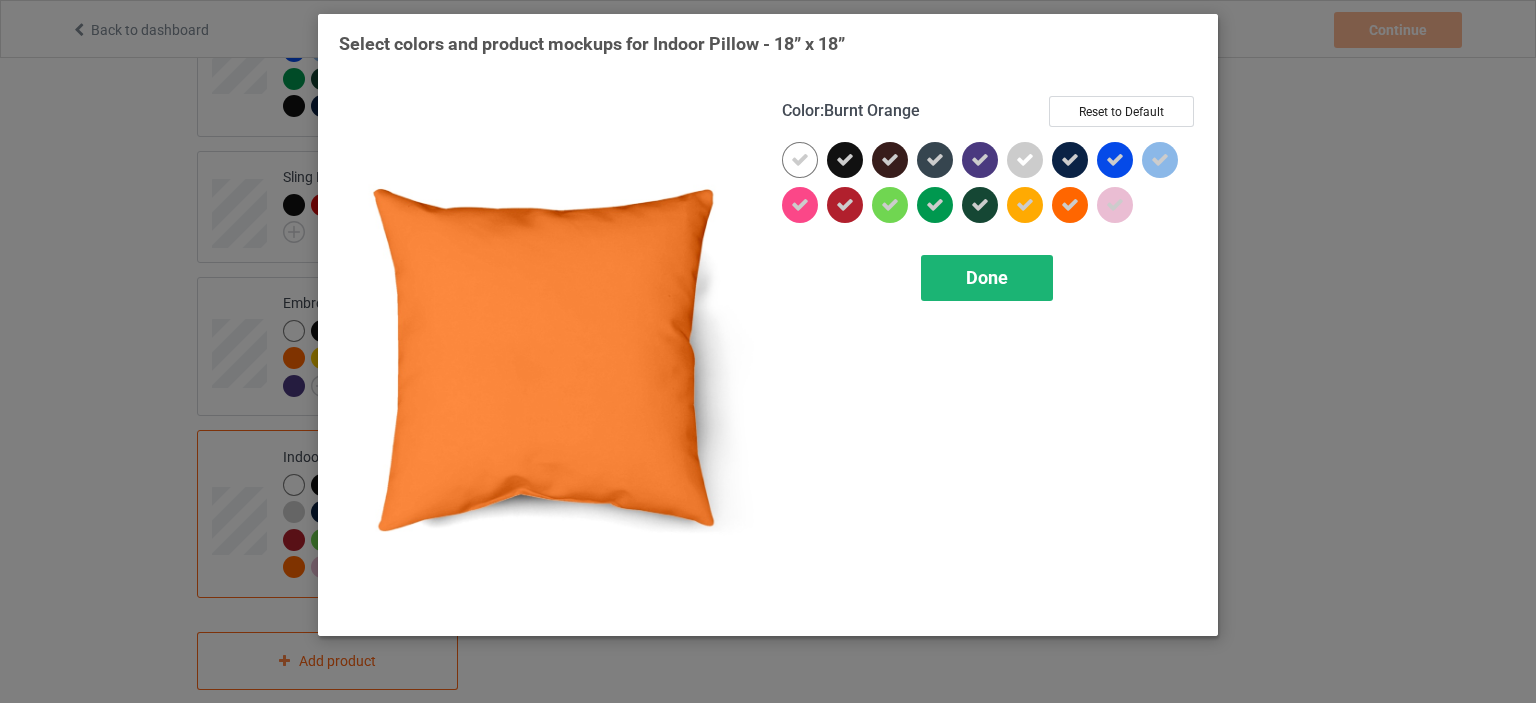 click on "Done" at bounding box center (987, 278) 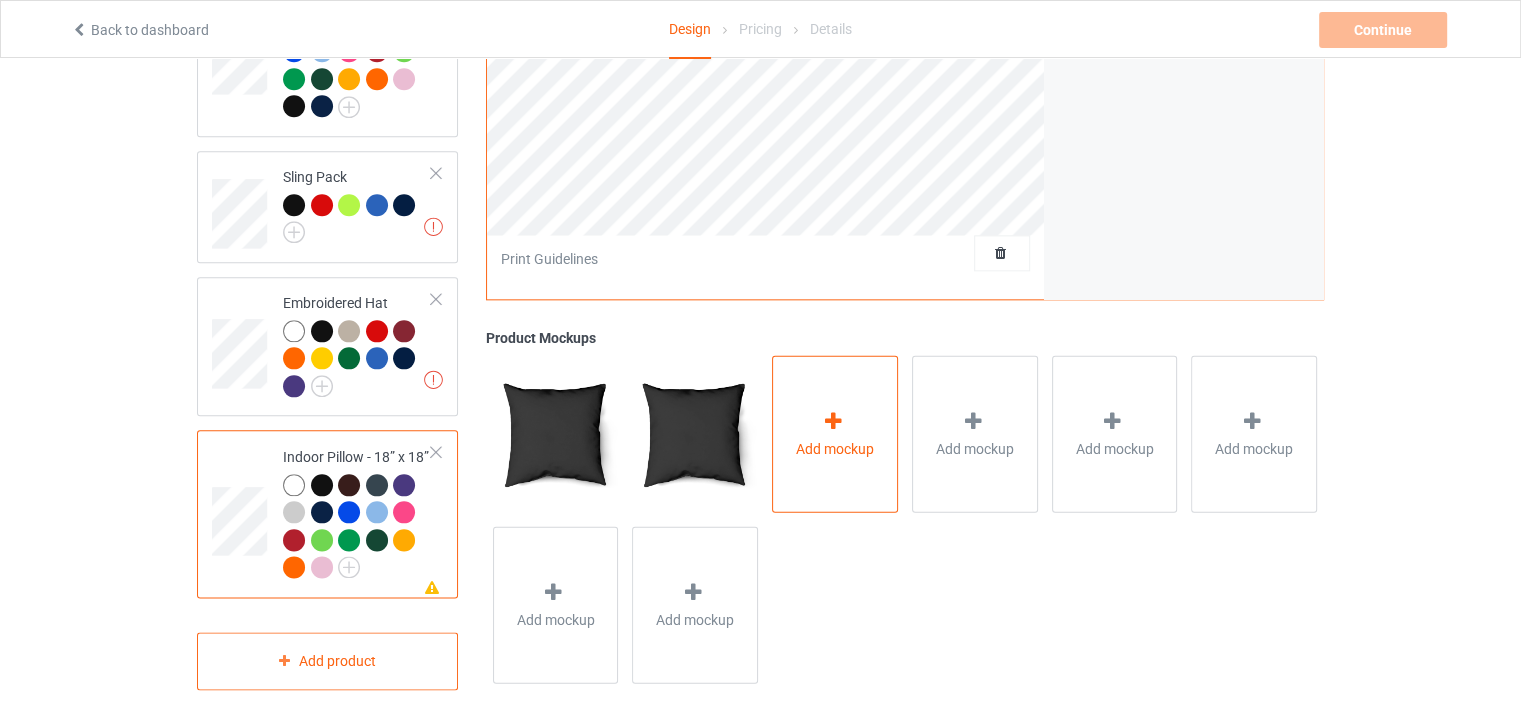click on "Add mockup" at bounding box center [835, 448] 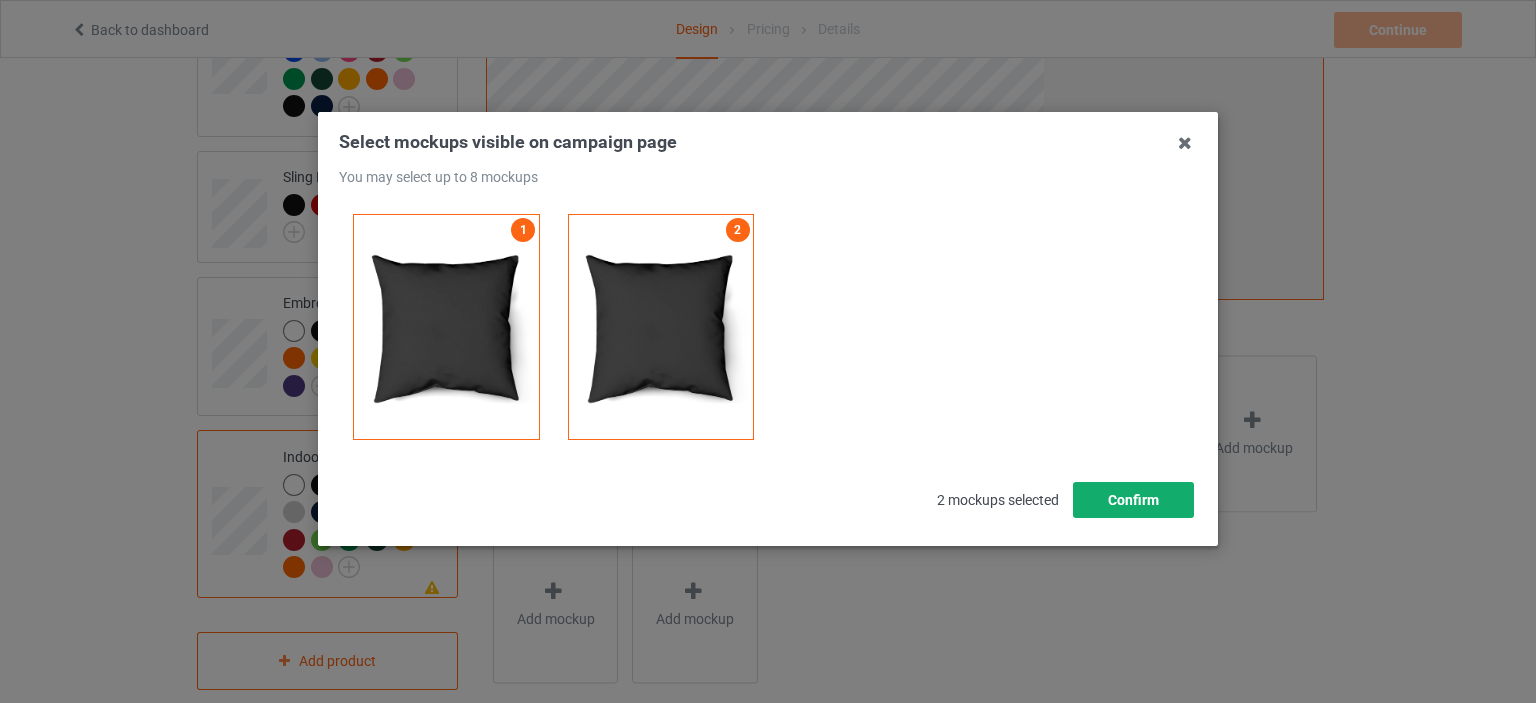 click on "Confirm" at bounding box center (1133, 500) 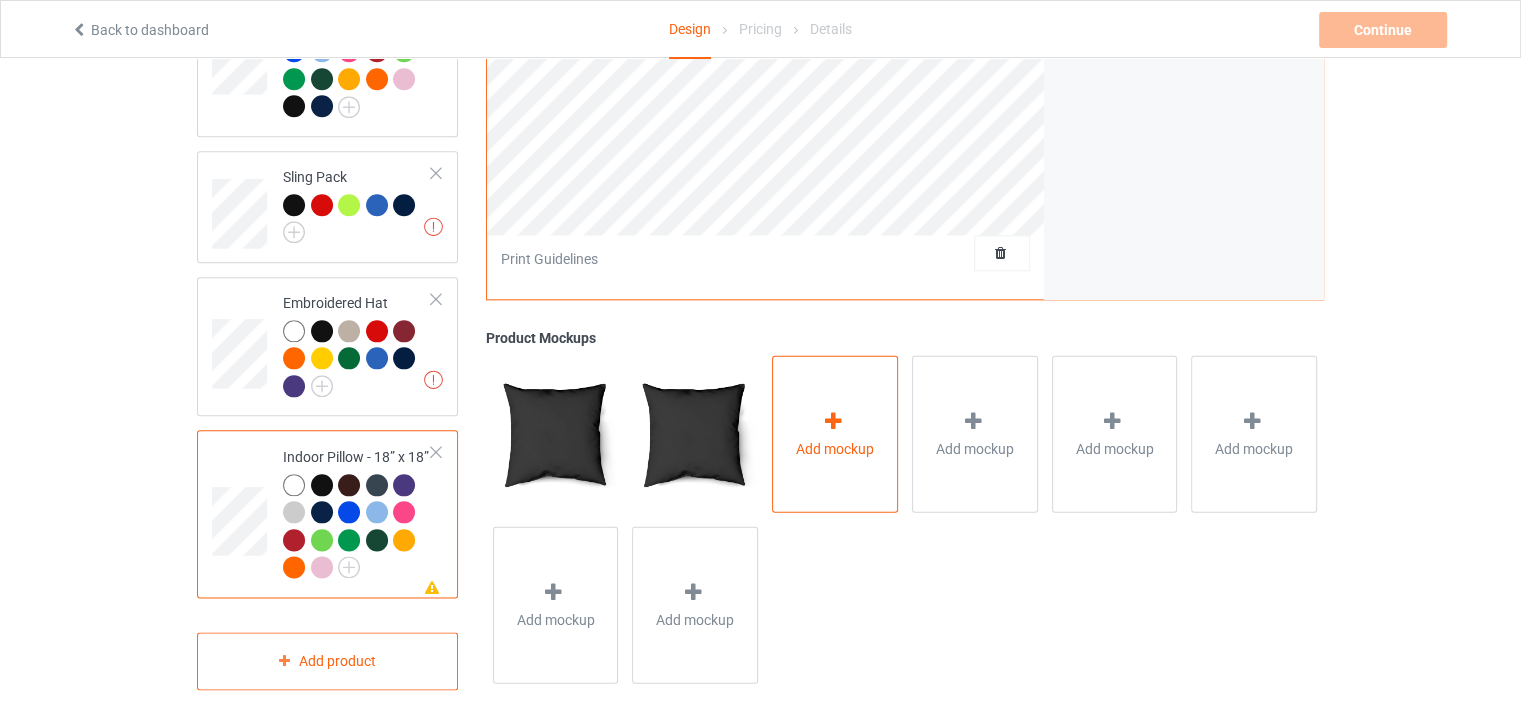 click on "Add mockup" at bounding box center [835, 433] 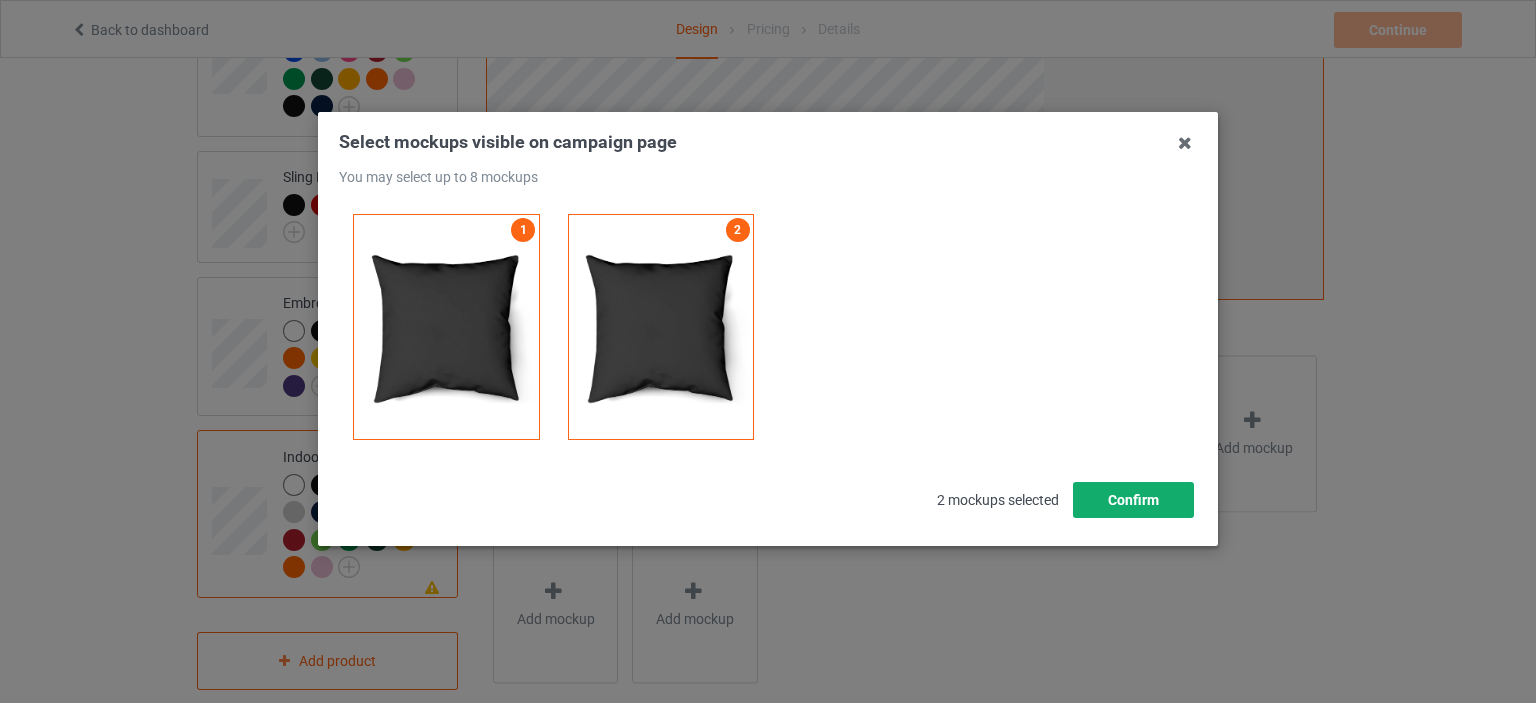 click on "Confirm" at bounding box center [1133, 500] 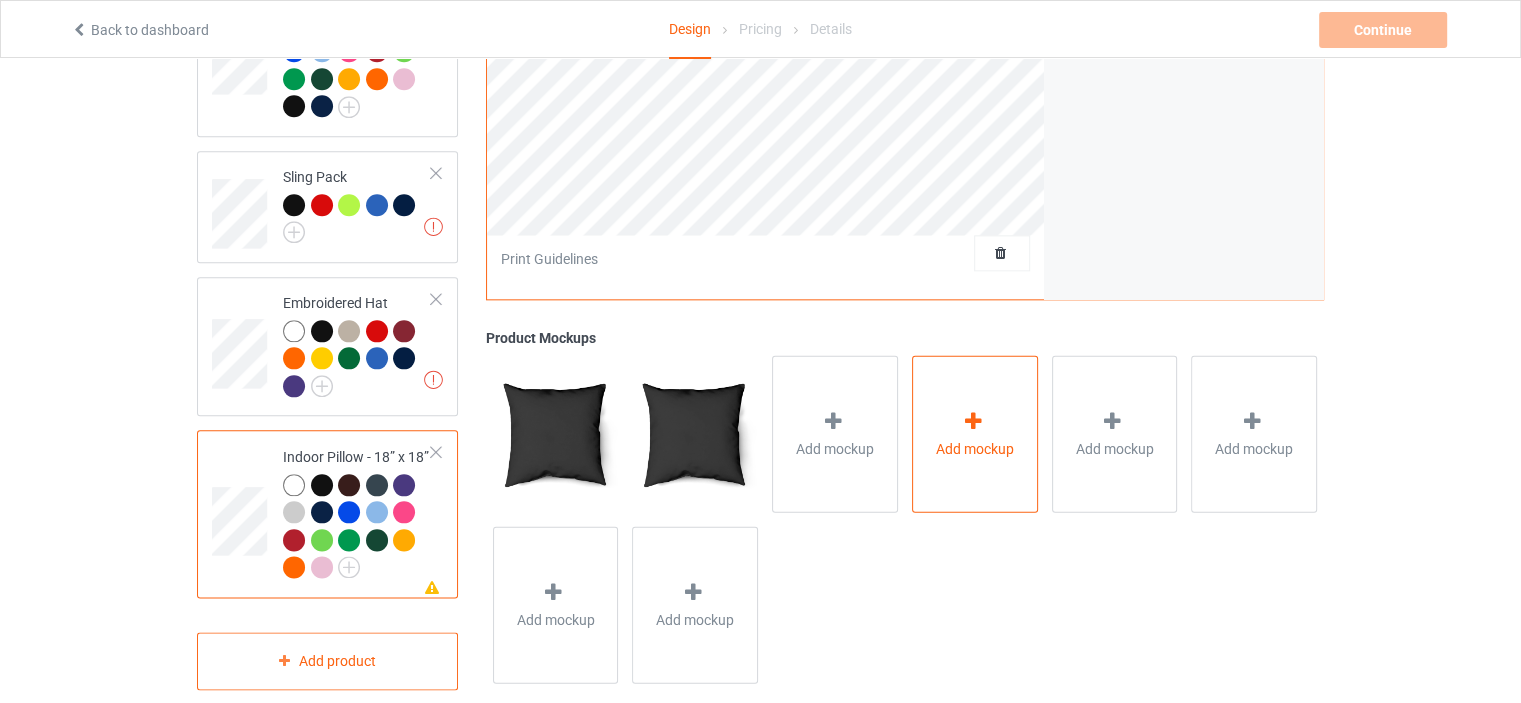 click on "Add mockup" at bounding box center (975, 433) 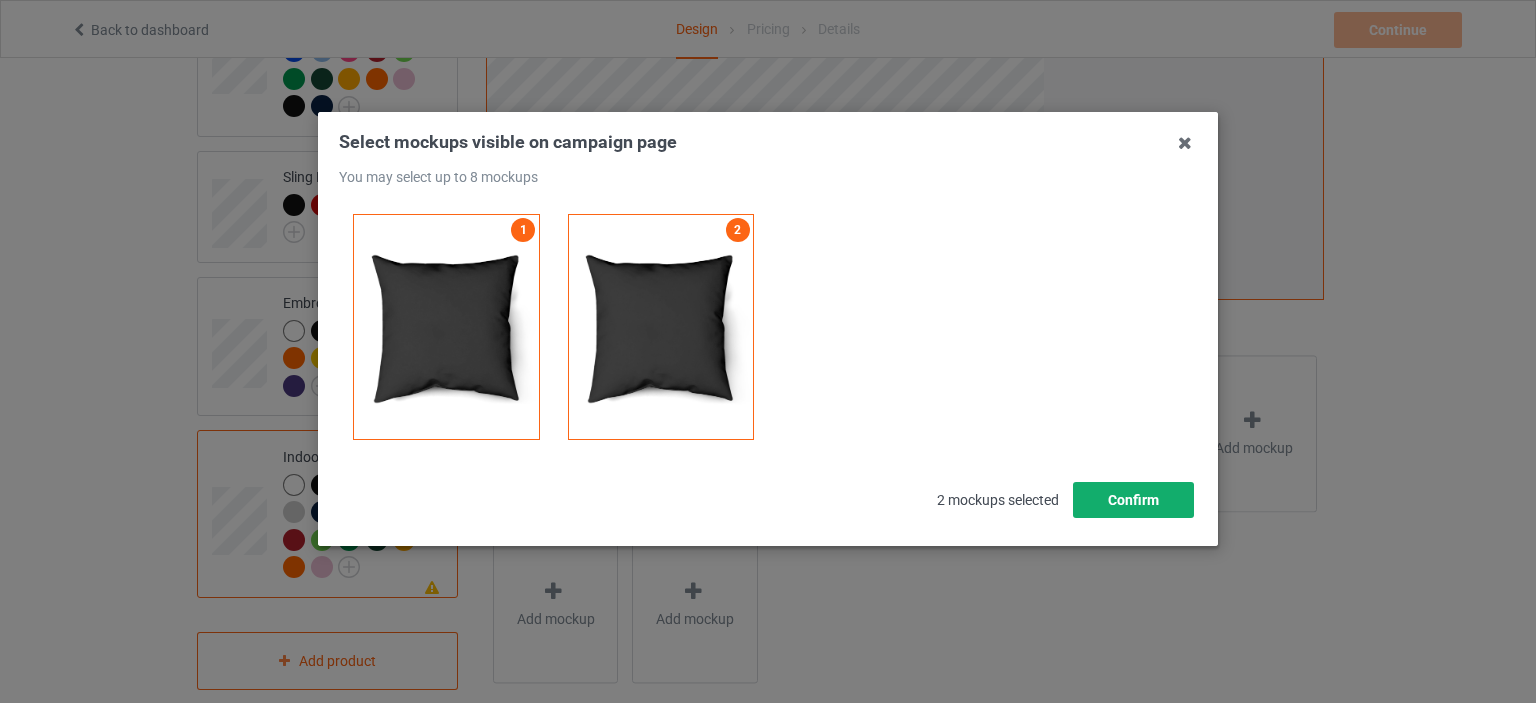 click on "Confirm" at bounding box center [1133, 500] 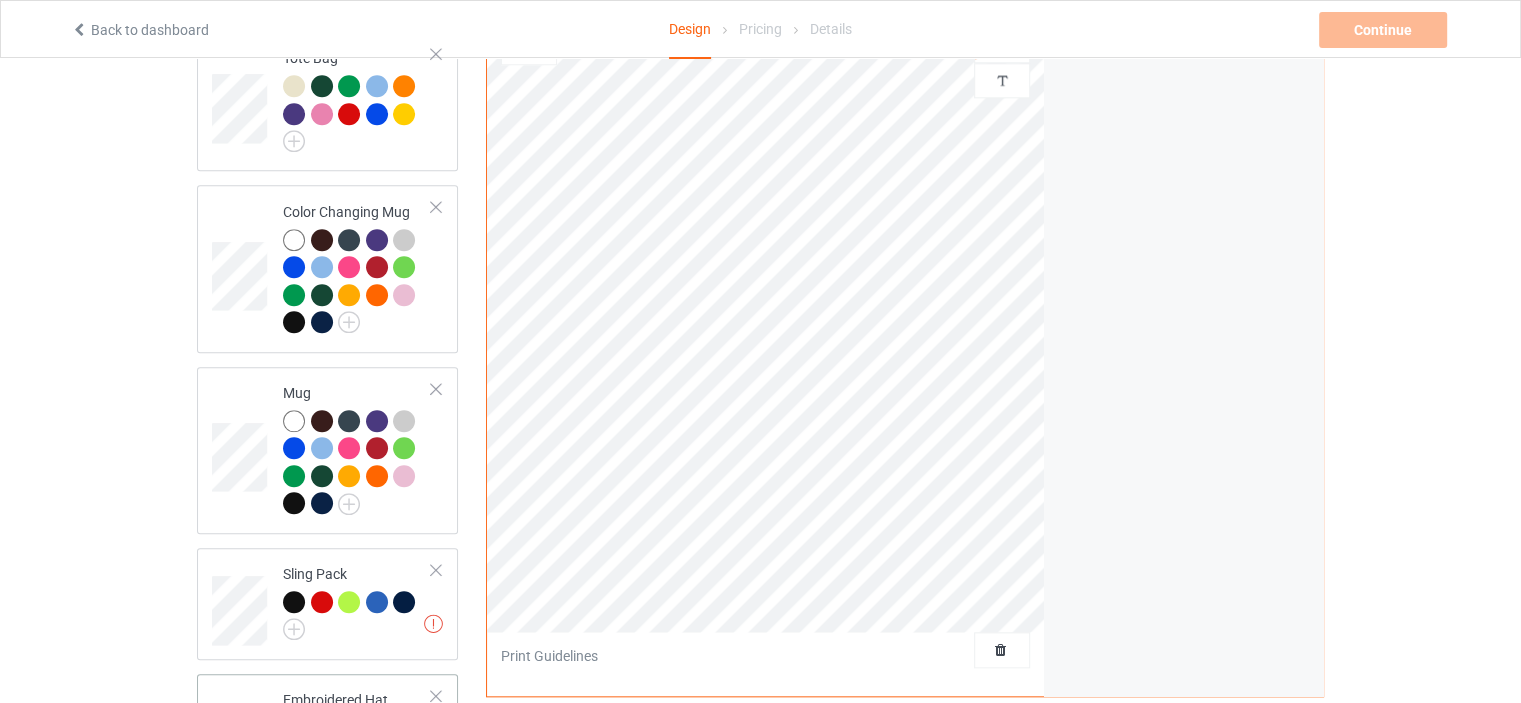 scroll, scrollTop: 1917, scrollLeft: 0, axis: vertical 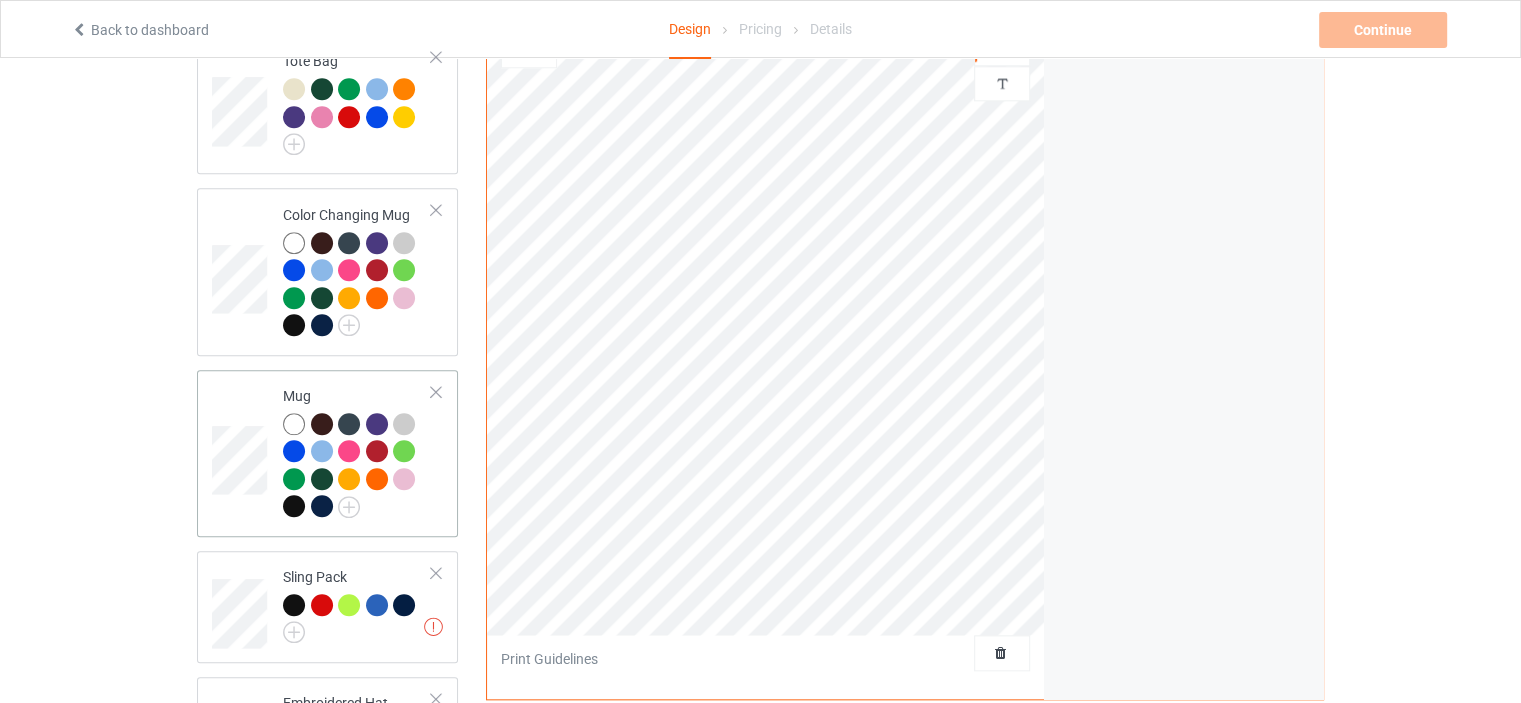 click at bounding box center [294, 424] 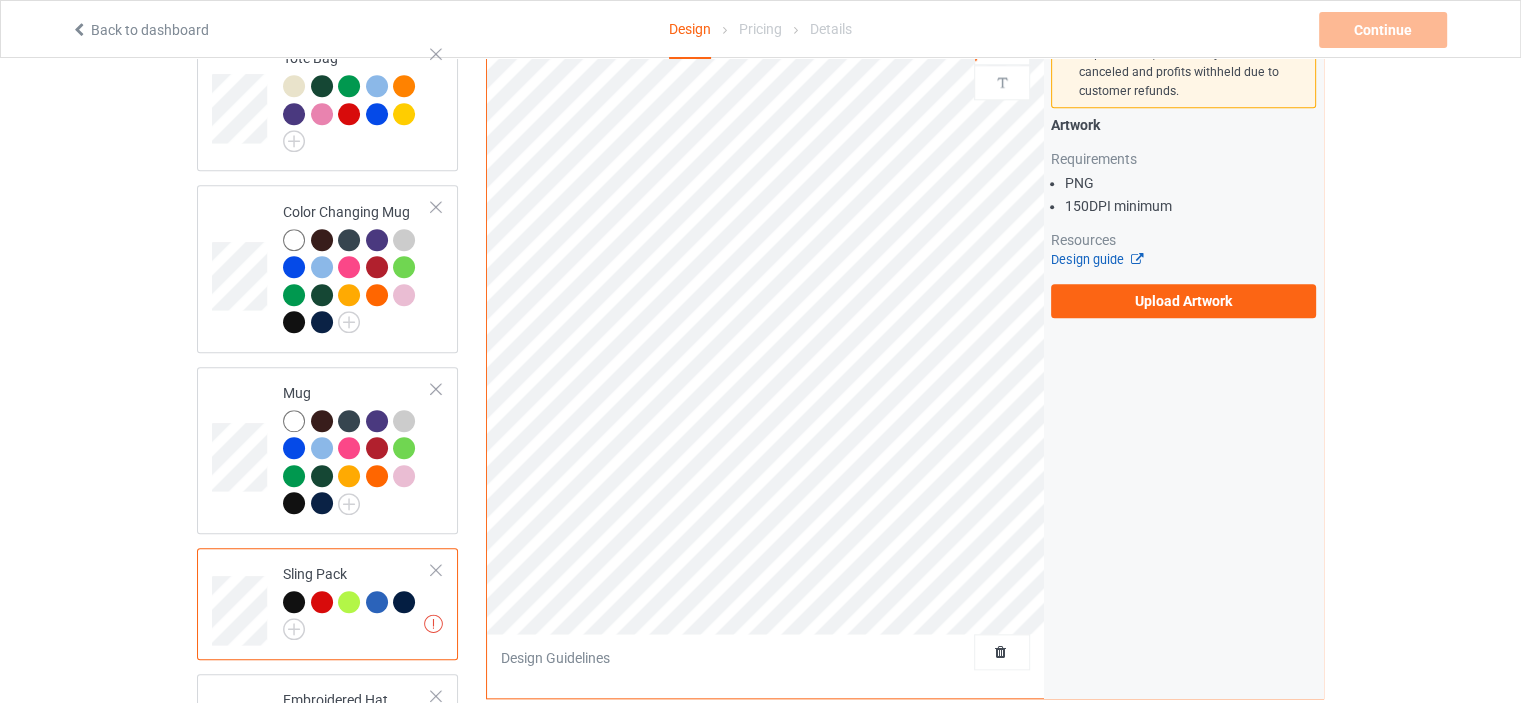 scroll, scrollTop: 1717, scrollLeft: 0, axis: vertical 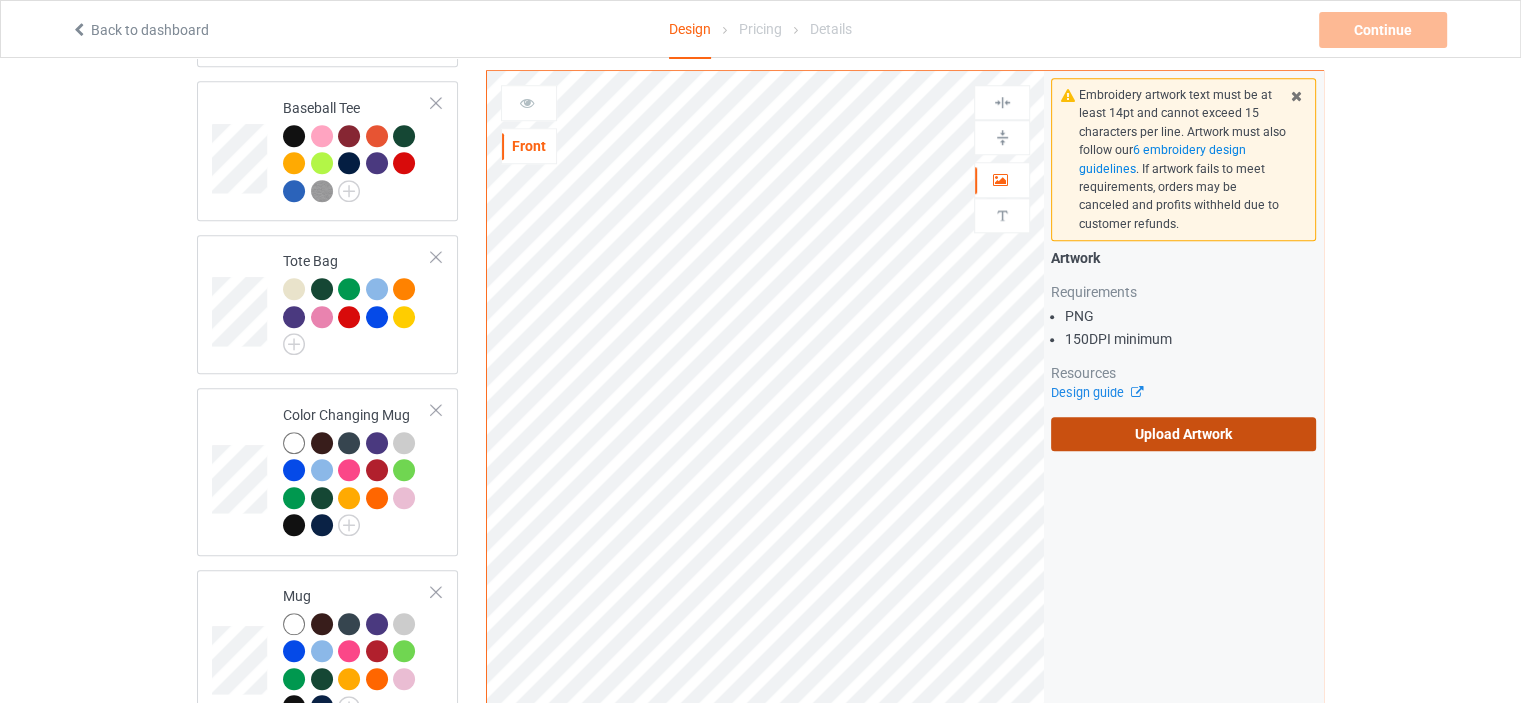 click on "Upload Artwork" at bounding box center [1183, 434] 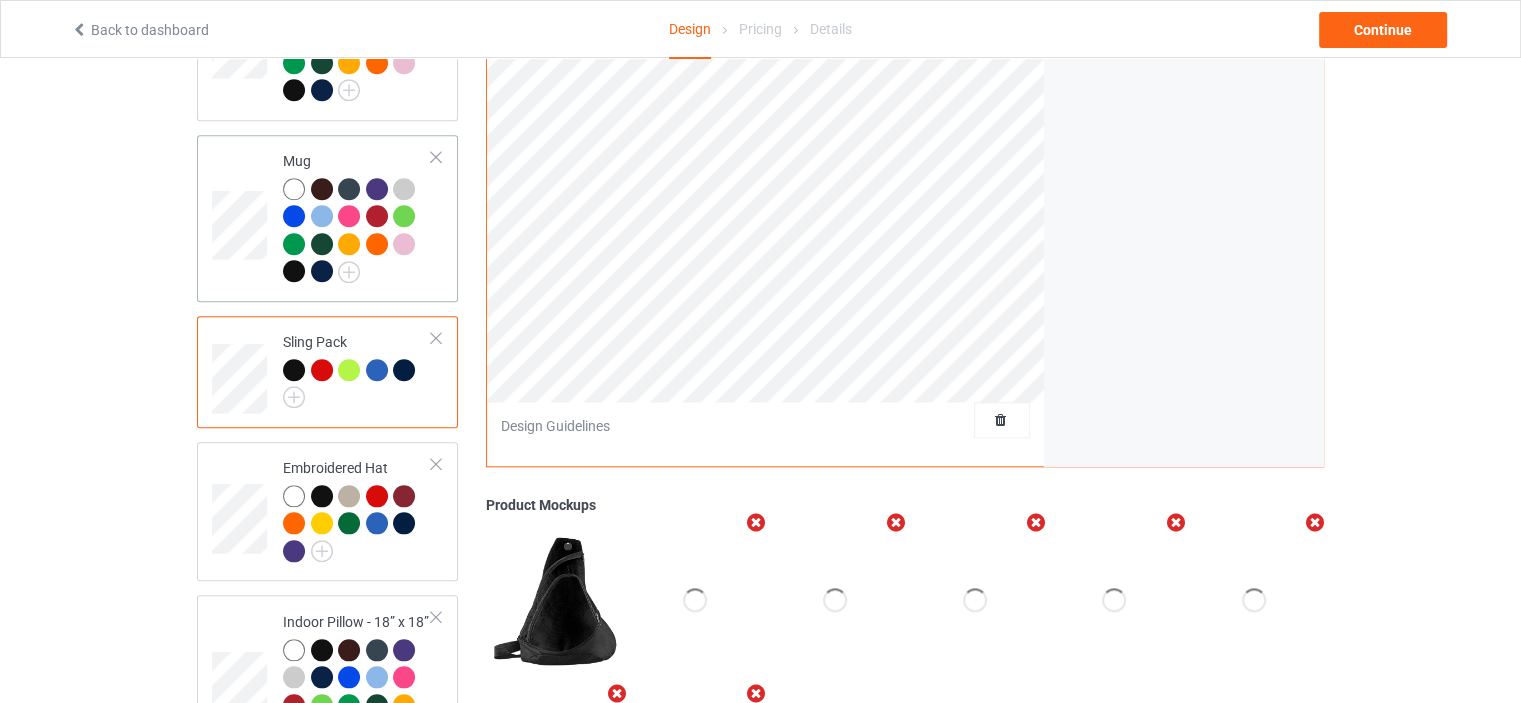 scroll, scrollTop: 2217, scrollLeft: 0, axis: vertical 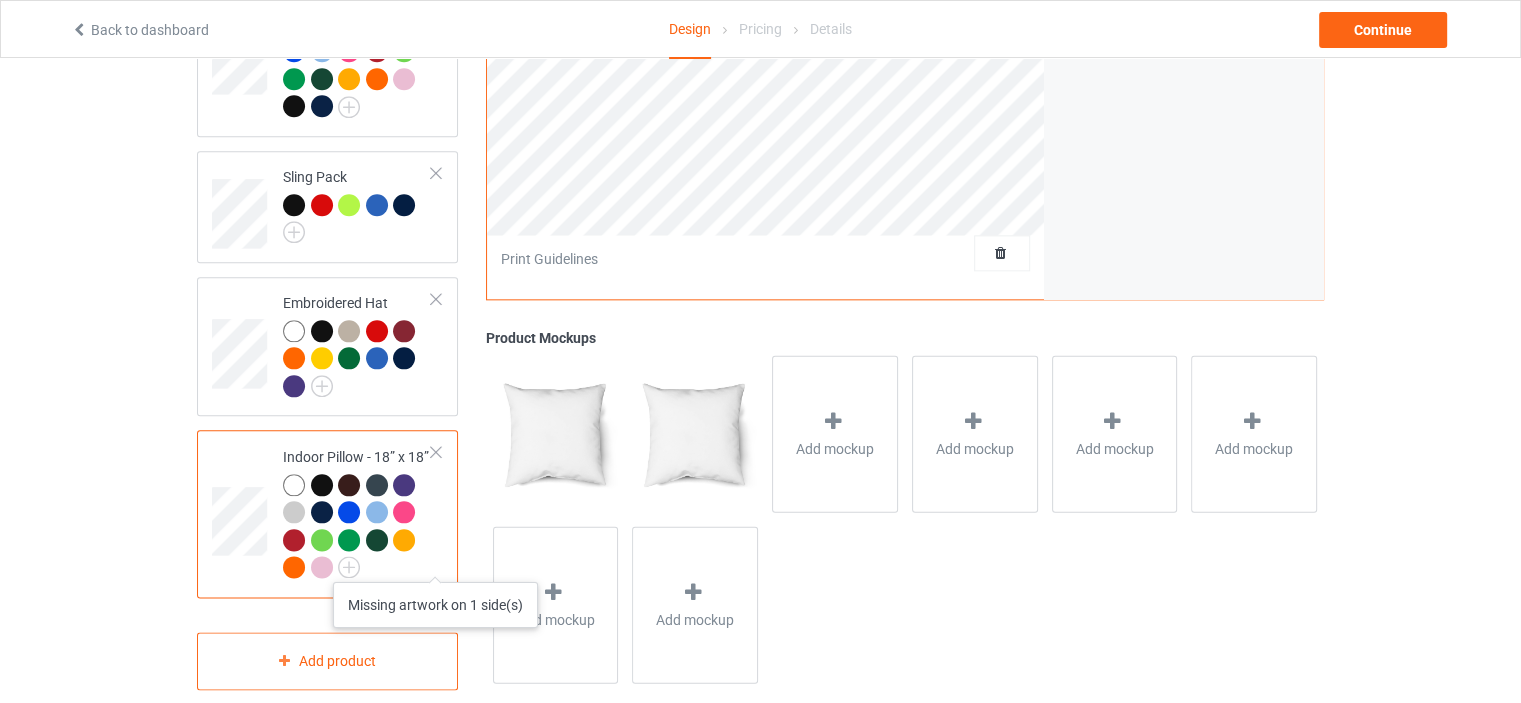 click at bounding box center (432, 585) 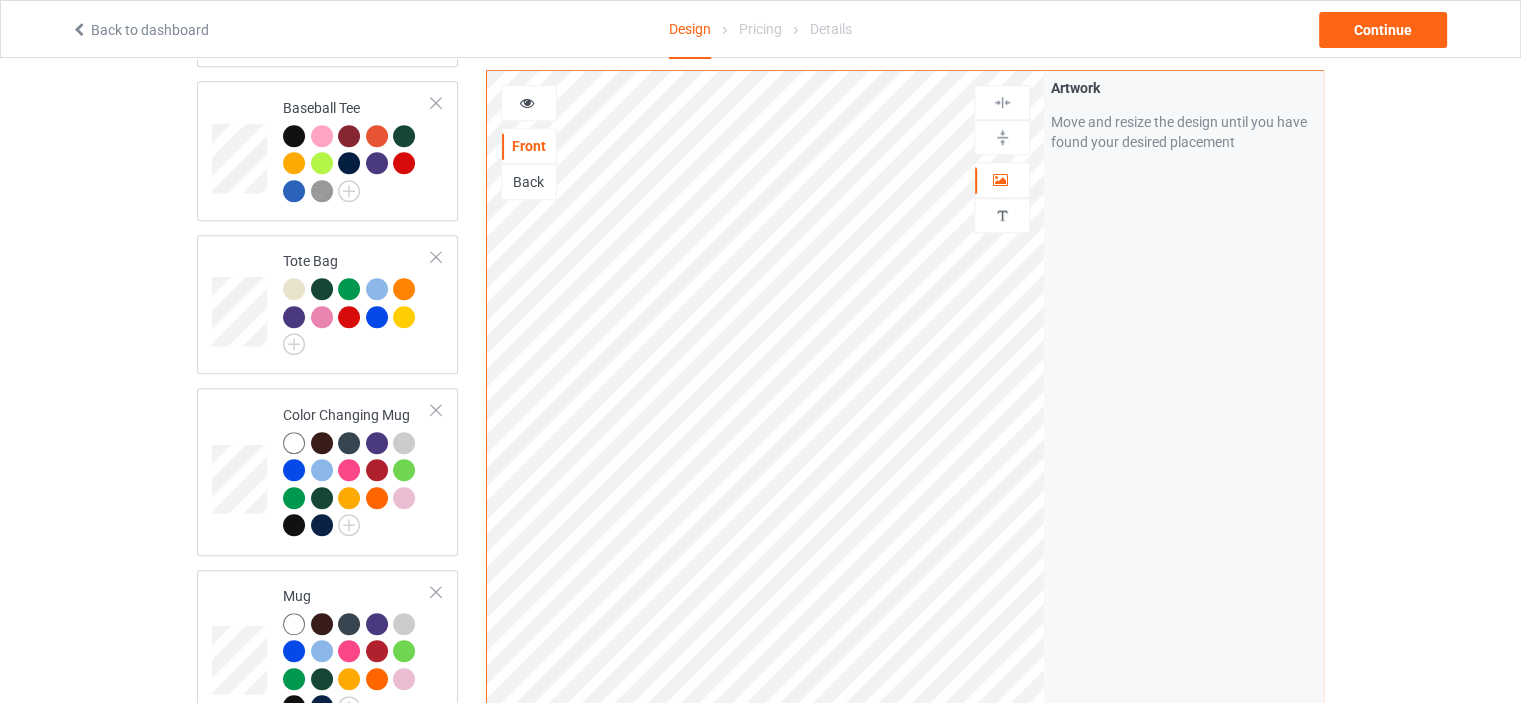 click on "Back" at bounding box center [529, 182] 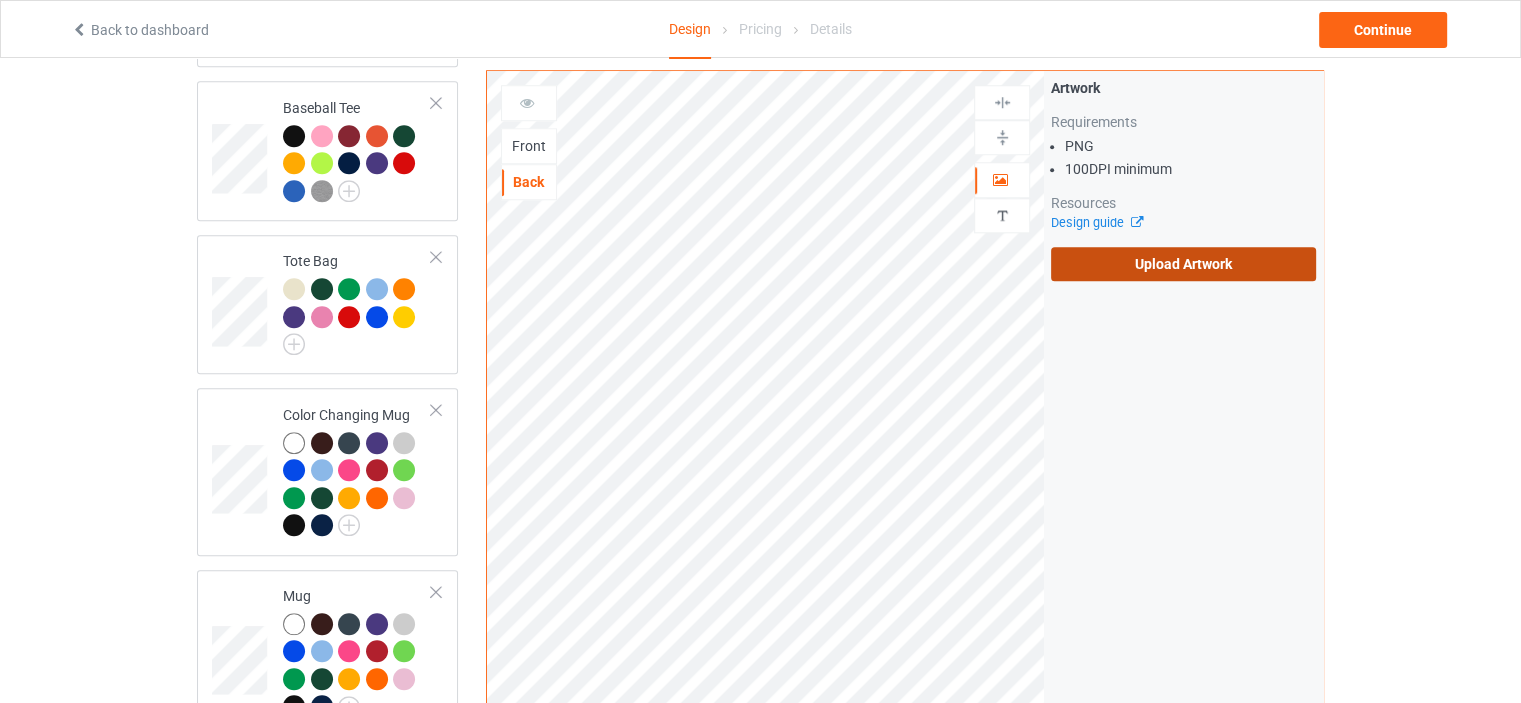 click on "Upload Artwork" at bounding box center [1183, 264] 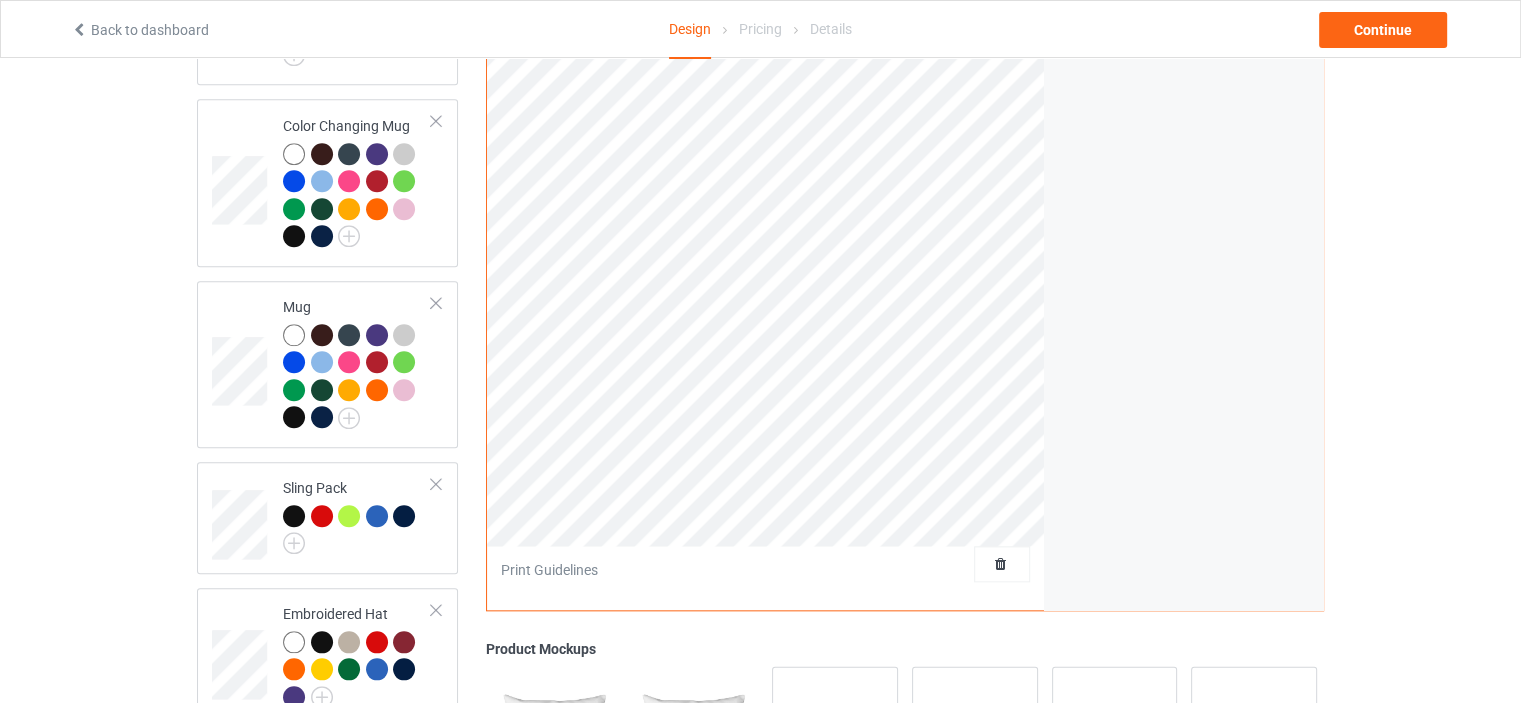 scroll, scrollTop: 2017, scrollLeft: 0, axis: vertical 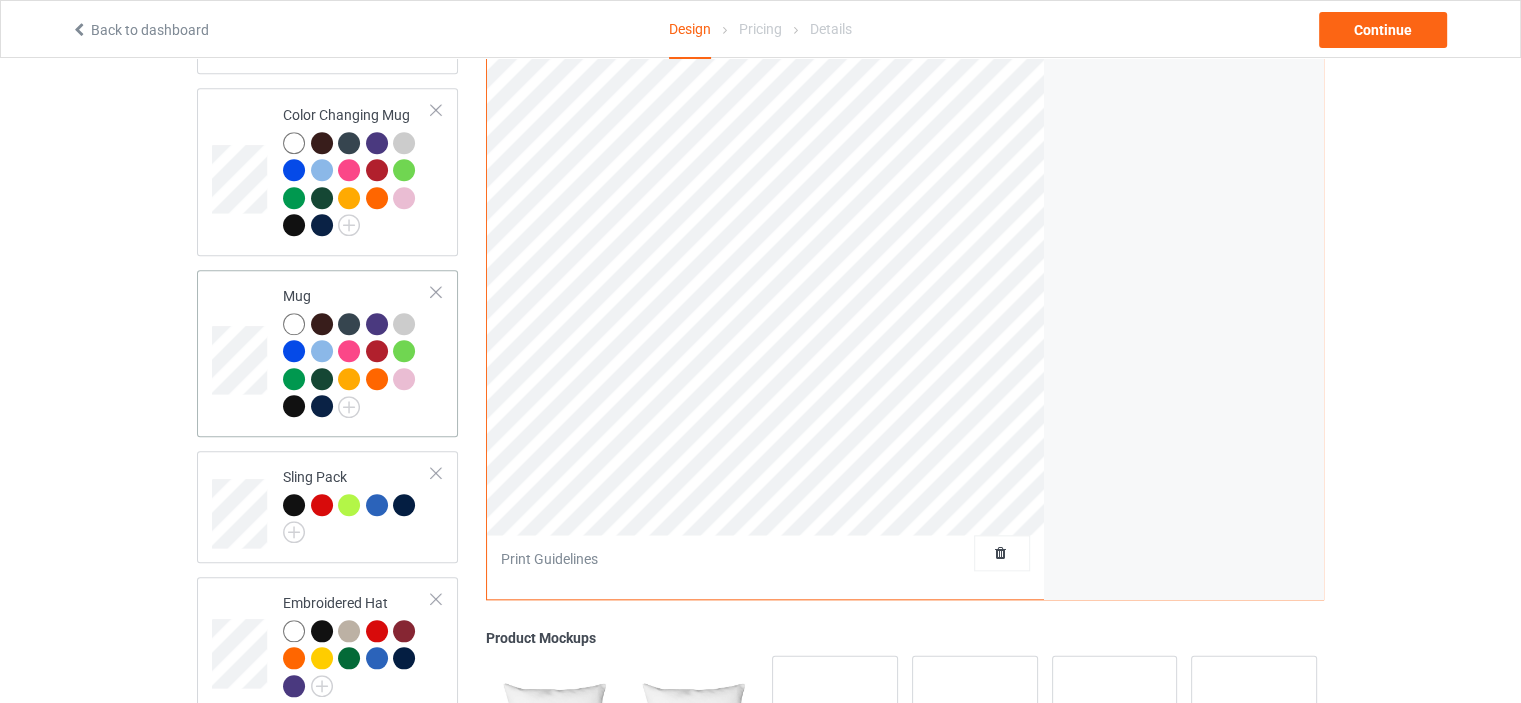 click at bounding box center (294, 324) 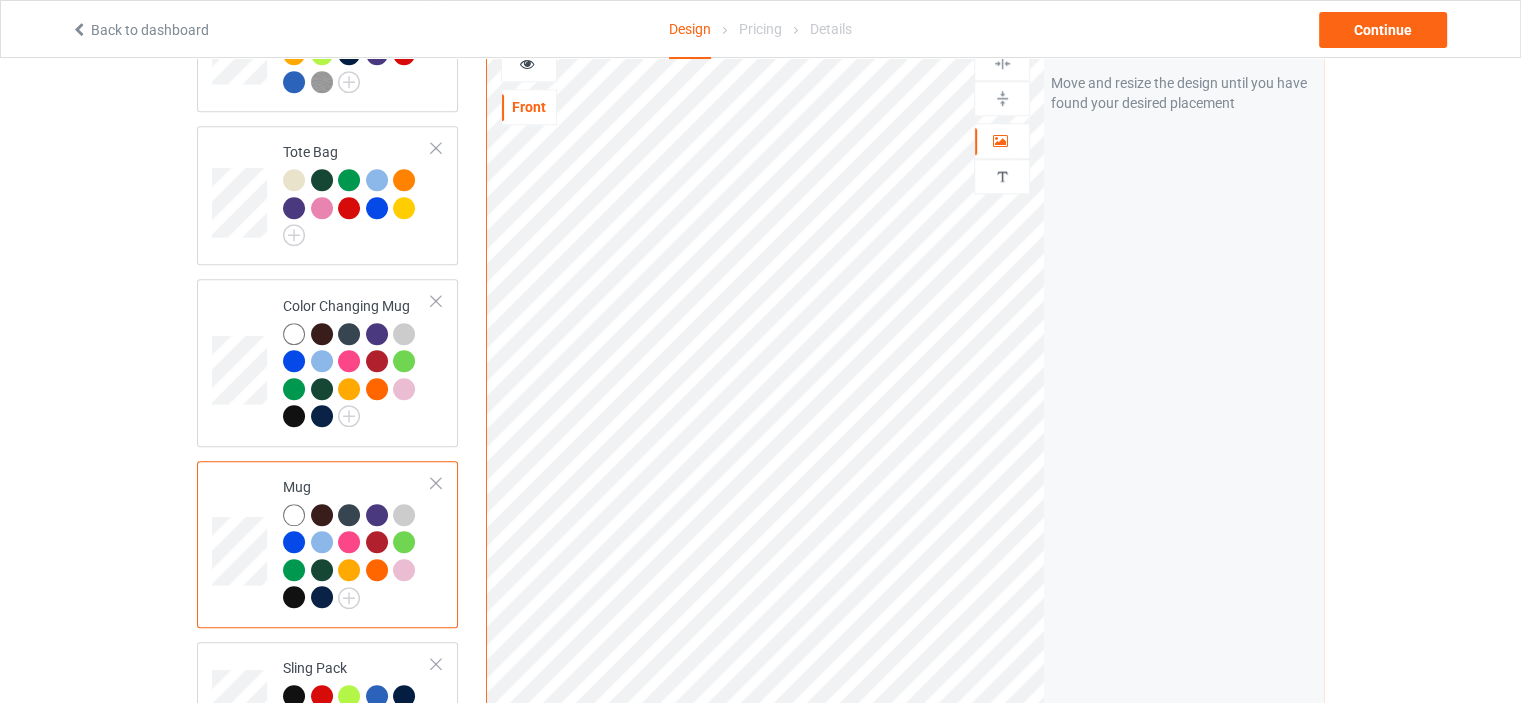 scroll, scrollTop: 1617, scrollLeft: 0, axis: vertical 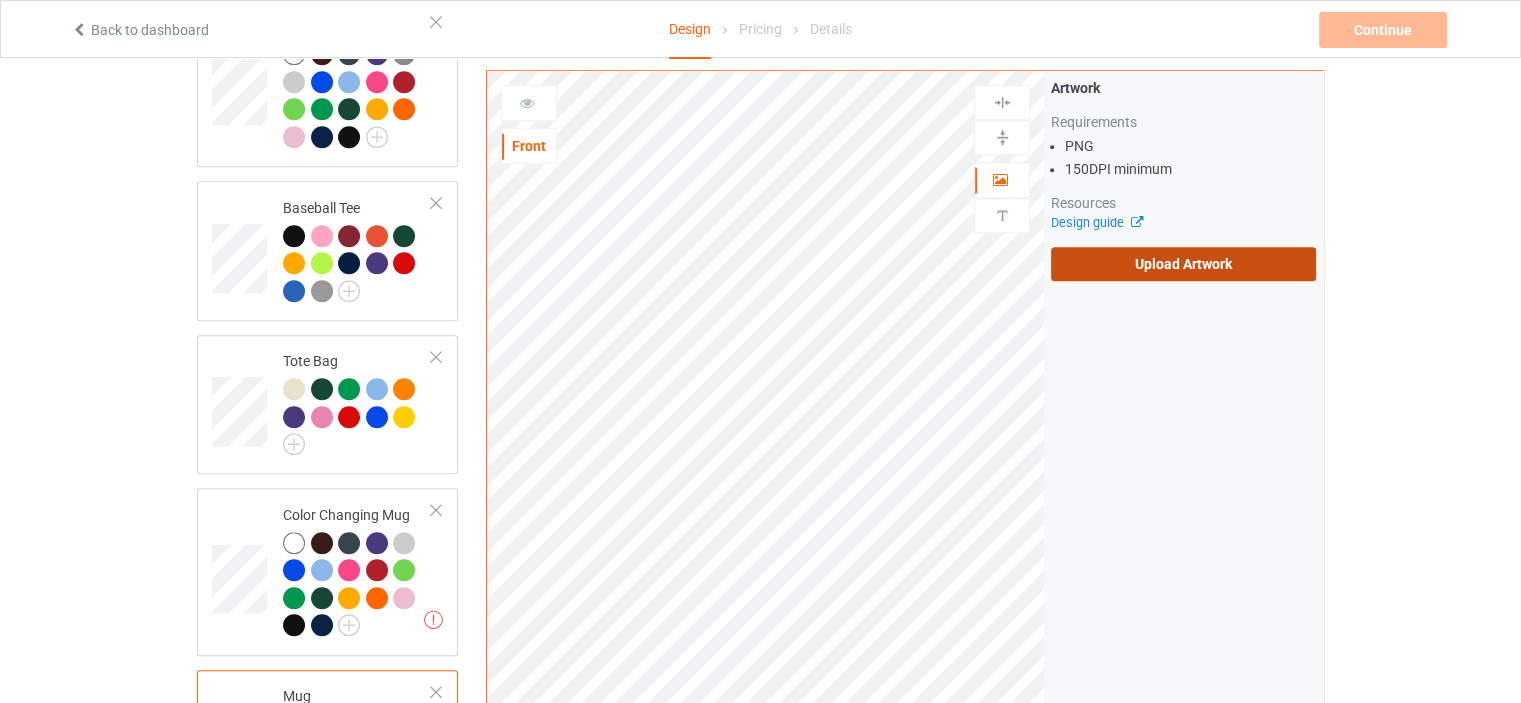 click on "Upload Artwork" at bounding box center (1183, 264) 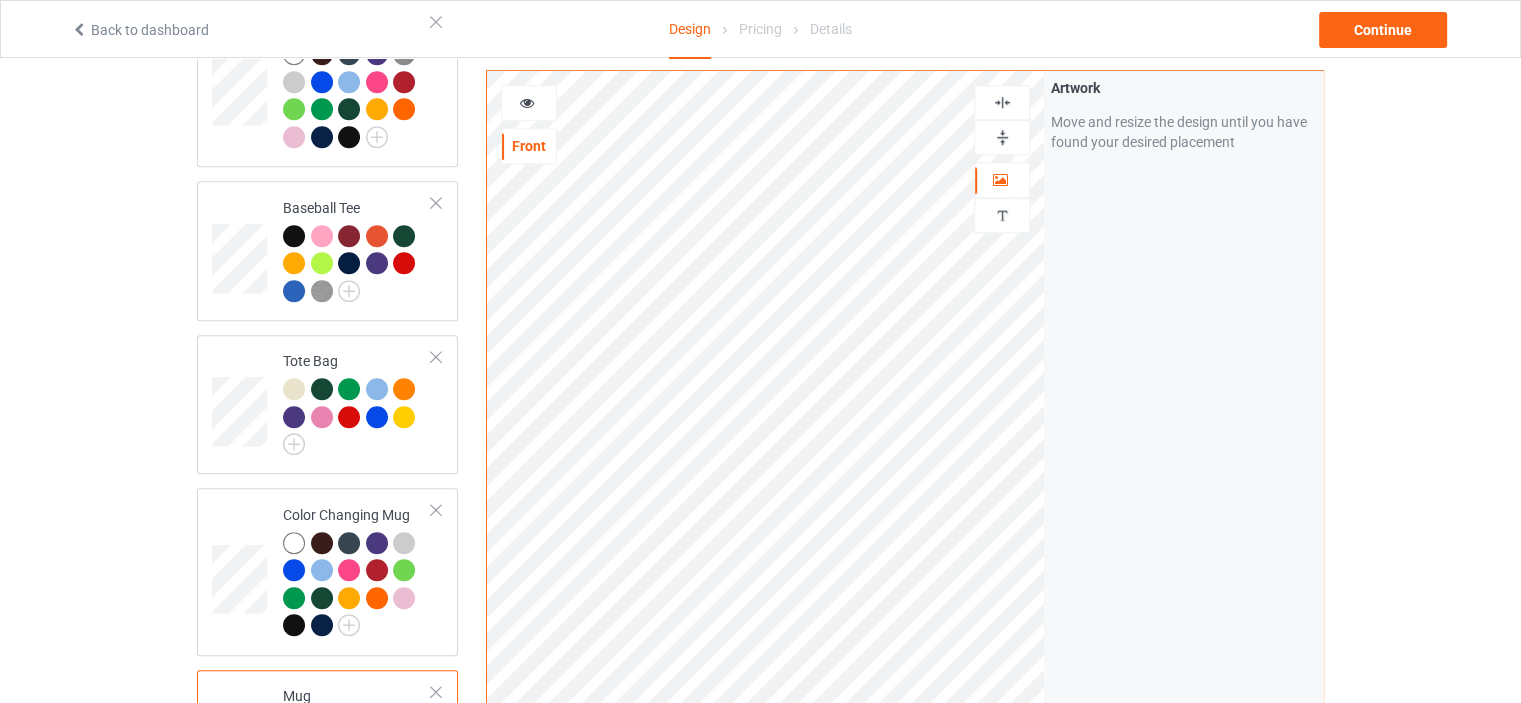 click at bounding box center [1002, 102] 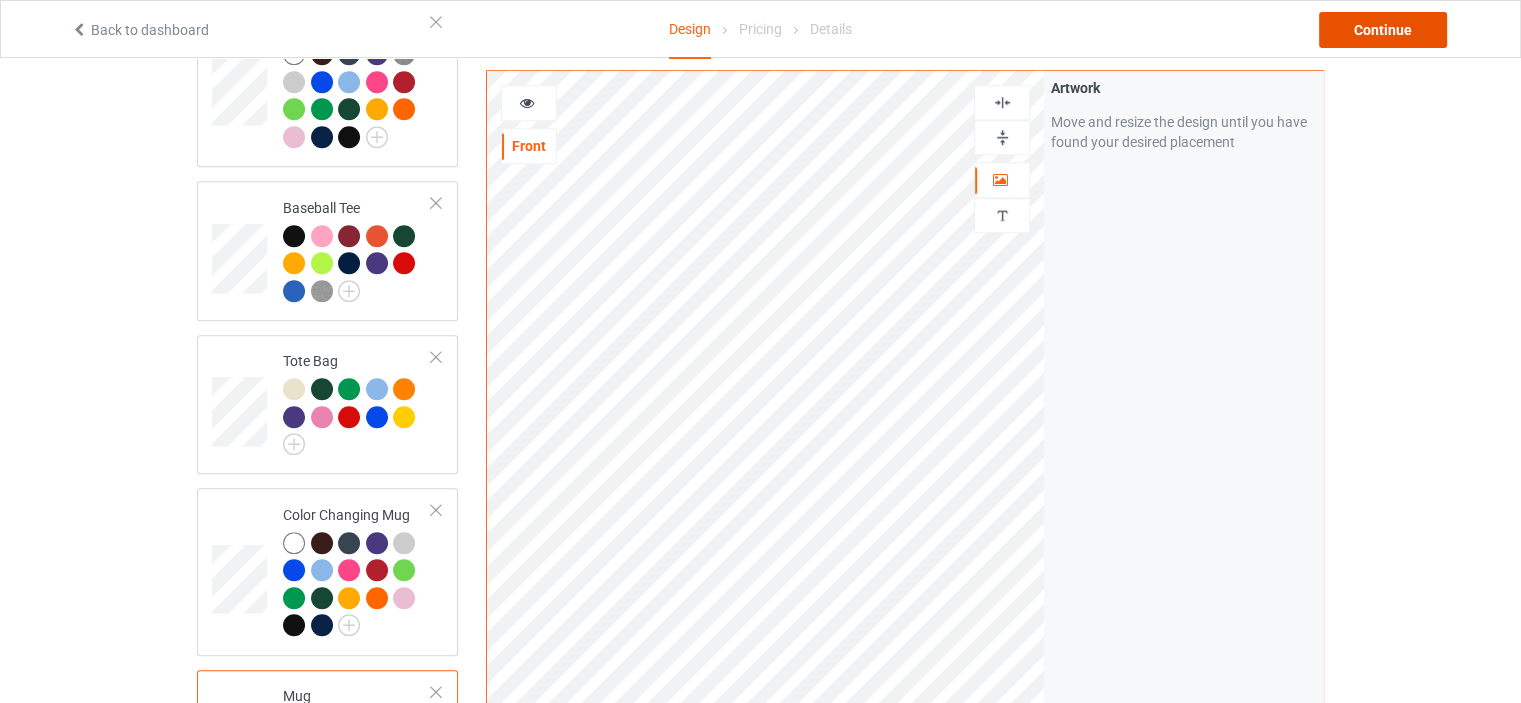 click on "Continue" at bounding box center (1383, 30) 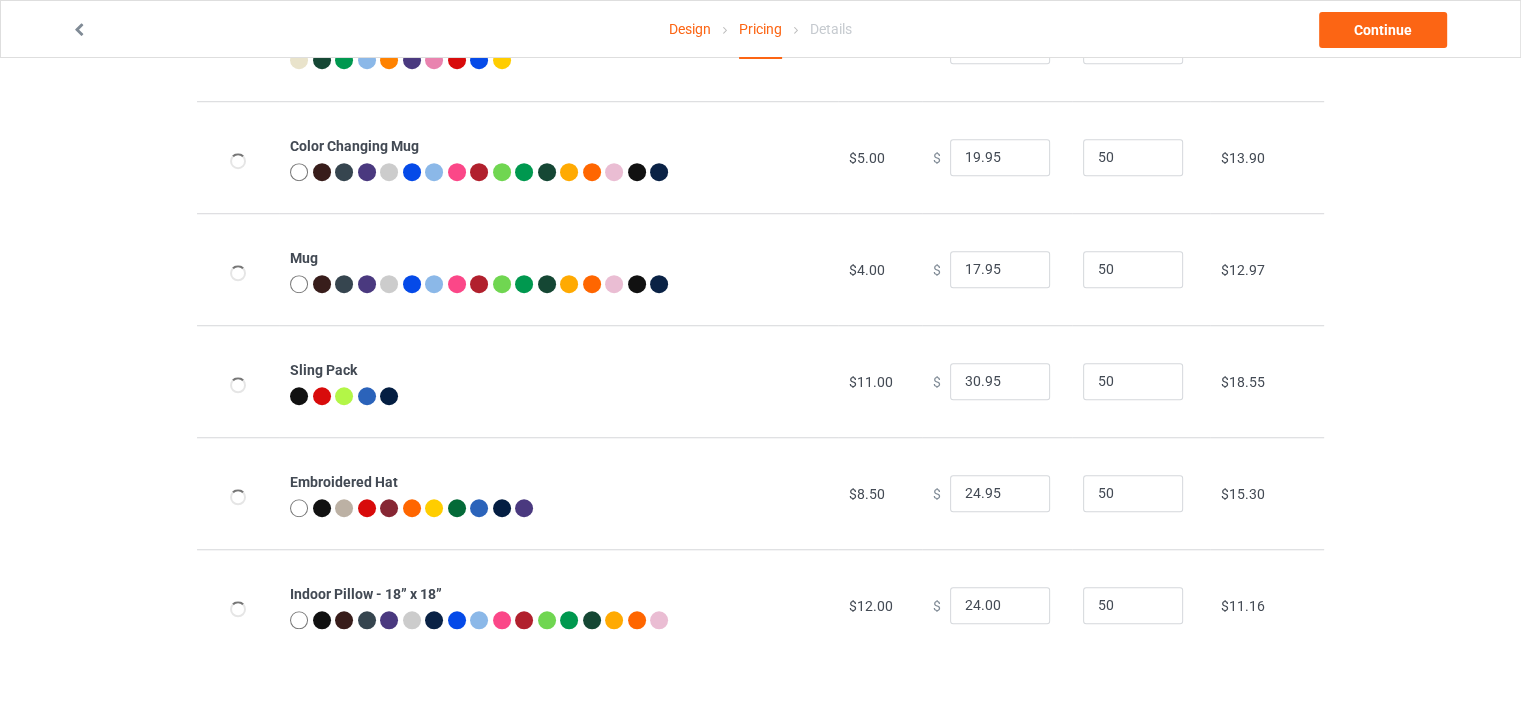 scroll, scrollTop: 0, scrollLeft: 0, axis: both 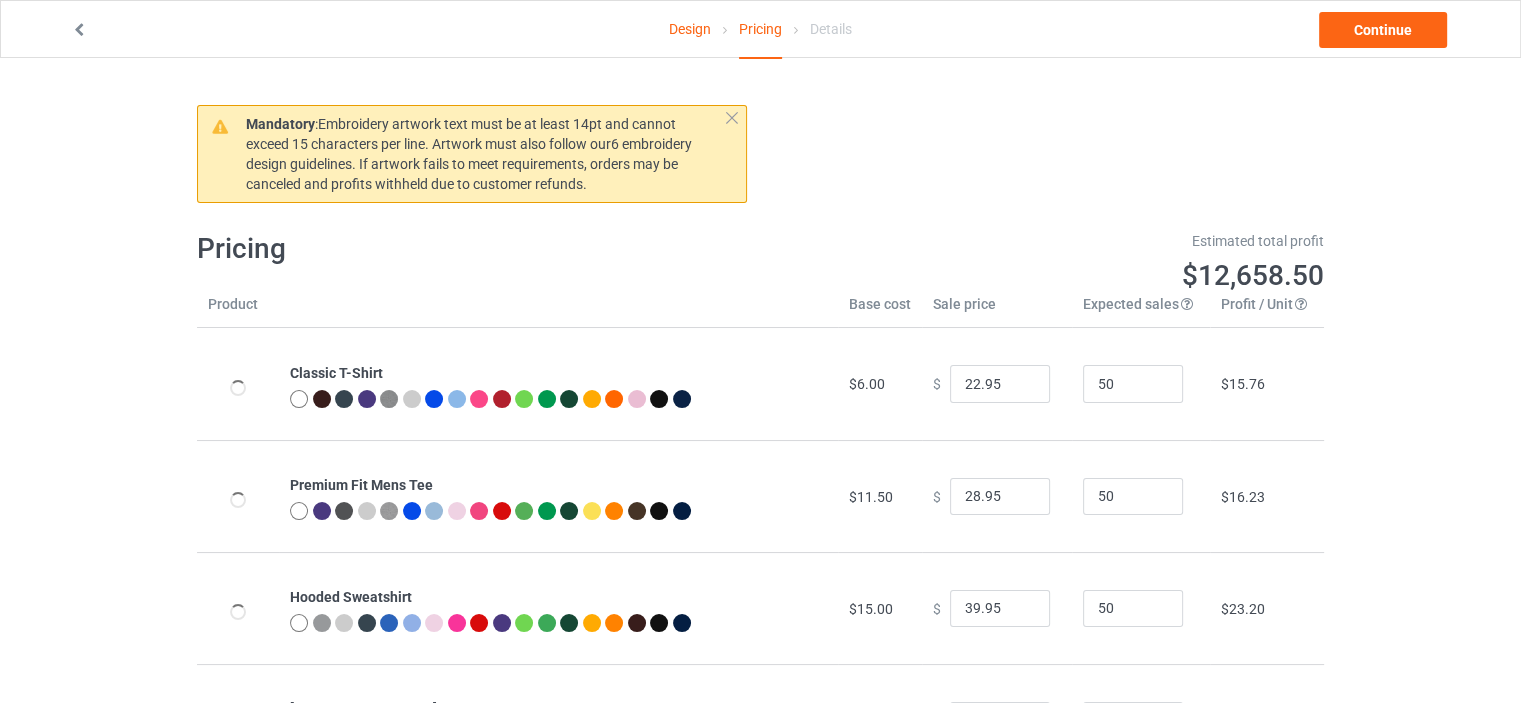 type on "26.95" 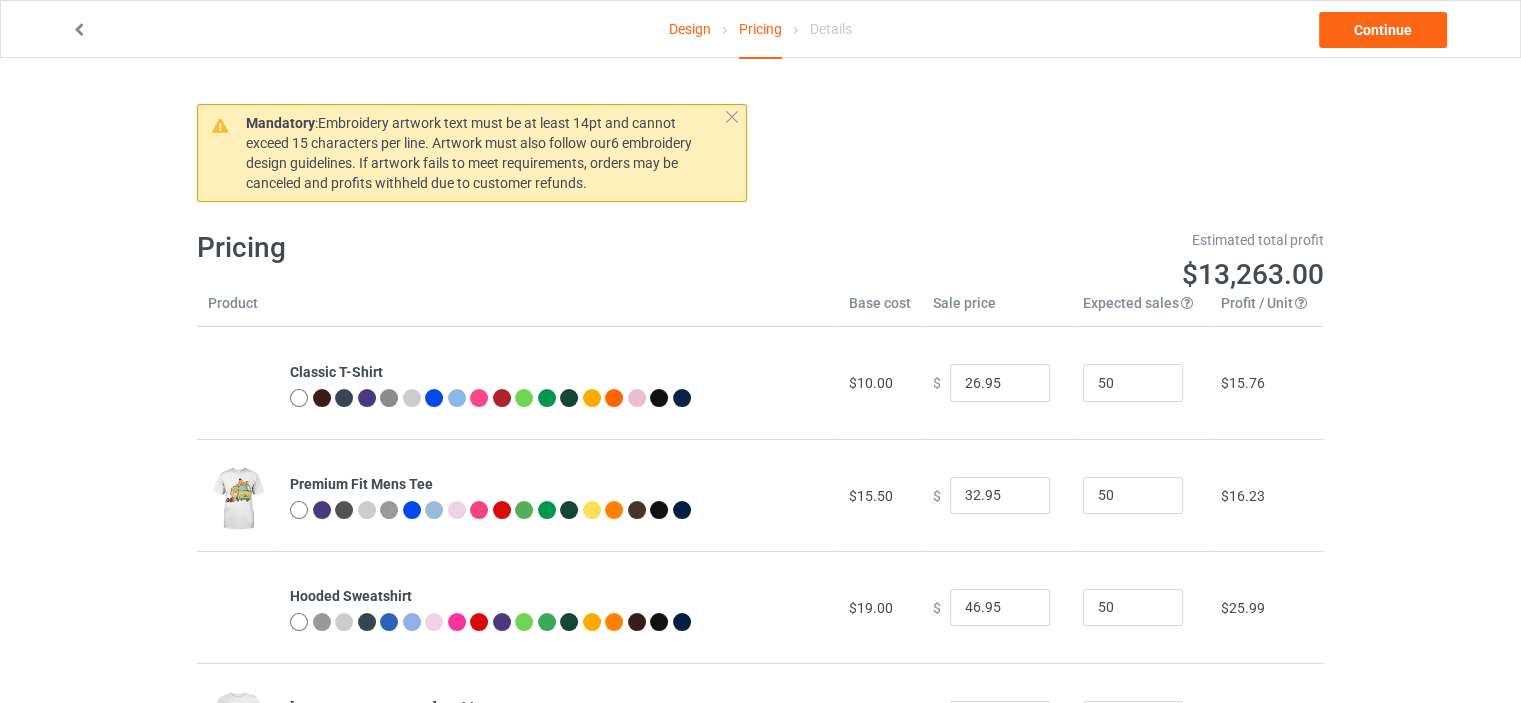 scroll, scrollTop: 0, scrollLeft: 0, axis: both 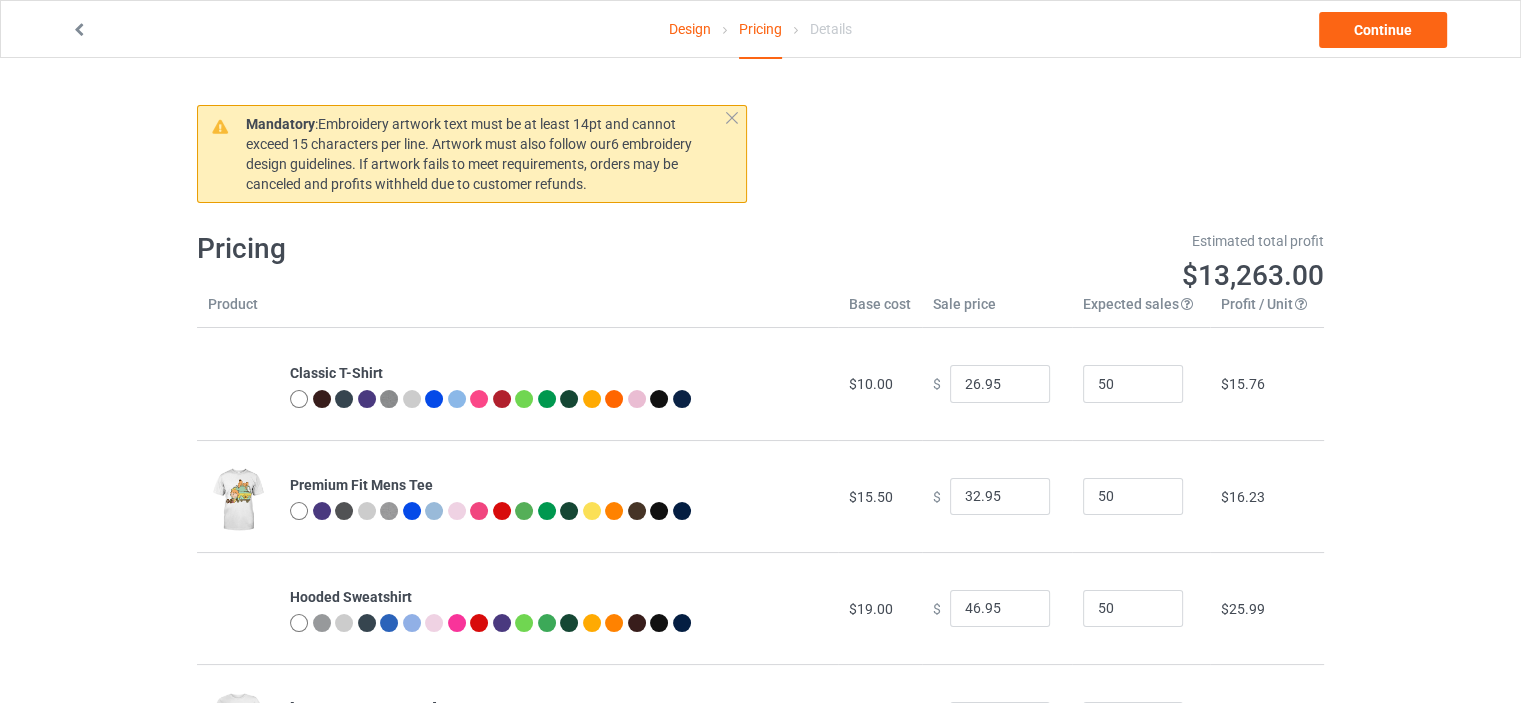click on "Design" at bounding box center [690, 29] 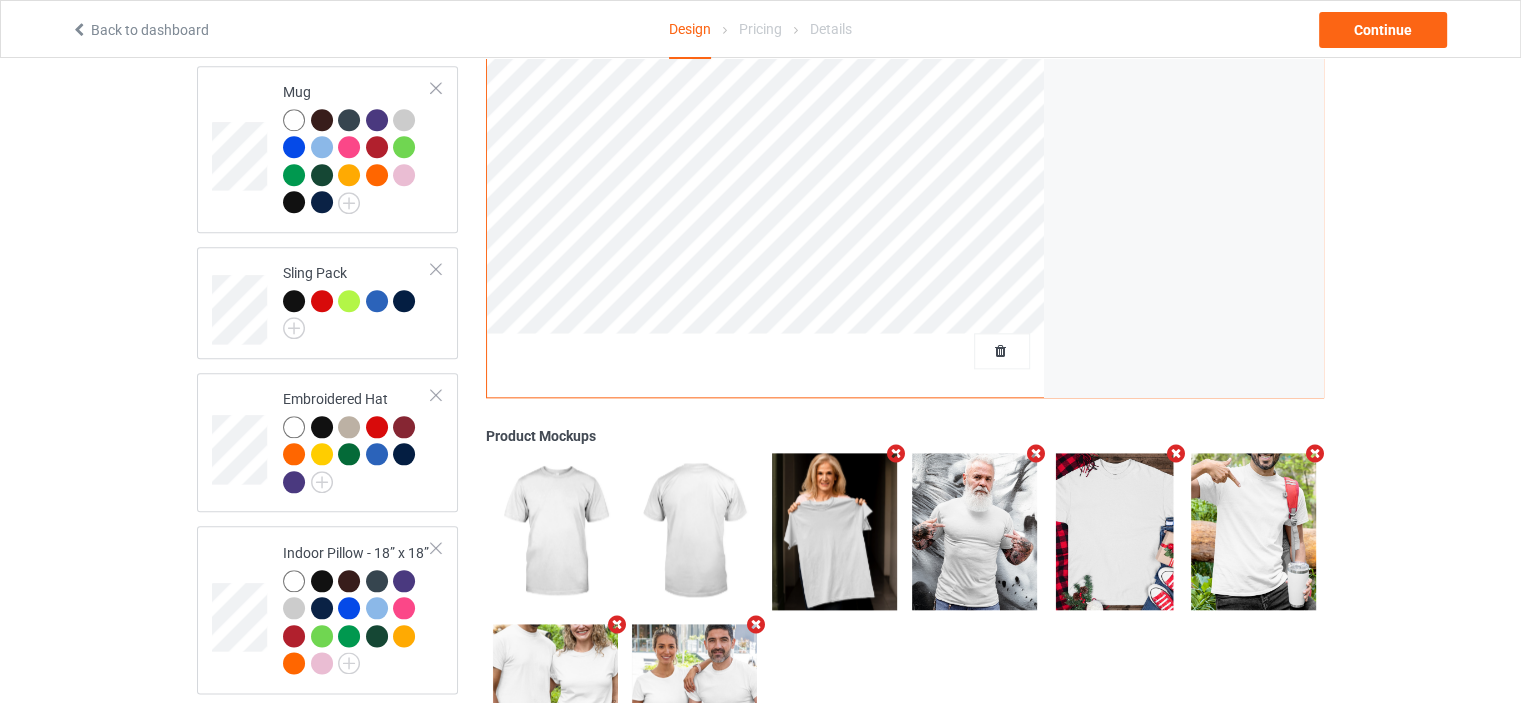 scroll, scrollTop: 2317, scrollLeft: 0, axis: vertical 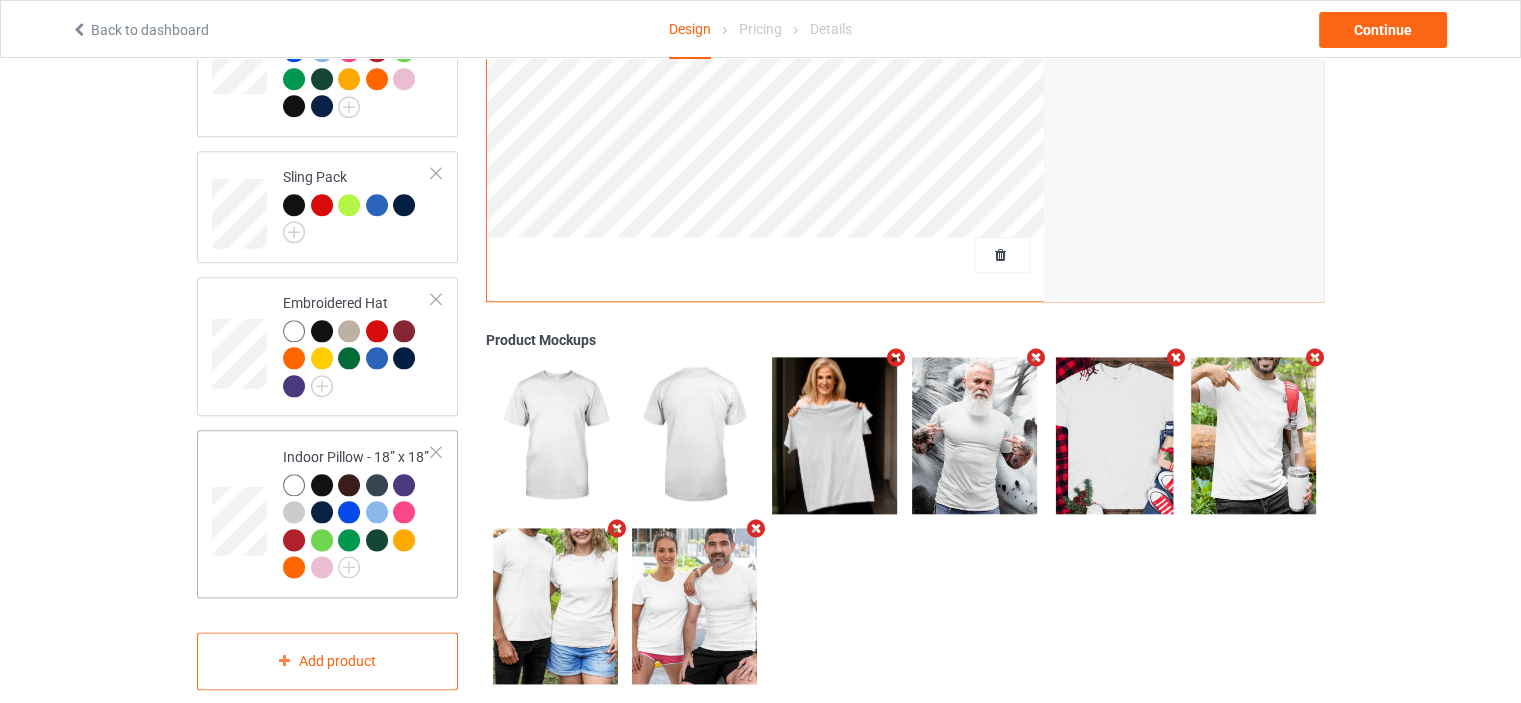 click at bounding box center (436, 452) 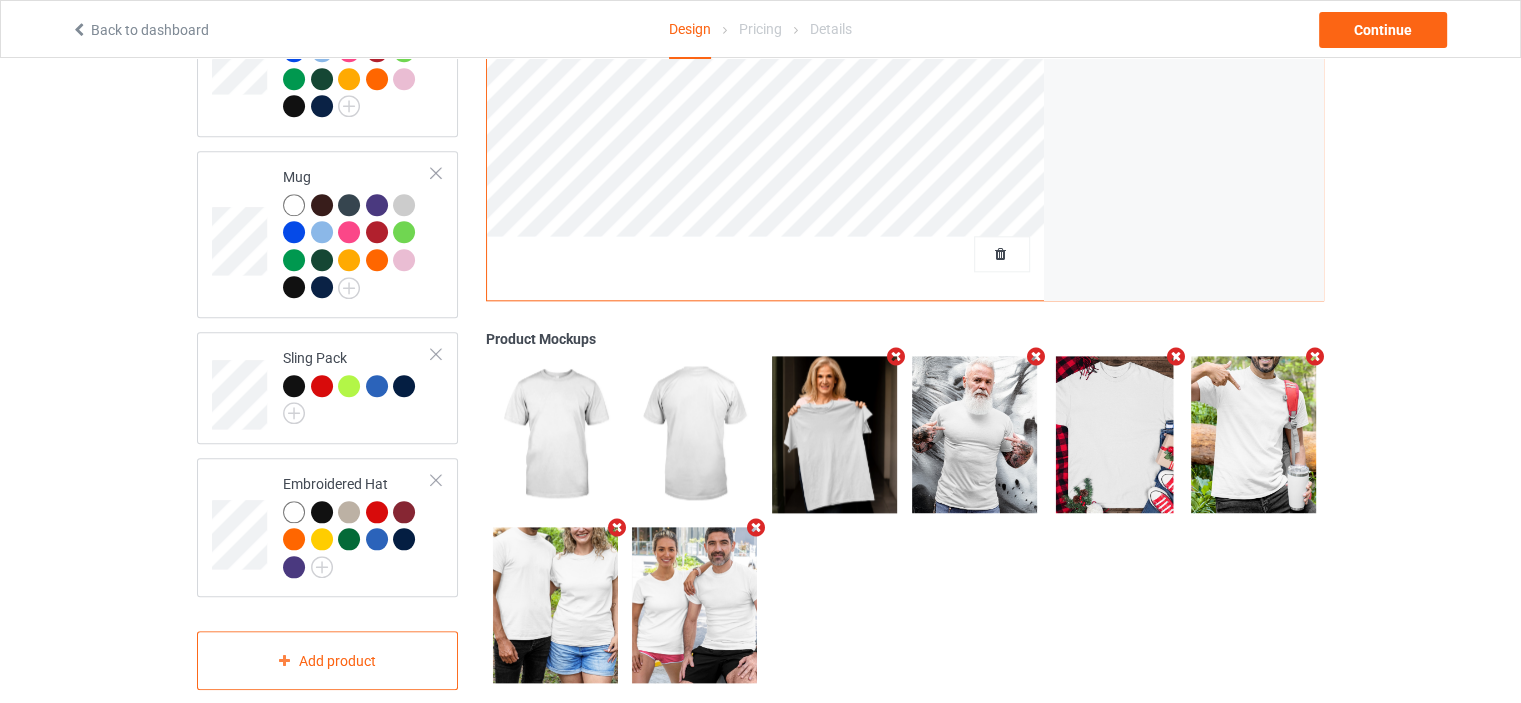 click on "Design Select colors for each of the products and upload an artwork file to design your product. Classic T-Shirt Premium Fit Mens Tee Hooded Sweatshirt [DEMOGRAPHIC_DATA] T-Shirt Unisex Tank V-Neck T-Shirt Long Sleeve Tee Crewneck Sweatshirt Youth T-Shirt Baseball Tee Tote Bag Color Changing Mug Mug Sling Pack Embroidered Hat Add product Front Back Artwork Personalized text Artwork Move and resize the design until you have found your desired placement Product Mockups" at bounding box center [760, -673] 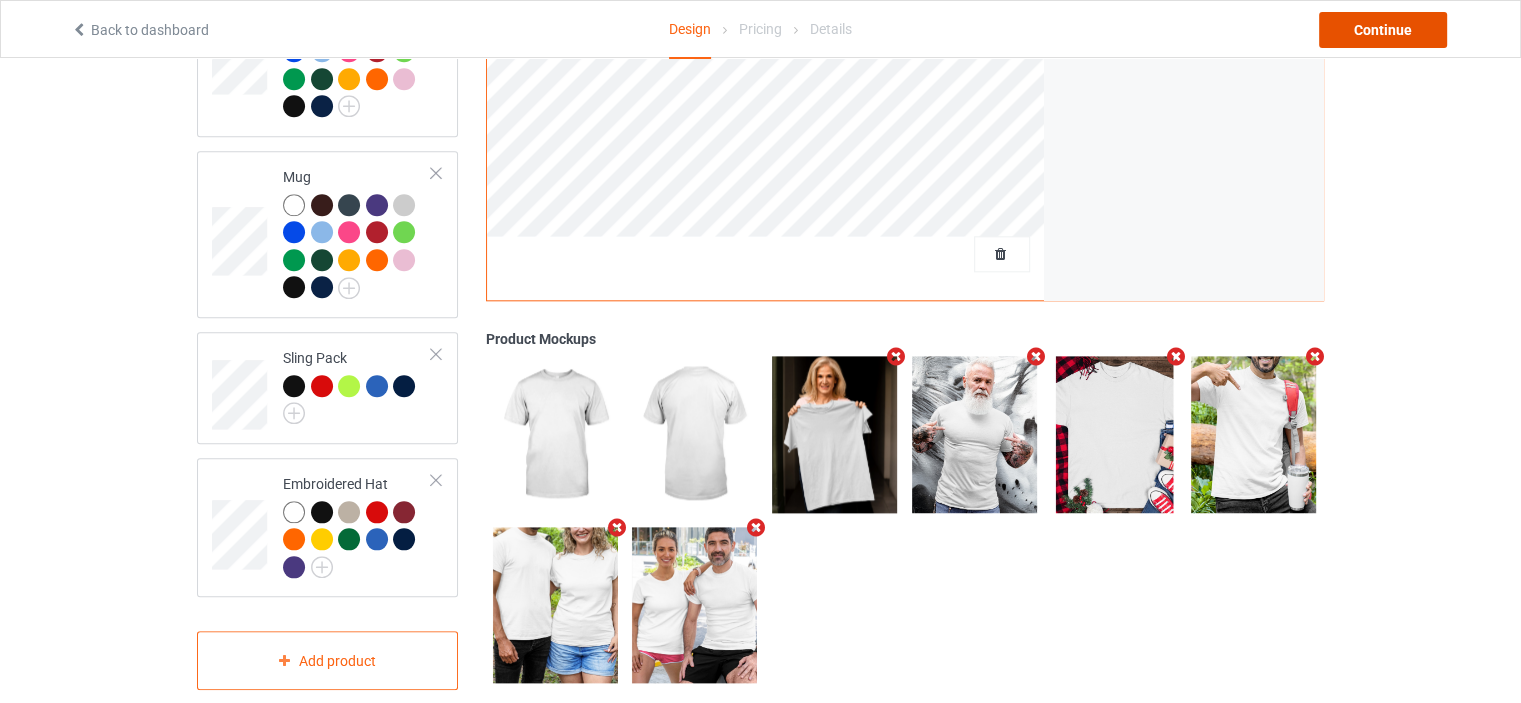 click on "Continue" at bounding box center [1383, 30] 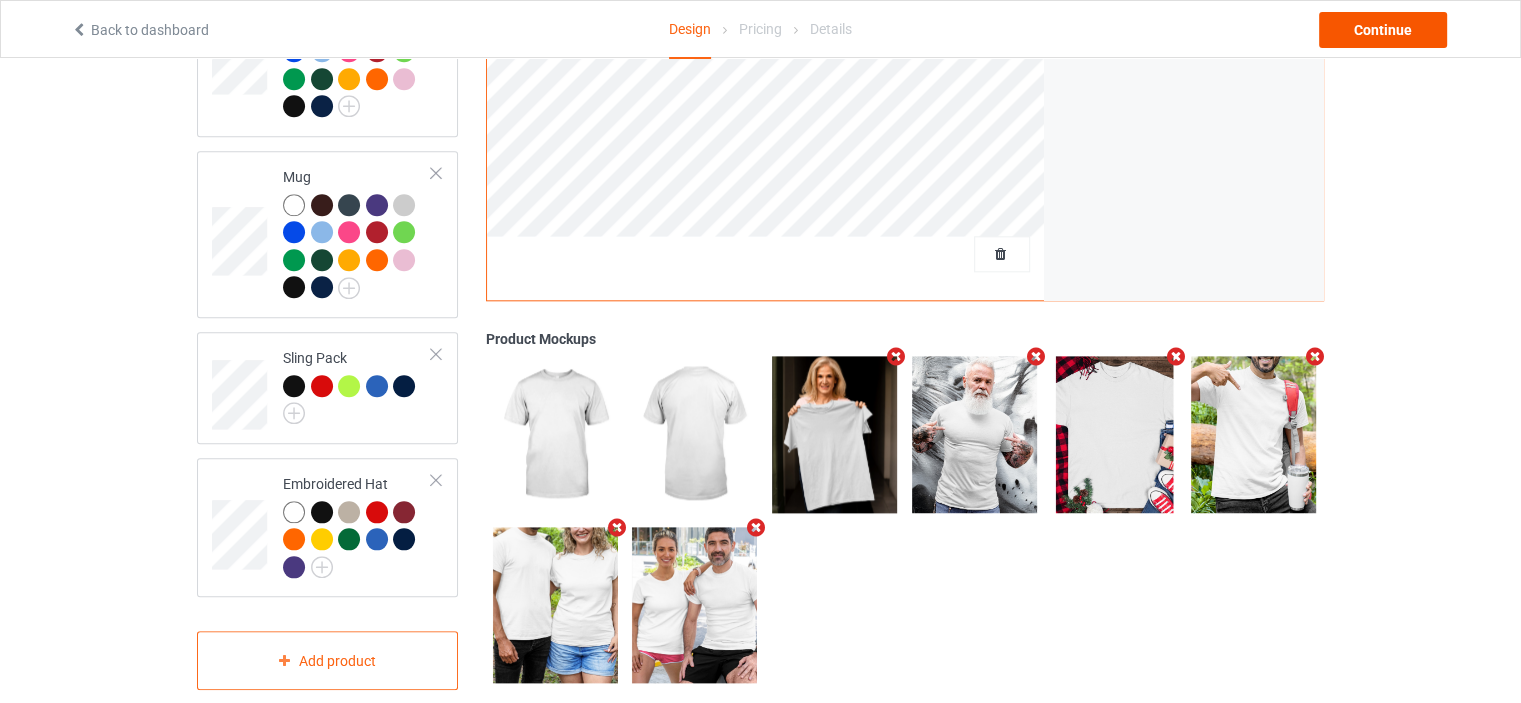 scroll, scrollTop: 0, scrollLeft: 0, axis: both 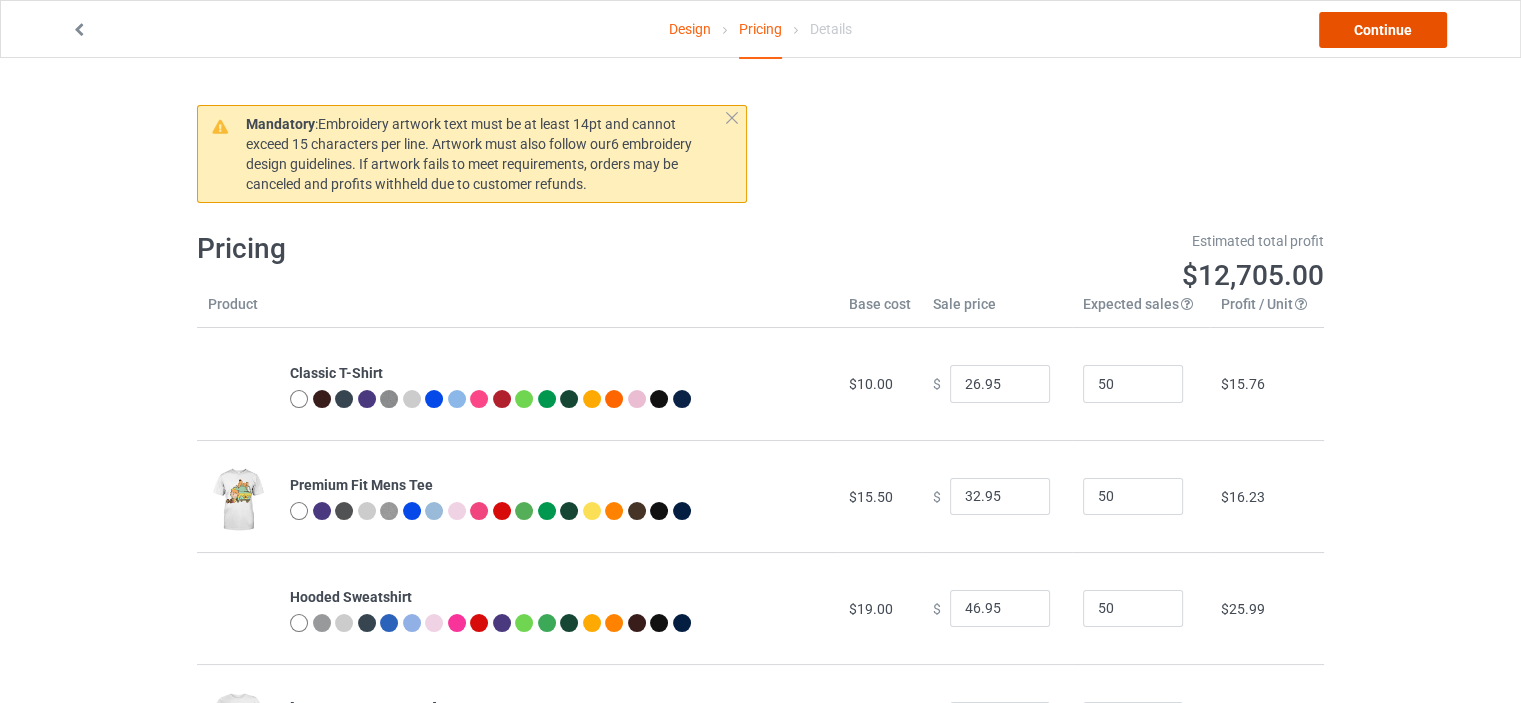 click on "Continue" at bounding box center (1383, 30) 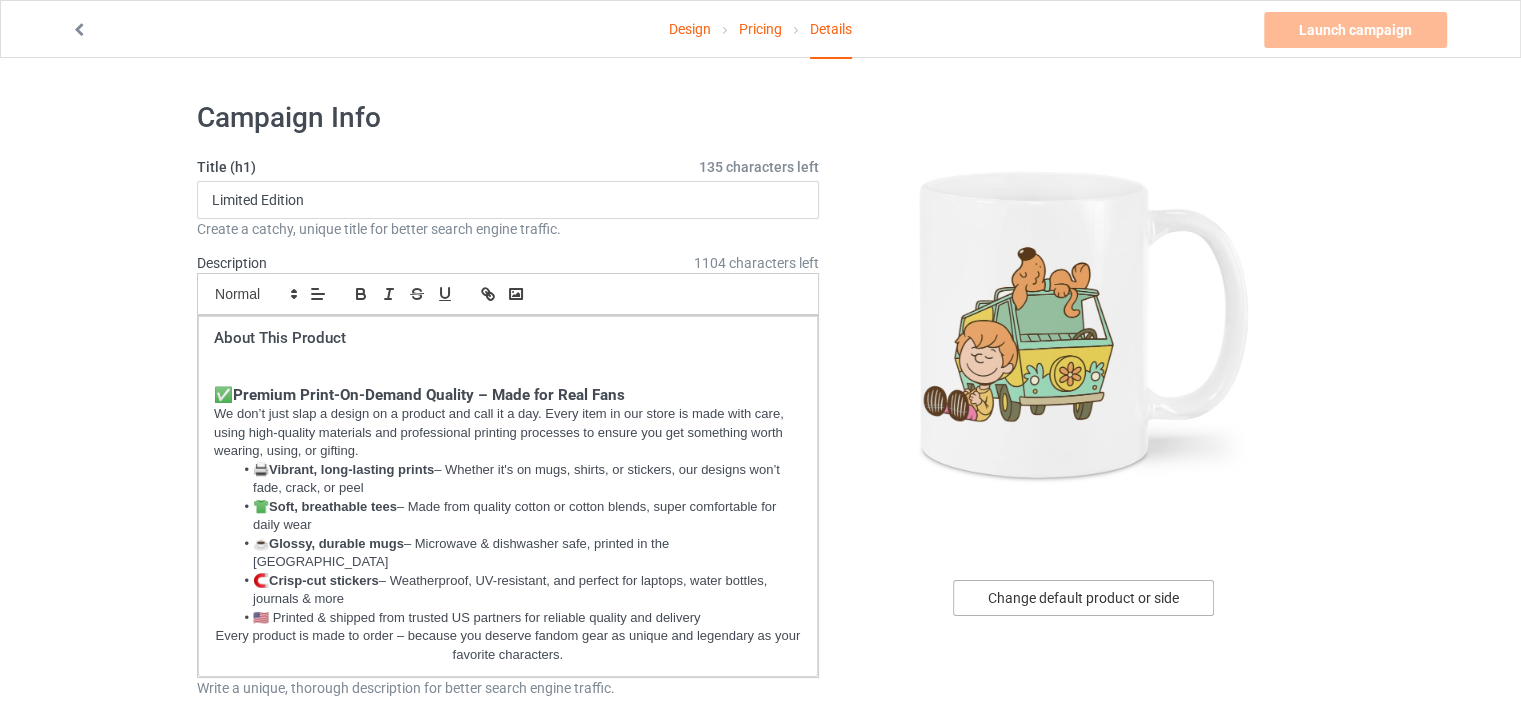 click on "Change default product or side" at bounding box center [1083, 598] 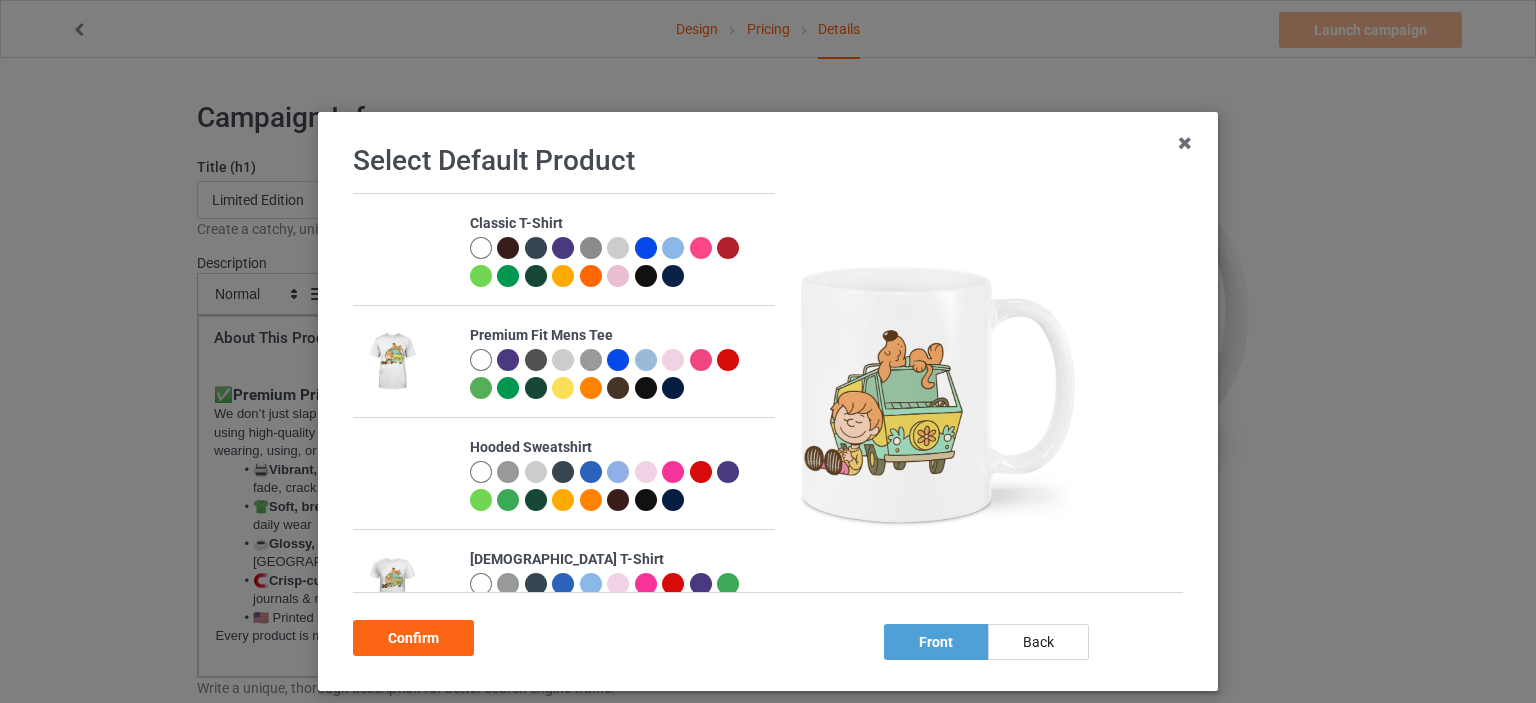 click at bounding box center [481, 248] 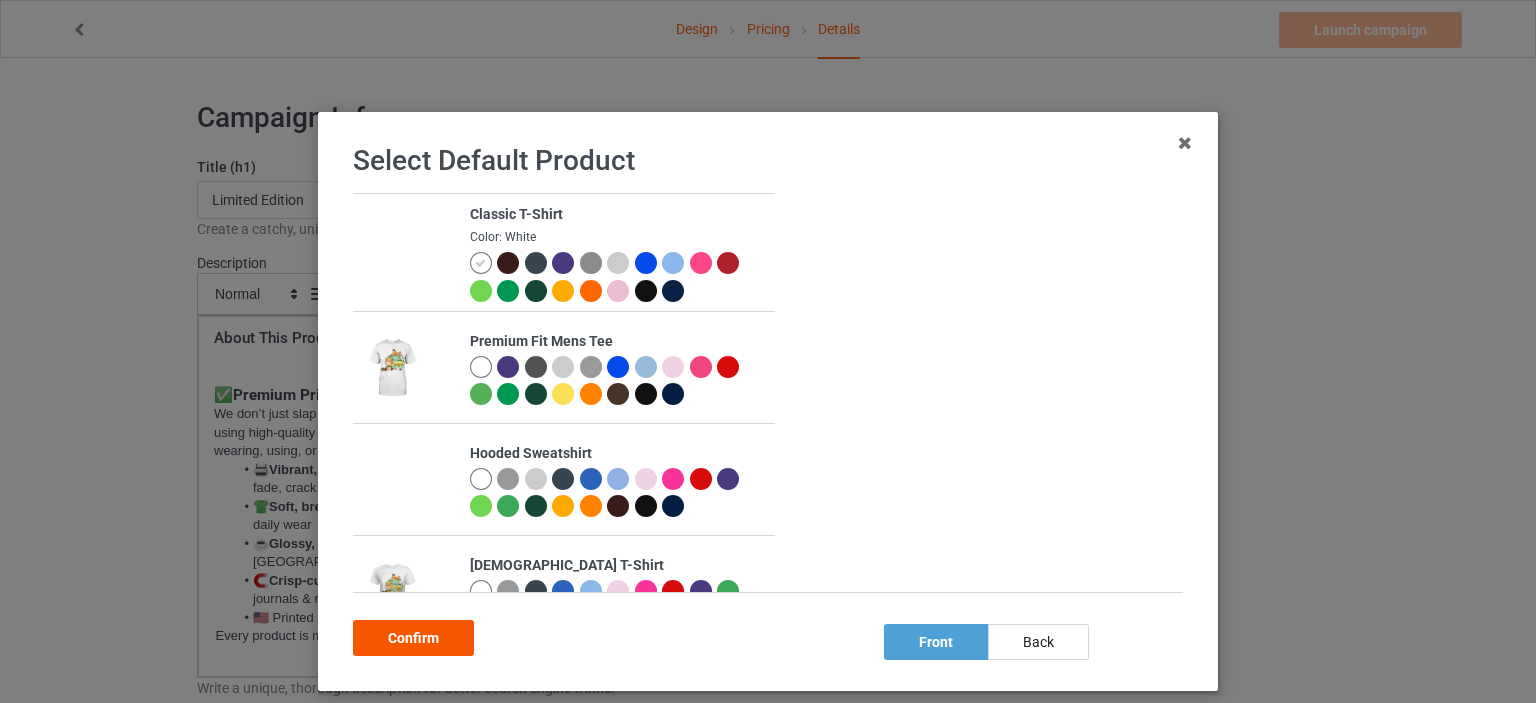 click on "Confirm" at bounding box center [413, 638] 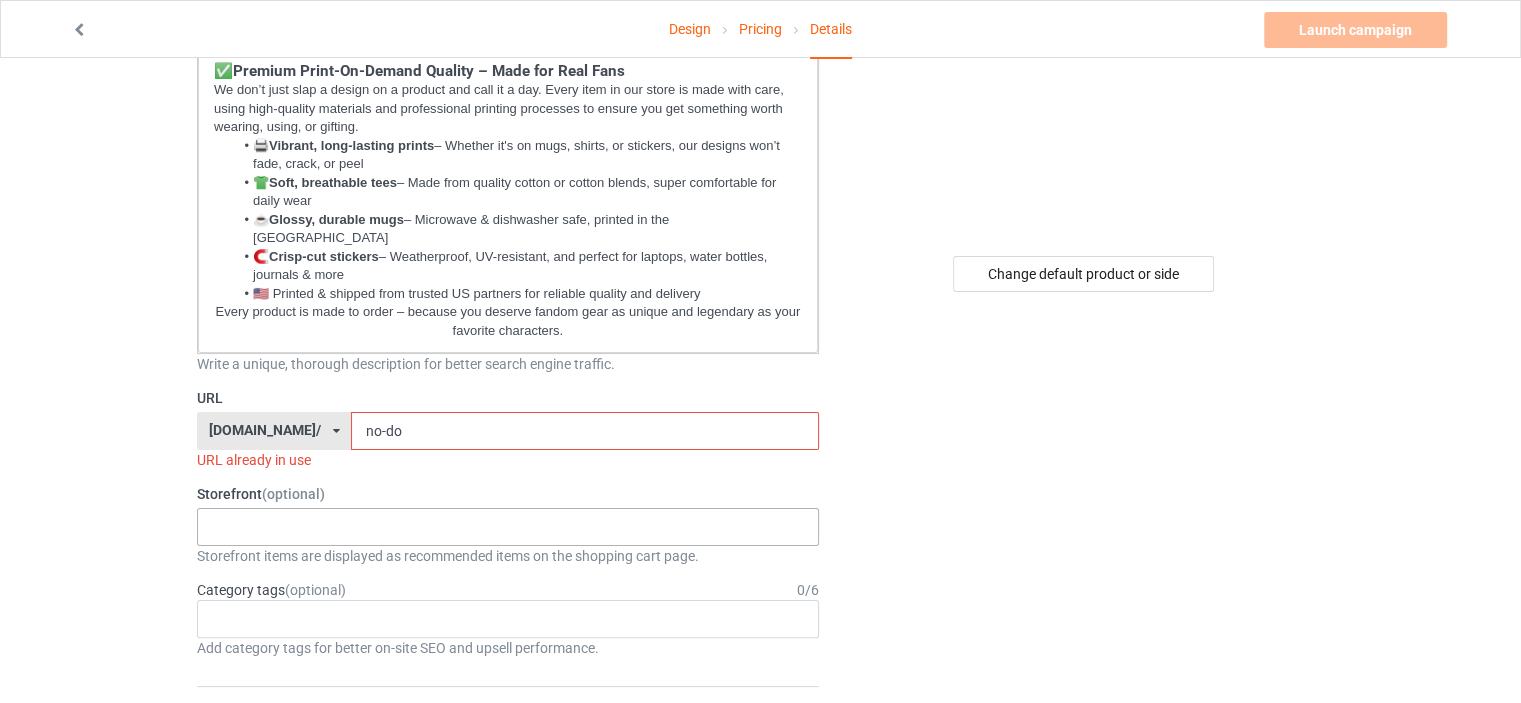 scroll, scrollTop: 500, scrollLeft: 0, axis: vertical 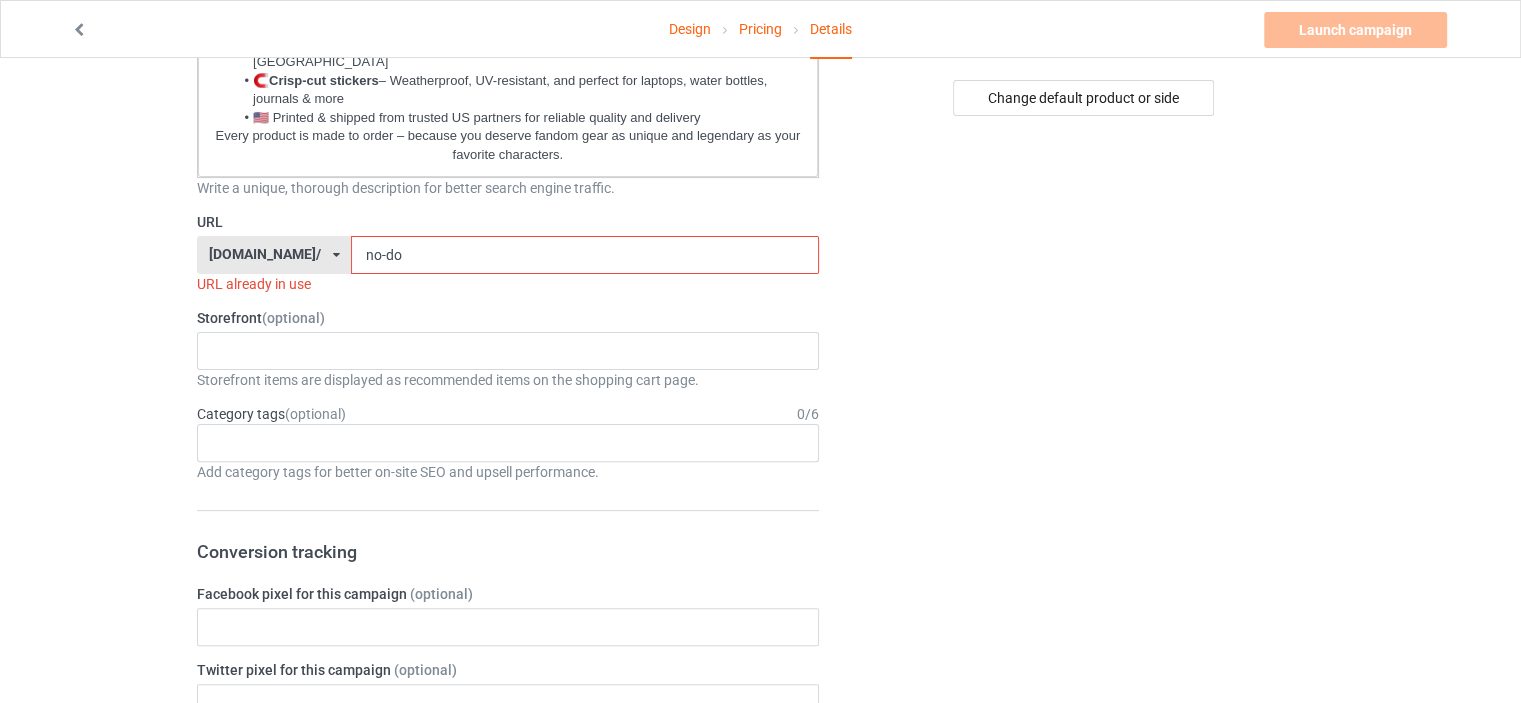 click on "no-do" at bounding box center [584, 255] 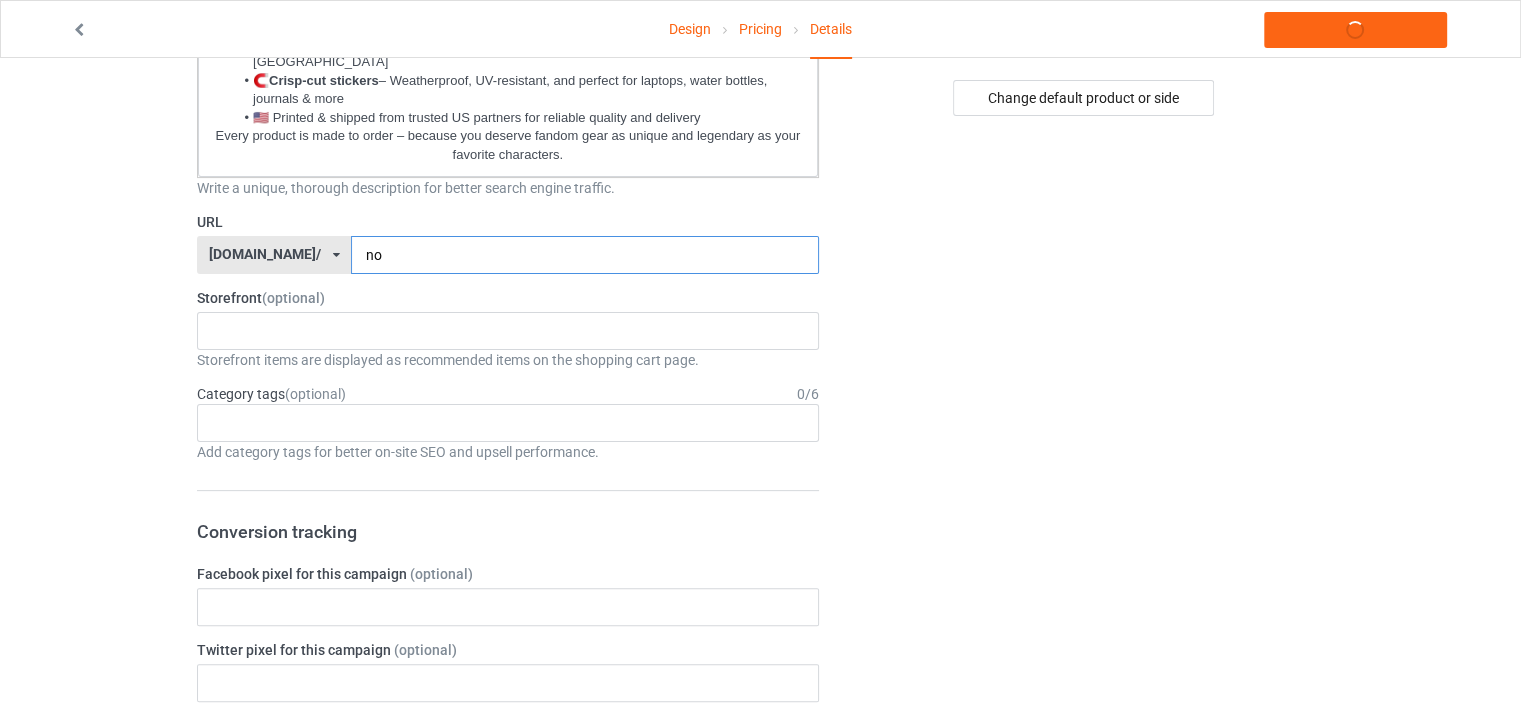type on "n" 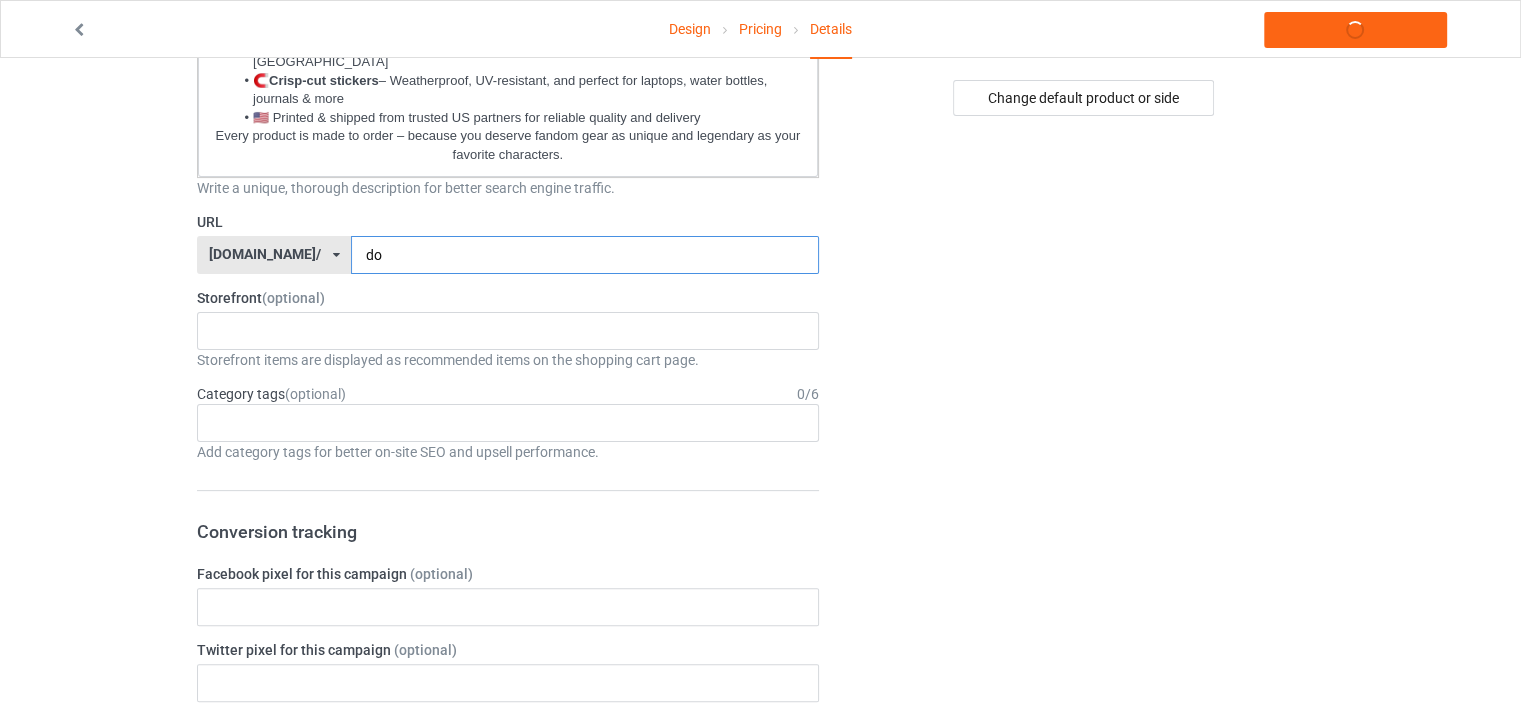 type on "d" 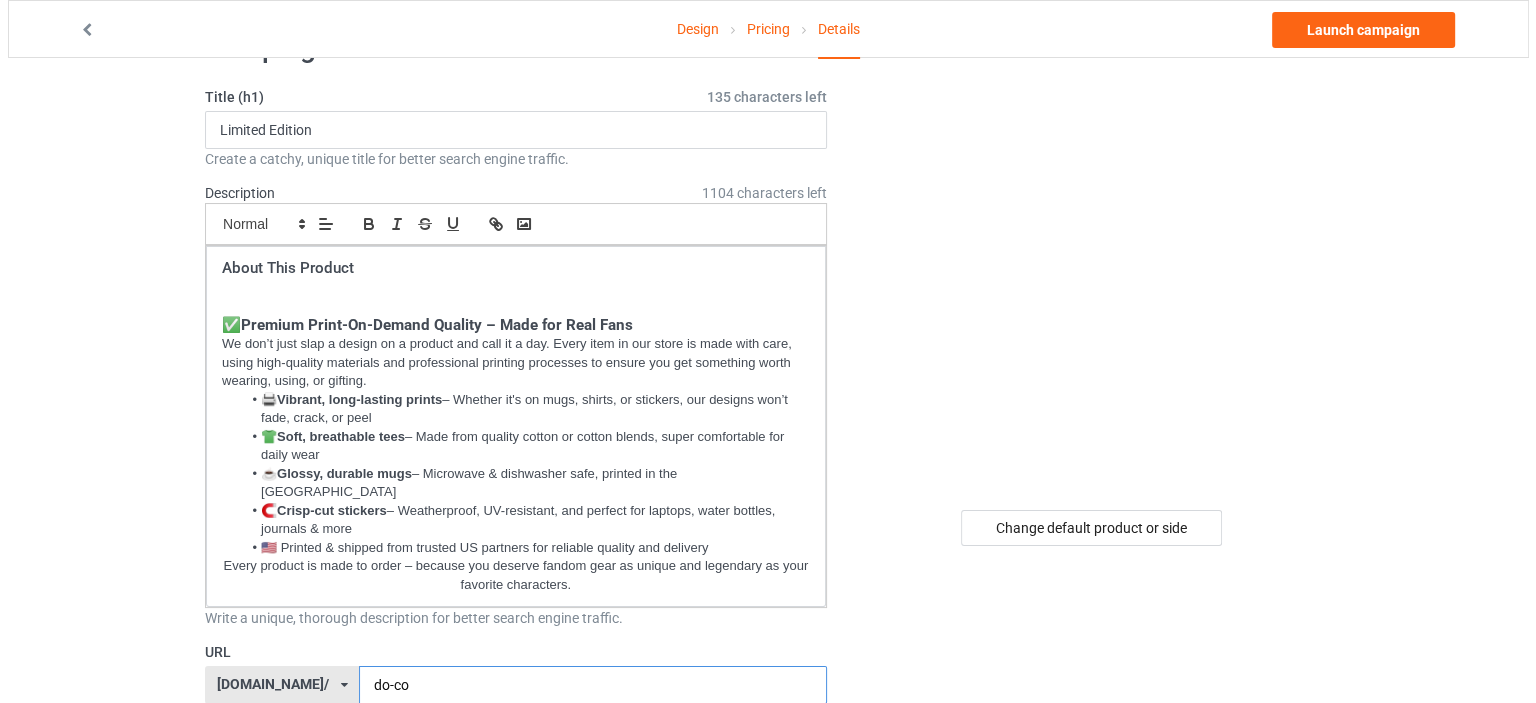 scroll, scrollTop: 0, scrollLeft: 0, axis: both 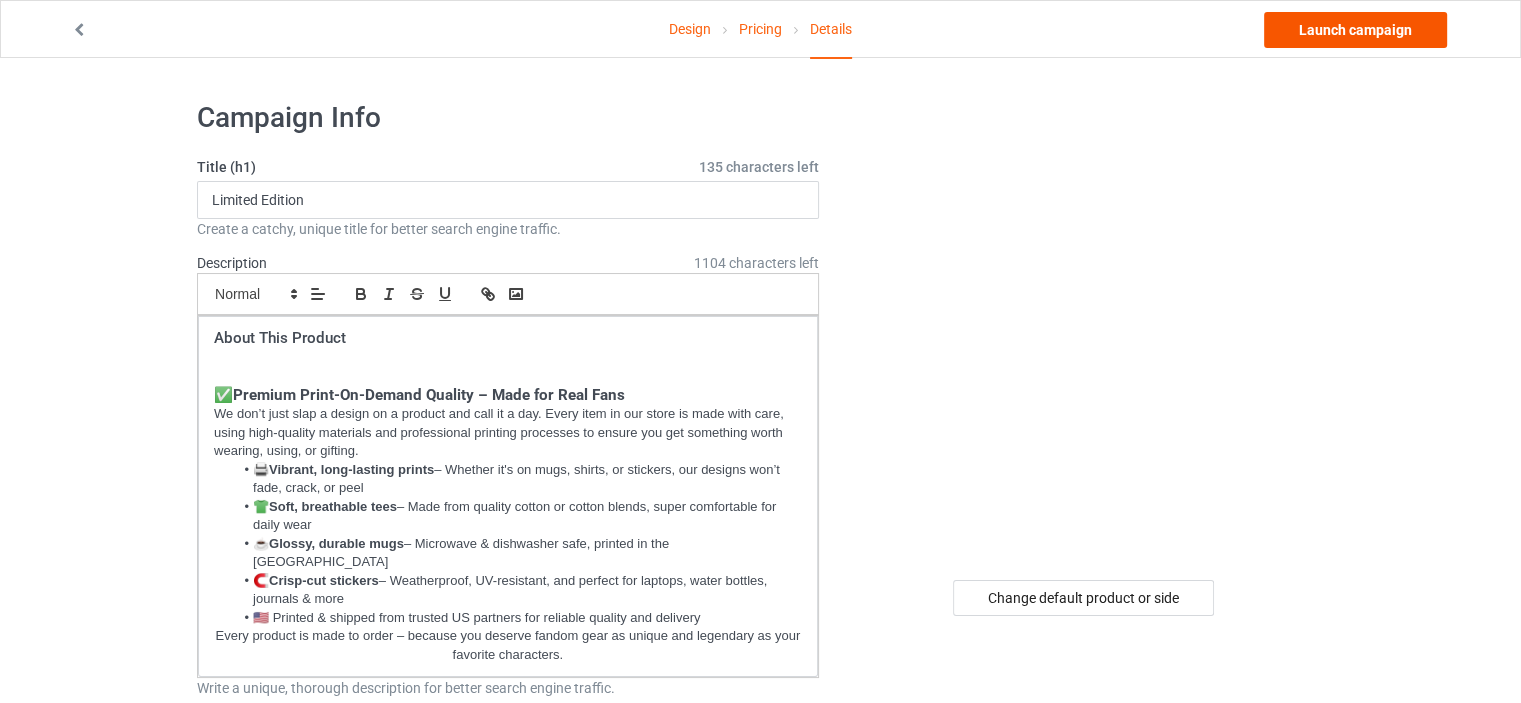 type on "do-co" 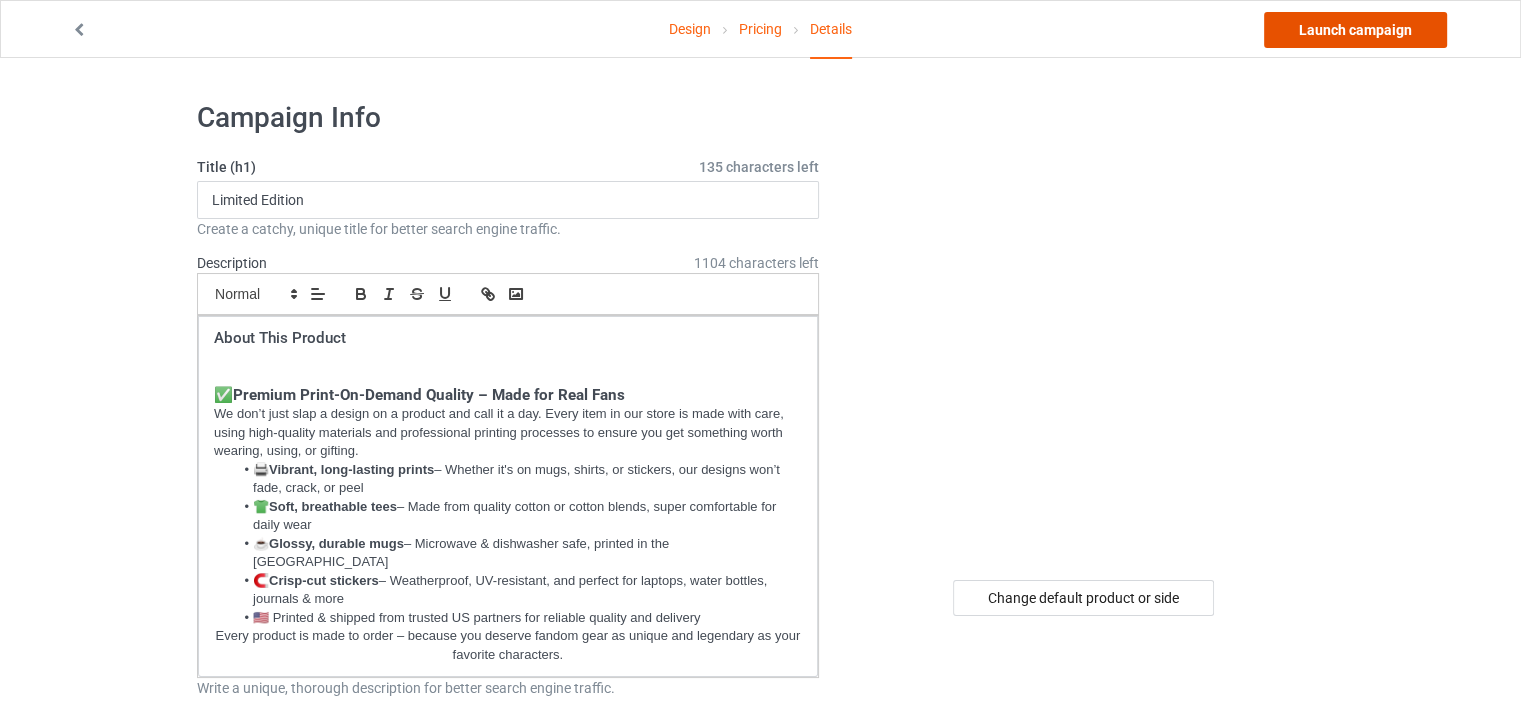 click on "Launch campaign" at bounding box center (1355, 30) 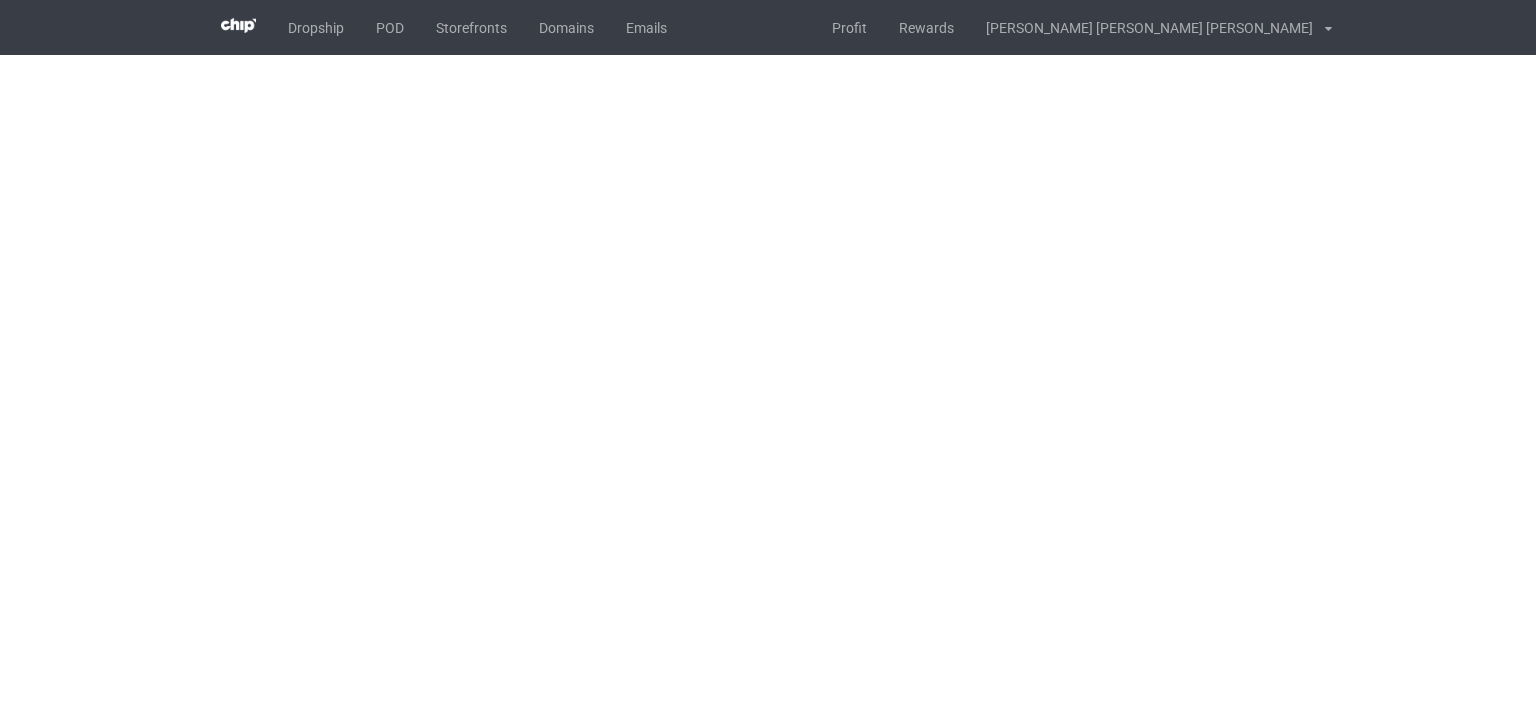 scroll, scrollTop: 0, scrollLeft: 0, axis: both 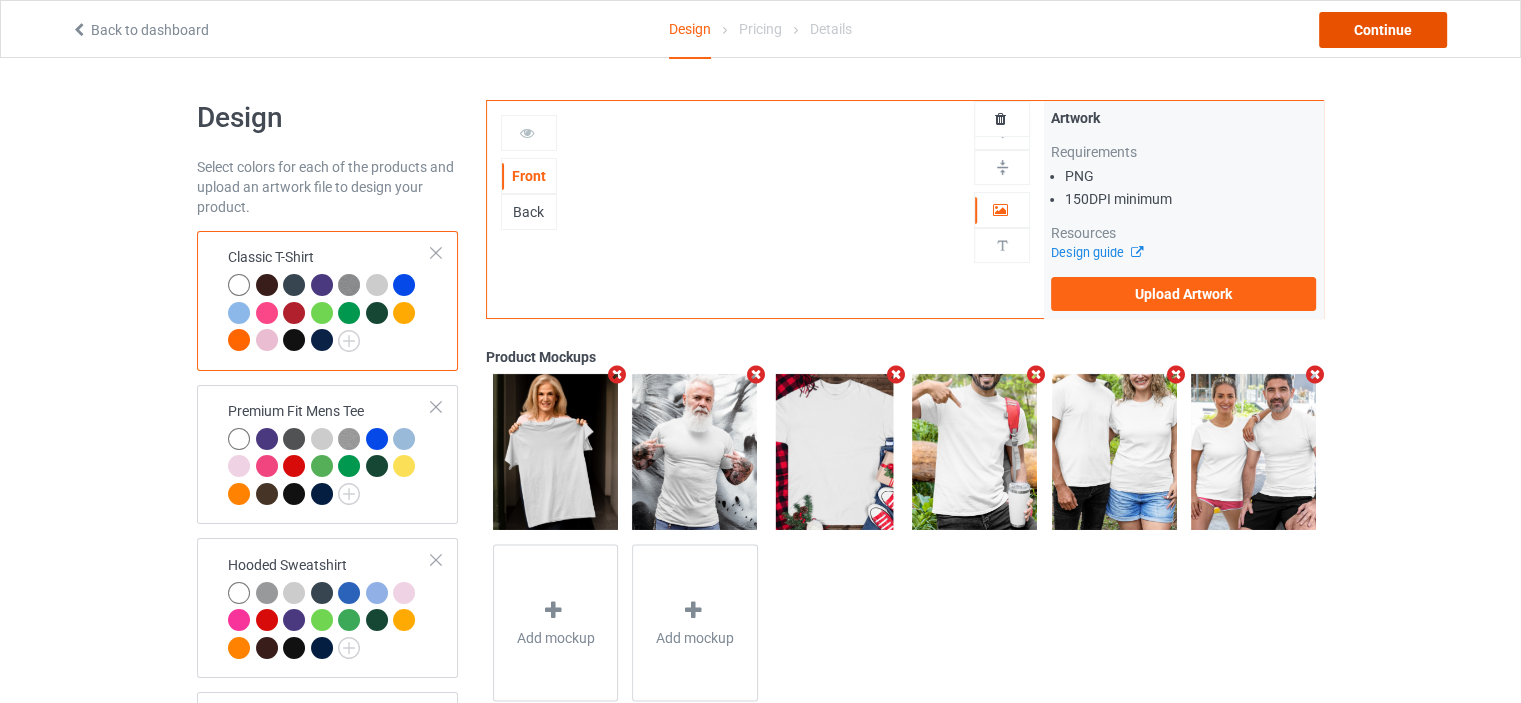 click on "Continue" at bounding box center (1383, 30) 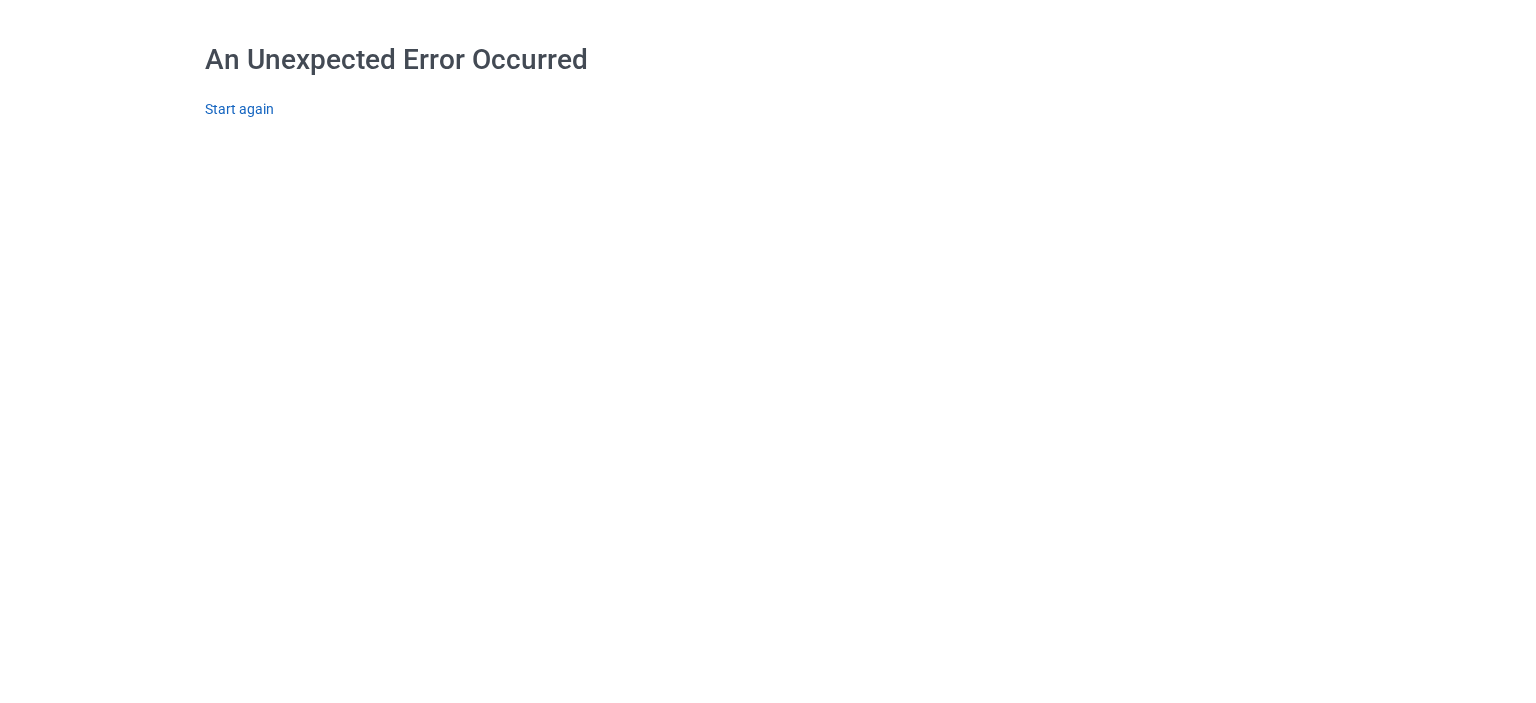 click on "Start again" at bounding box center (239, 109) 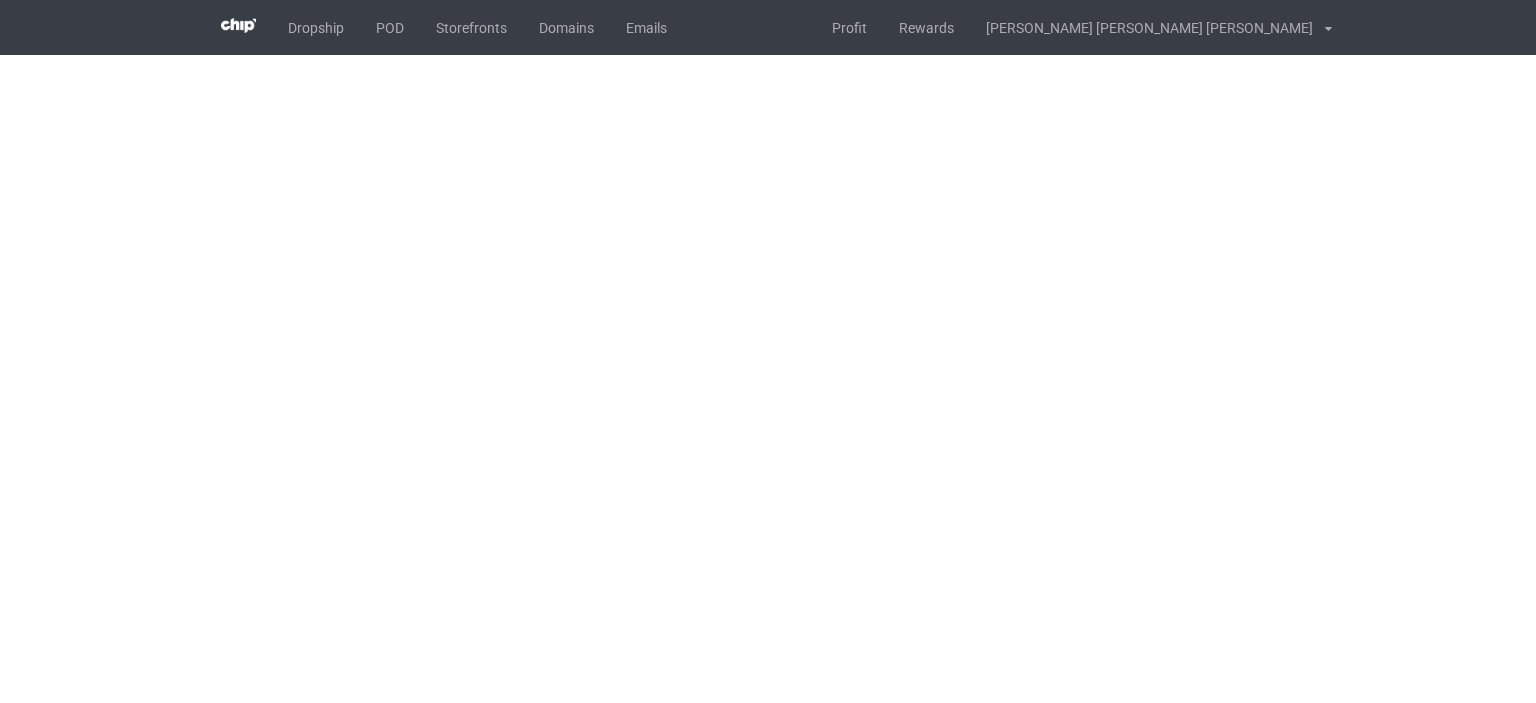 scroll, scrollTop: 0, scrollLeft: 0, axis: both 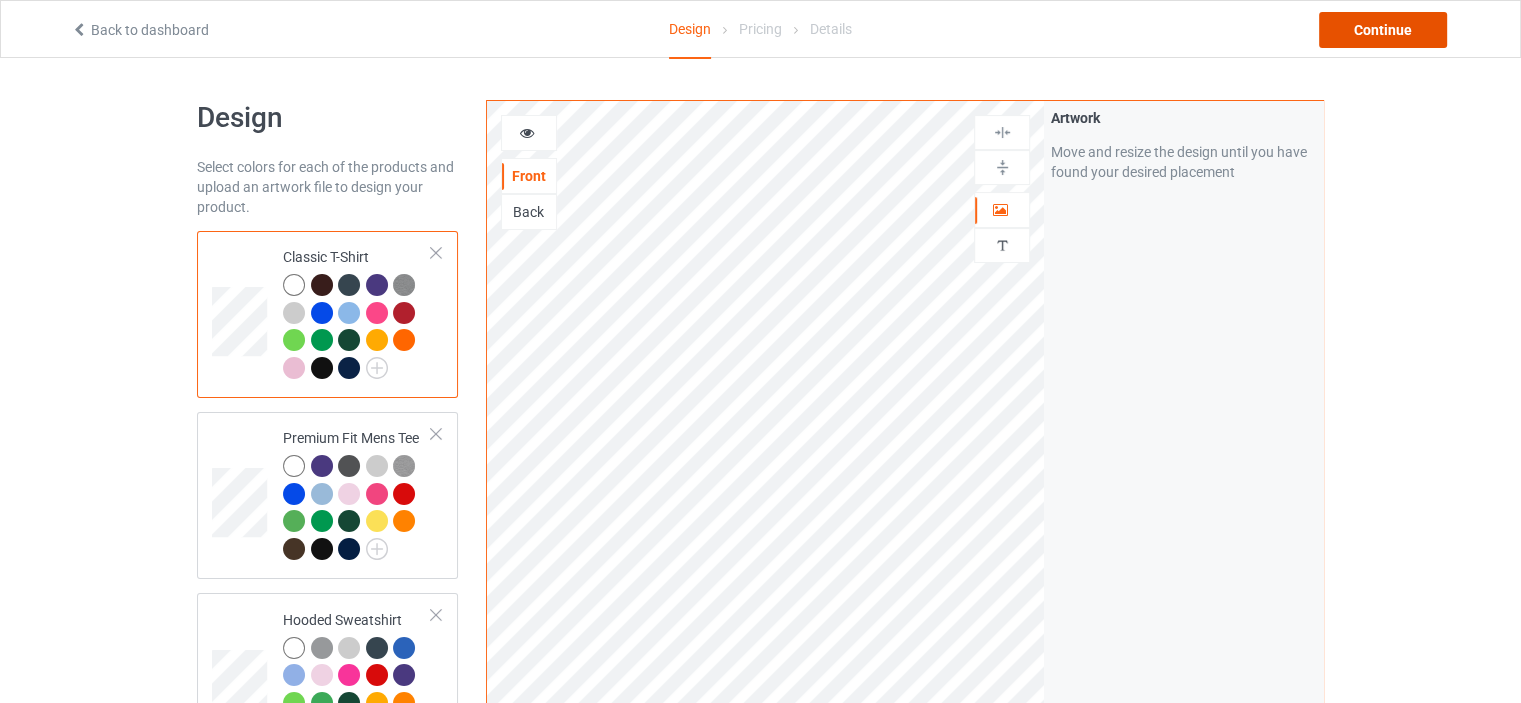 click on "Continue" at bounding box center [1383, 30] 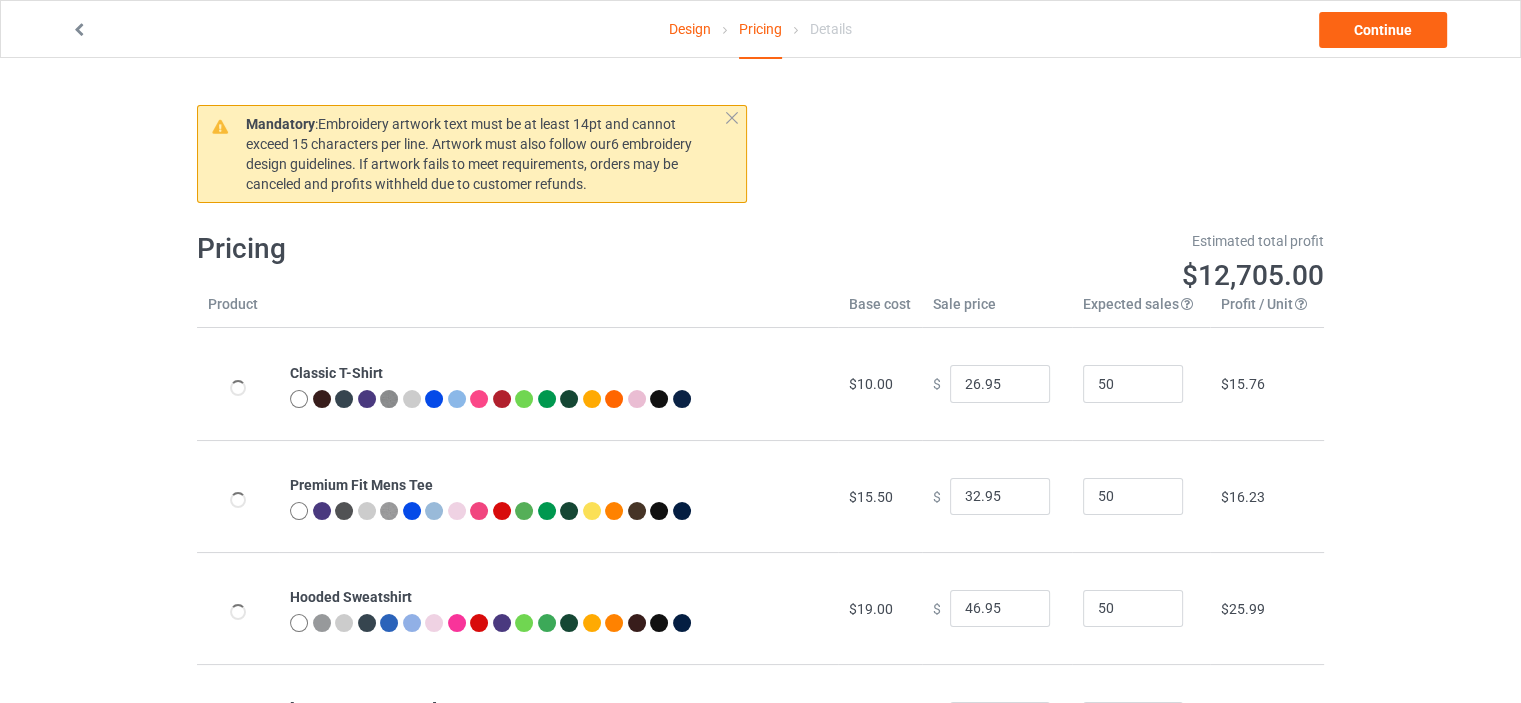 click on "Design" at bounding box center [690, 29] 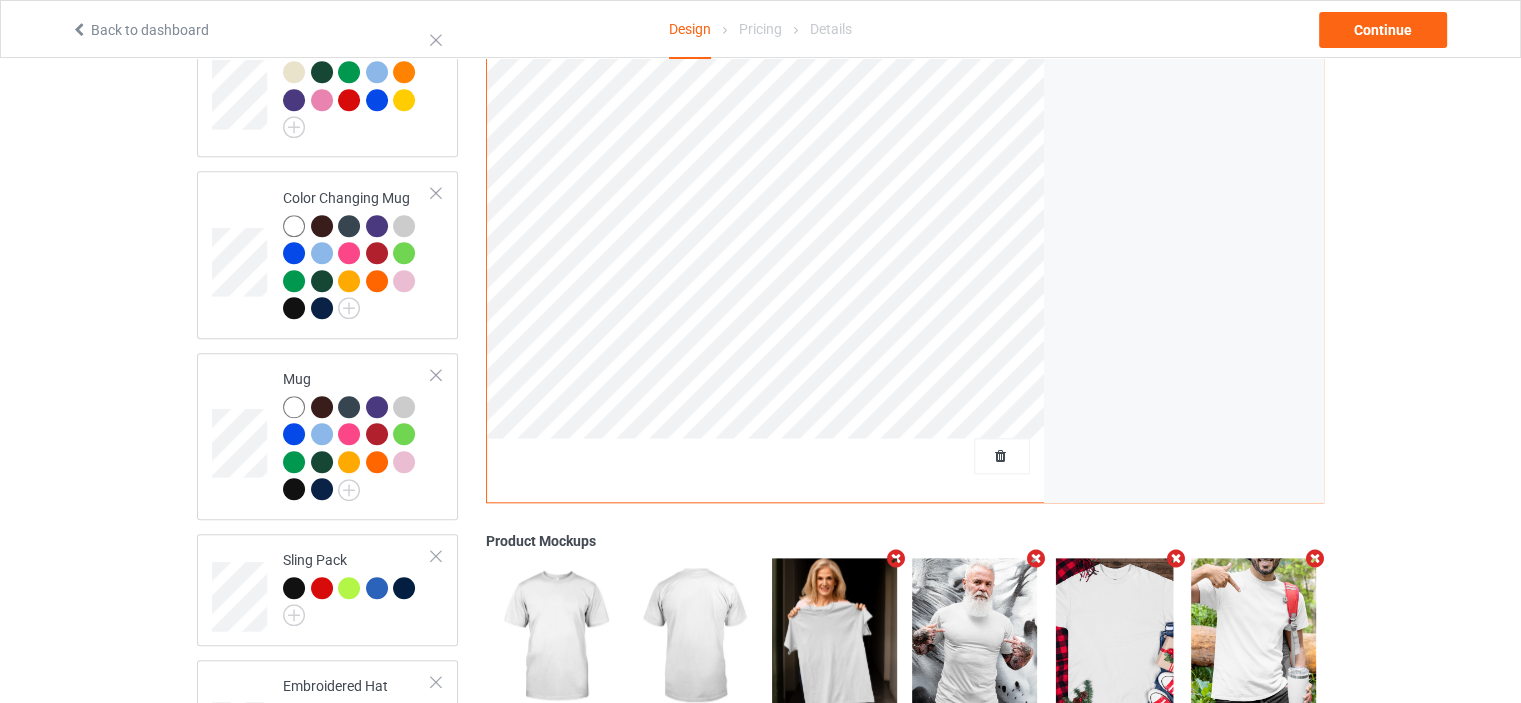 scroll, scrollTop: 2136, scrollLeft: 0, axis: vertical 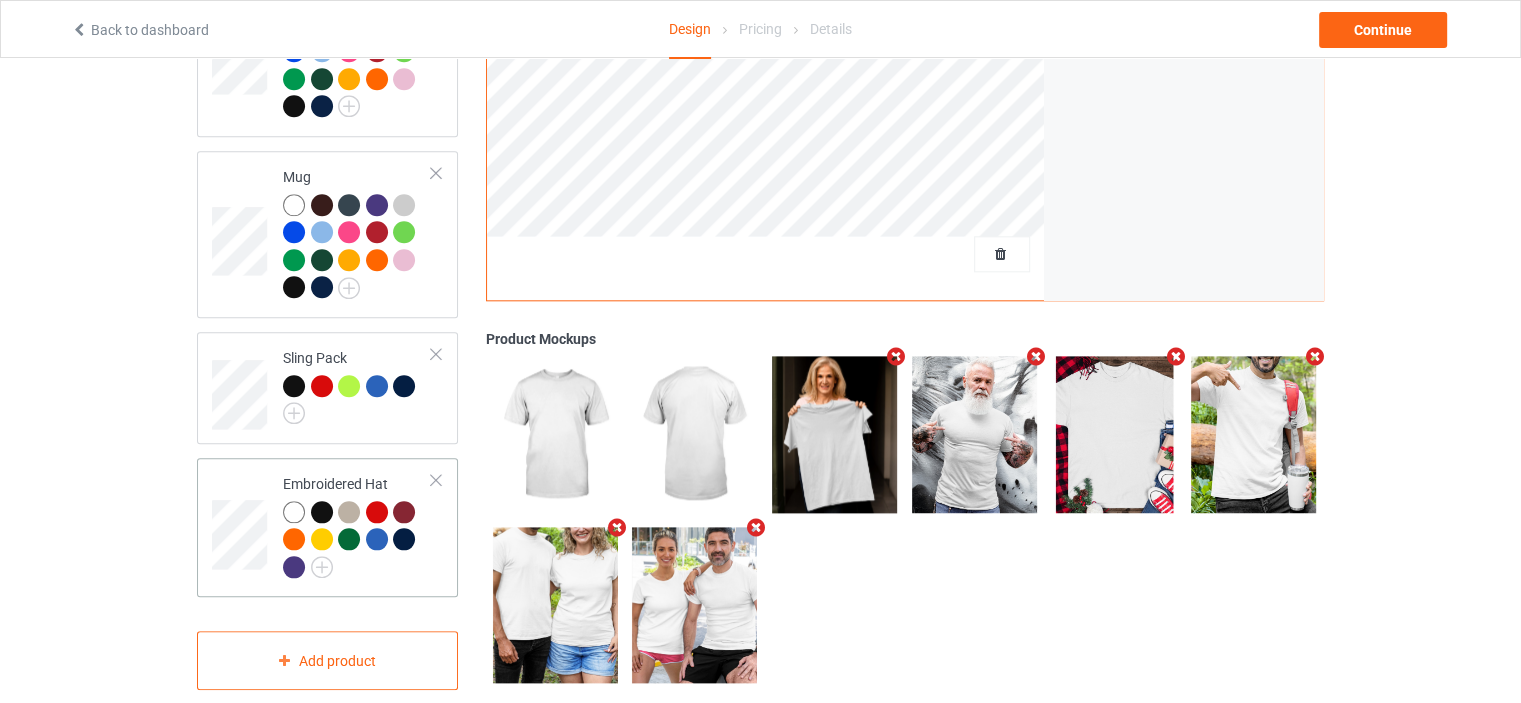 click at bounding box center (436, 480) 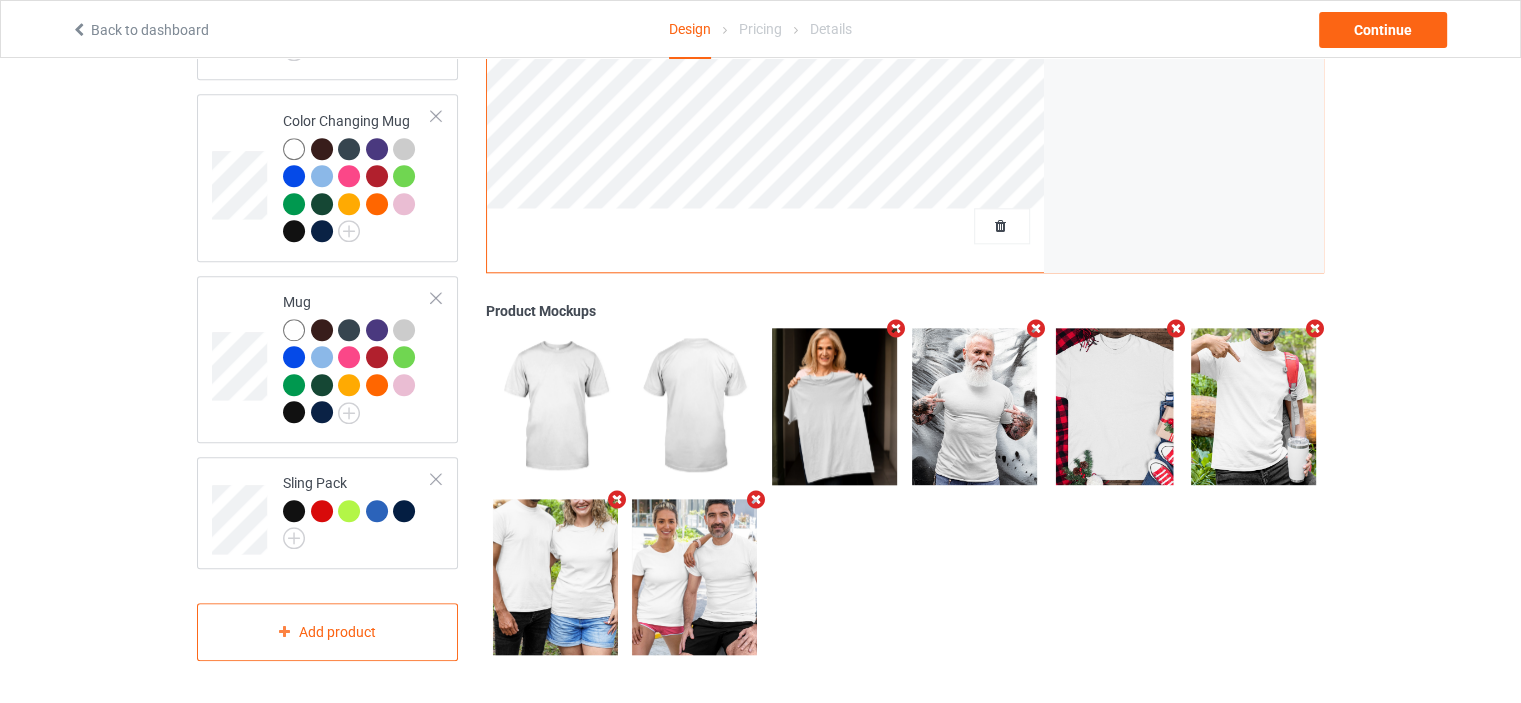 scroll, scrollTop: 1984, scrollLeft: 0, axis: vertical 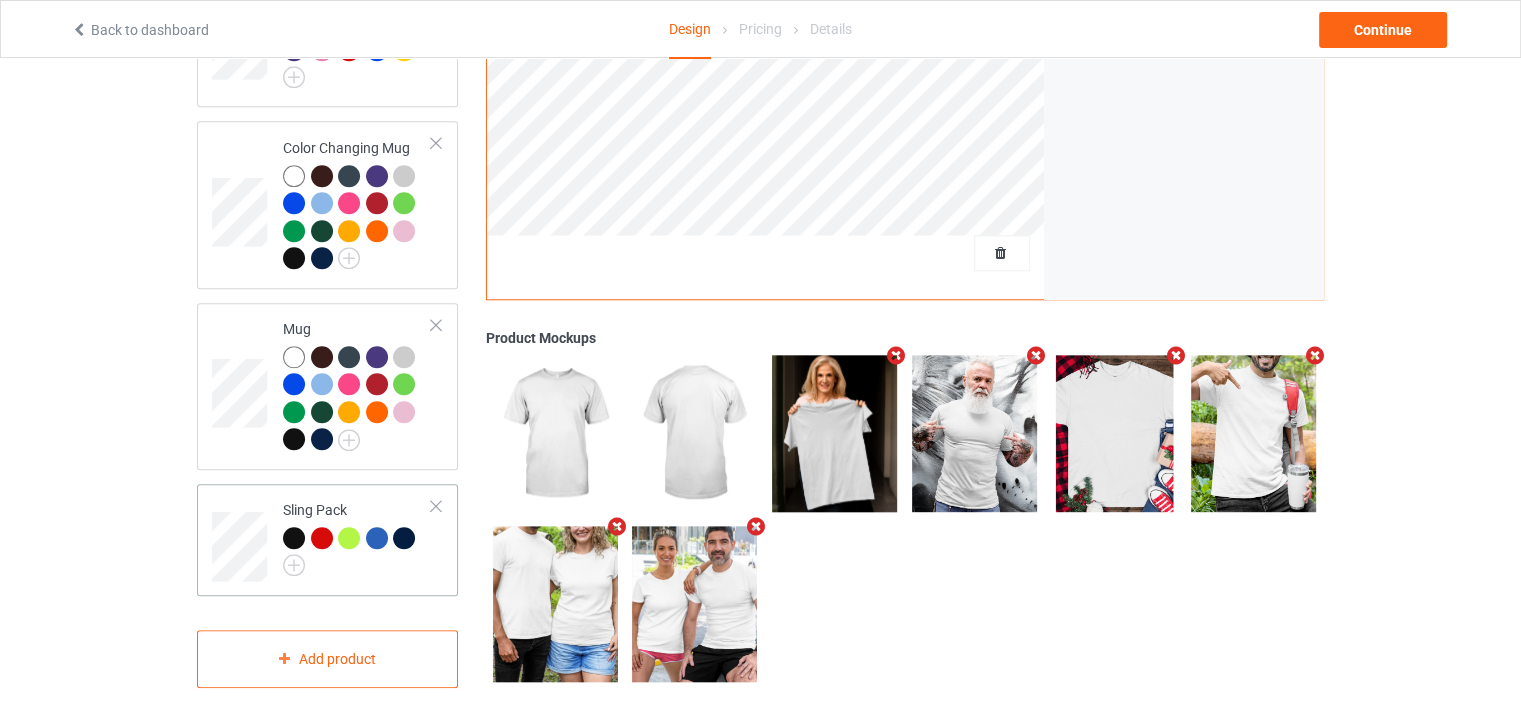 click at bounding box center (436, 506) 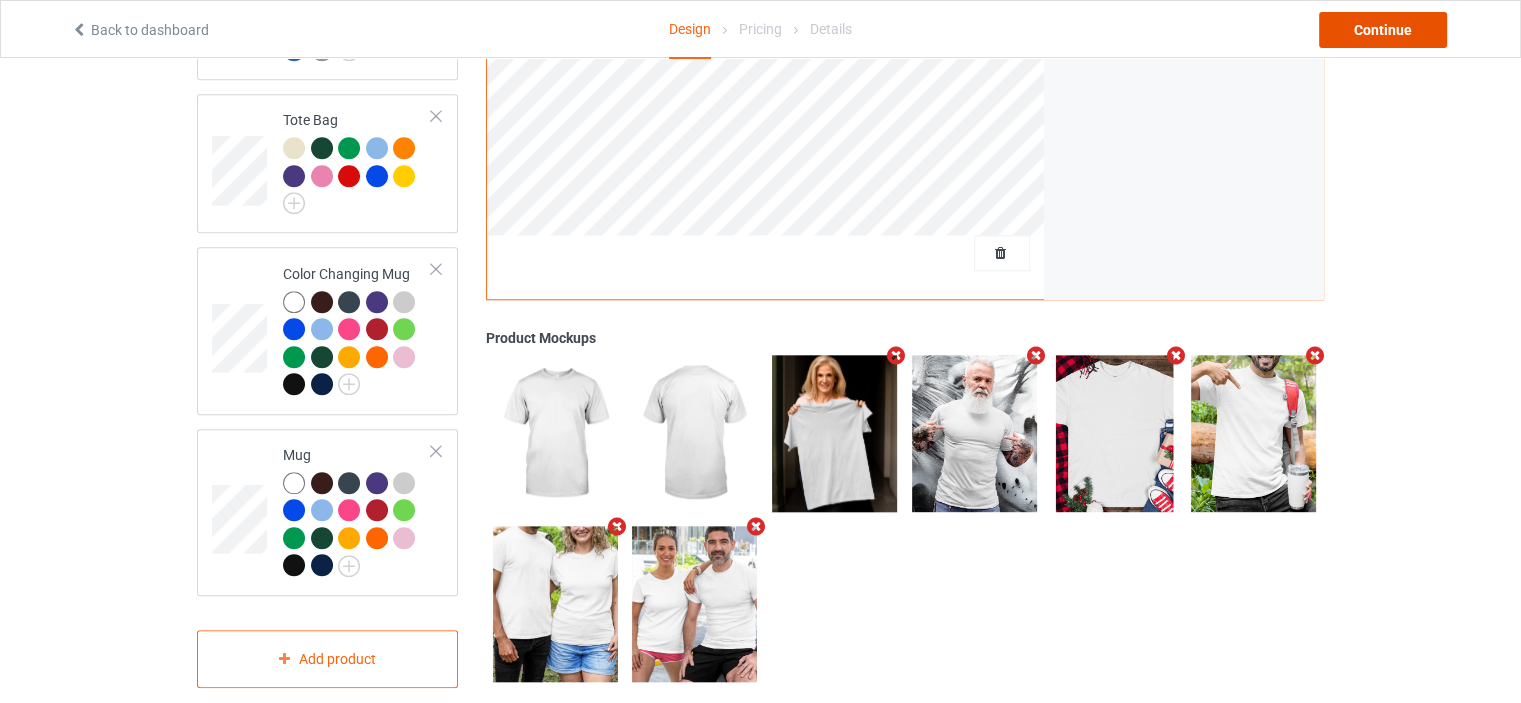 click on "Continue" at bounding box center (1383, 30) 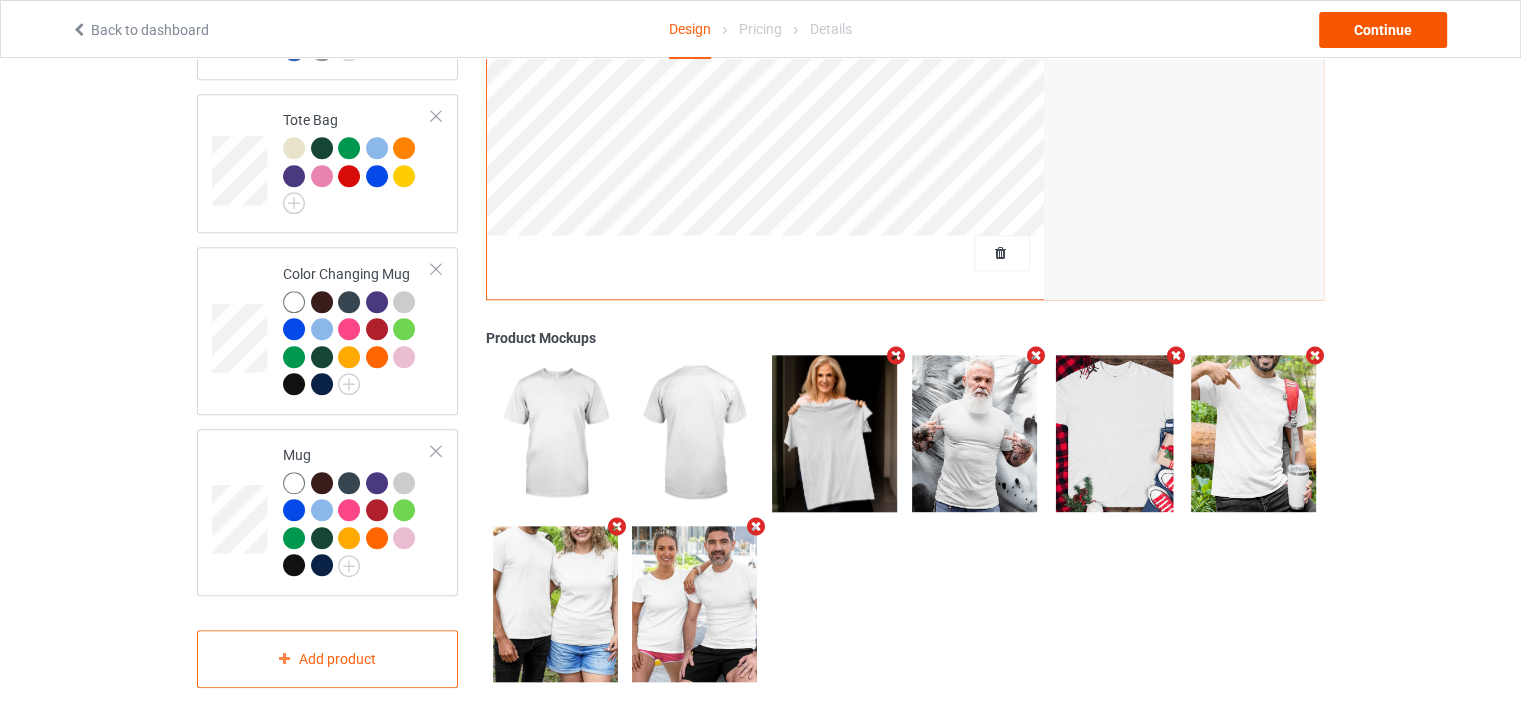 scroll, scrollTop: 0, scrollLeft: 0, axis: both 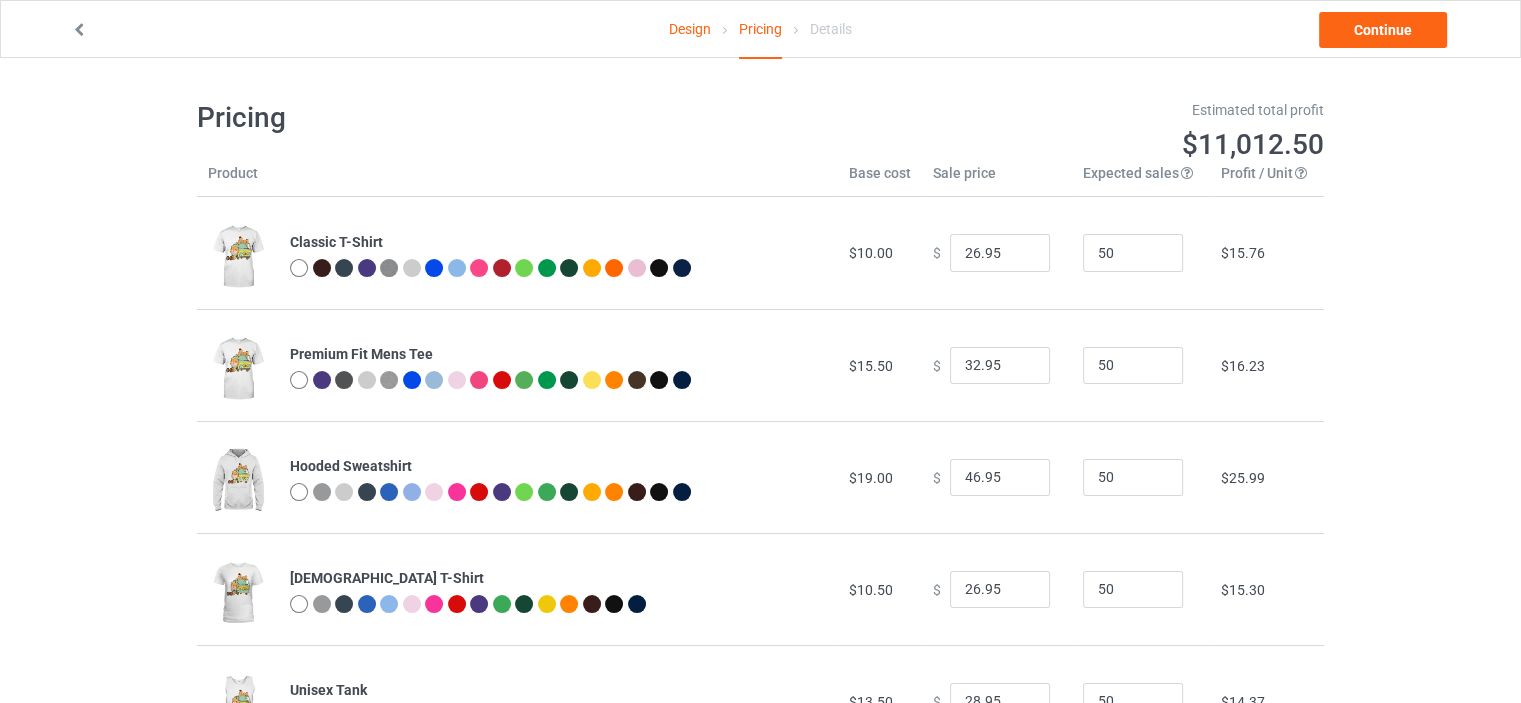 click on "$10.00" at bounding box center (871, 253) 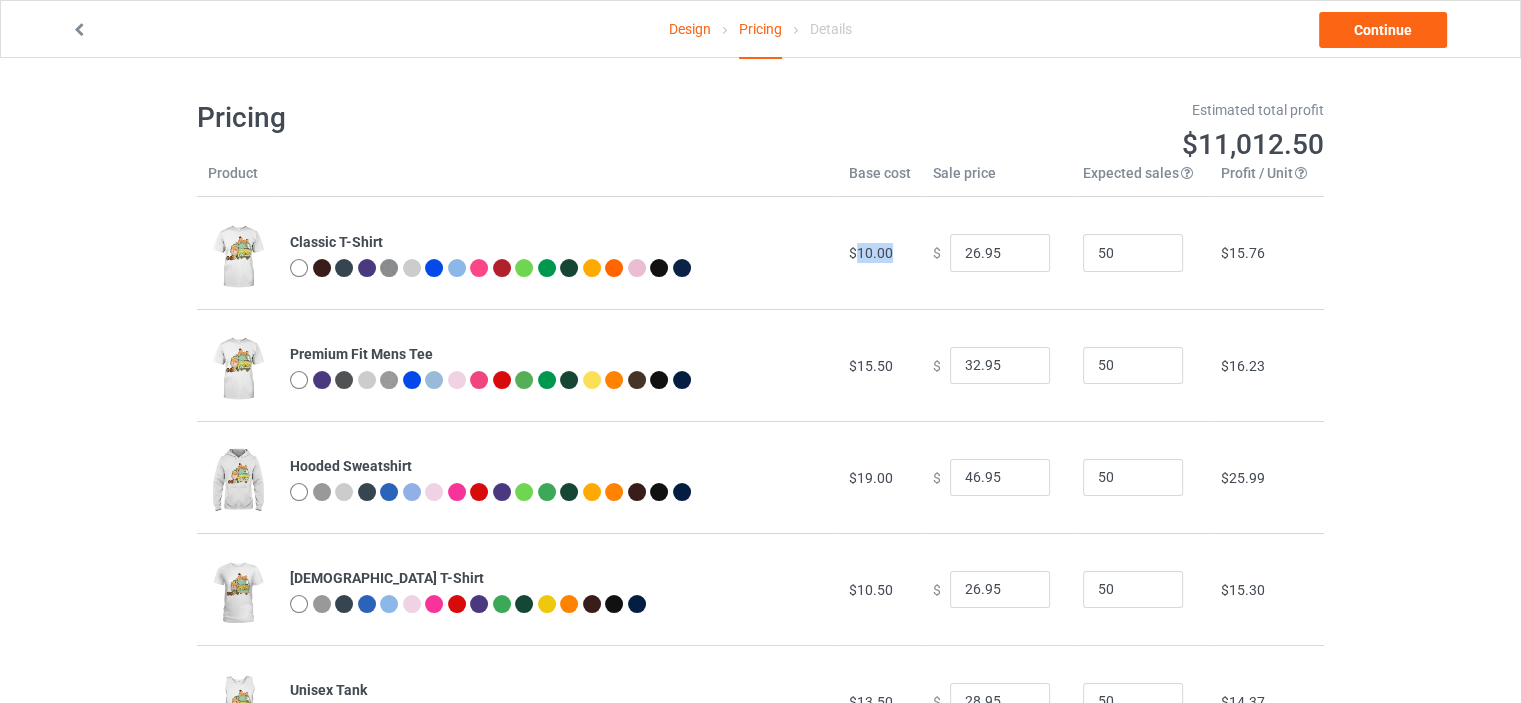 click on "$10.00" at bounding box center (871, 253) 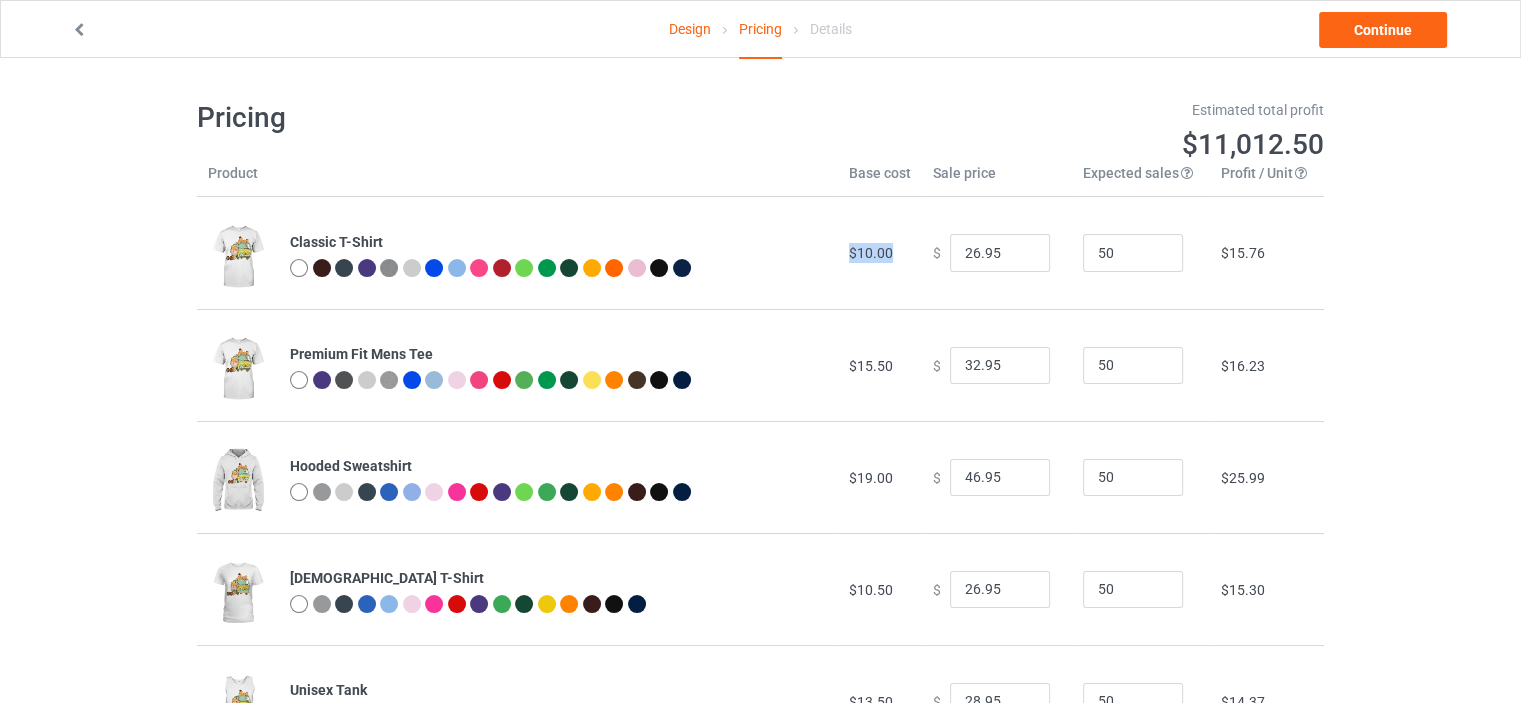 click on "$10.00" at bounding box center (871, 253) 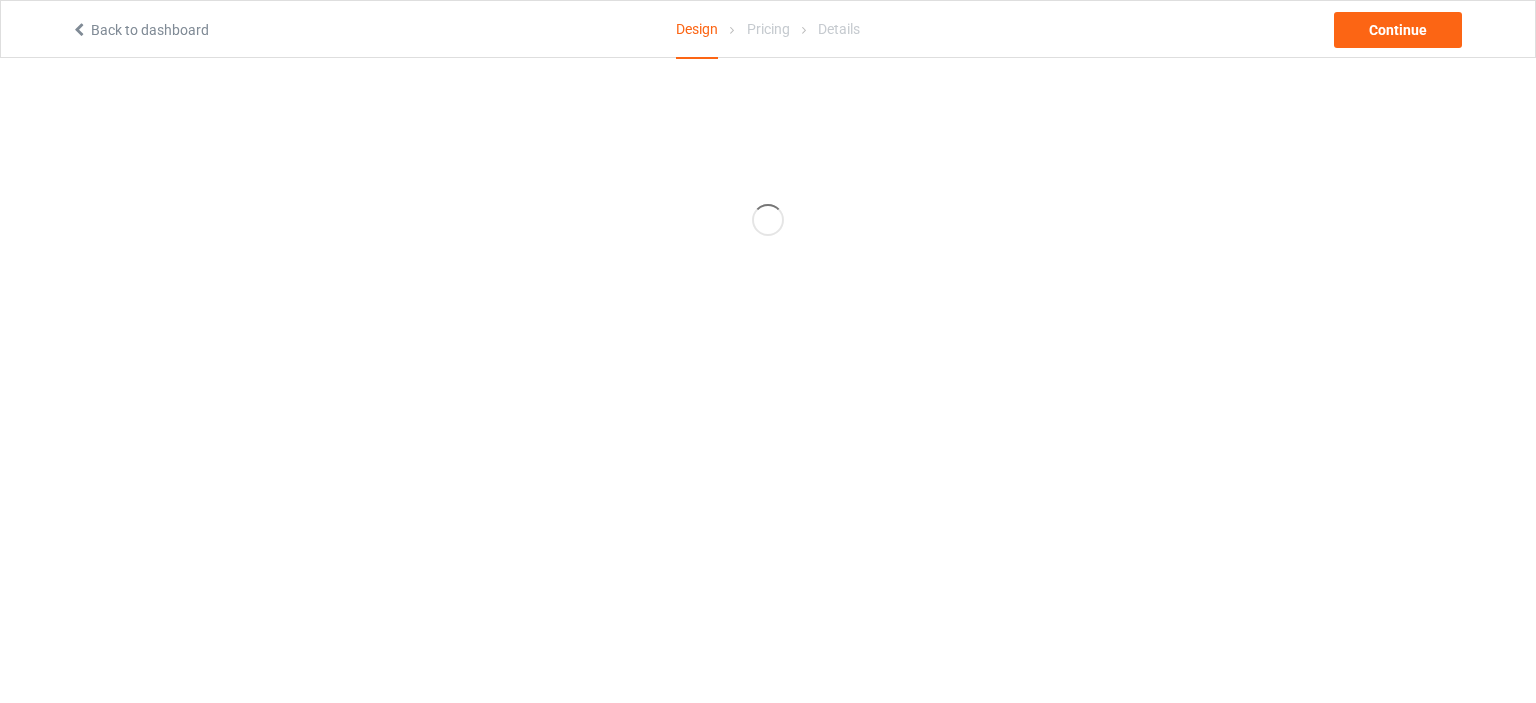 scroll, scrollTop: 0, scrollLeft: 0, axis: both 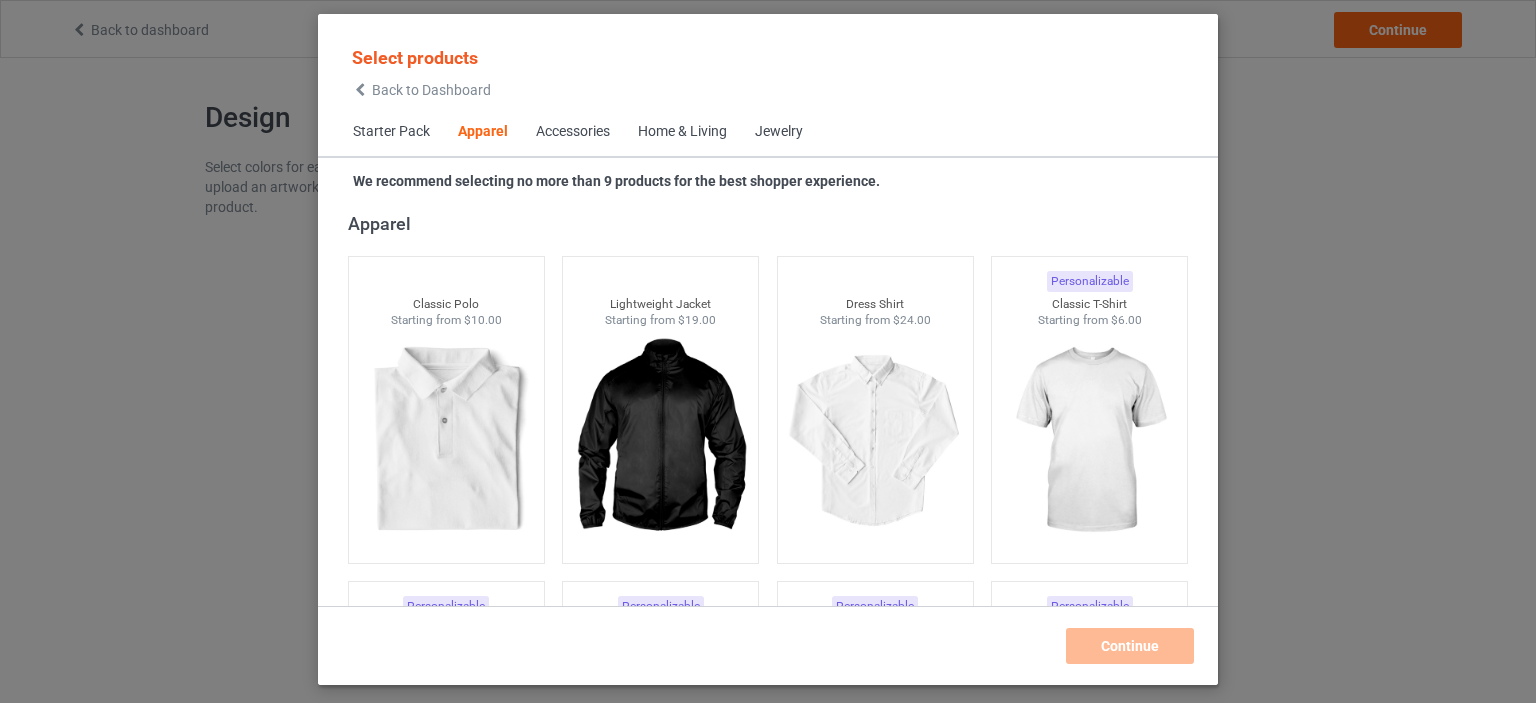 click on "Select products Back to Dashboard Starter Pack Apparel Accessories Home & Living Jewelry We recommend selecting no more than 9 products for the best shopper experience. Starter Pack Personalizable Classic T-Shirt Starting from   $6.00 Personalizable Premium Fit Mens Tee Starting from   $11.50 Personalizable Hooded Sweatshirt Starting from   $15.00 Personalizable Ladies T-Shirt Starting from   $6.50 Personalizable V-Neck T-Shirt Starting from   $9.50 Personalizable Unisex Tank Starting from   $9.50 Apparel Personalizable Classic Polo Starting from   $10.00 Personalizable Lightweight Jacket Starting from   $19.00 Personalizable Dress Shirt Starting from   $24.00 Personalizable Classic T-Shirt Starting from   $6.00 Personalizable Premium Fit Mens Tee Starting from   $11.50 Personalizable Hooded Sweatshirt Starting from   $15.00 Personalizable Ladies T-Shirt Starting from   $6.50 Personalizable V-Neck T-Shirt Starting from   $9.50 Personalizable Long Sleeve Tee Starting from   $9.00 Personalizable Starting from" at bounding box center [768, 351] 